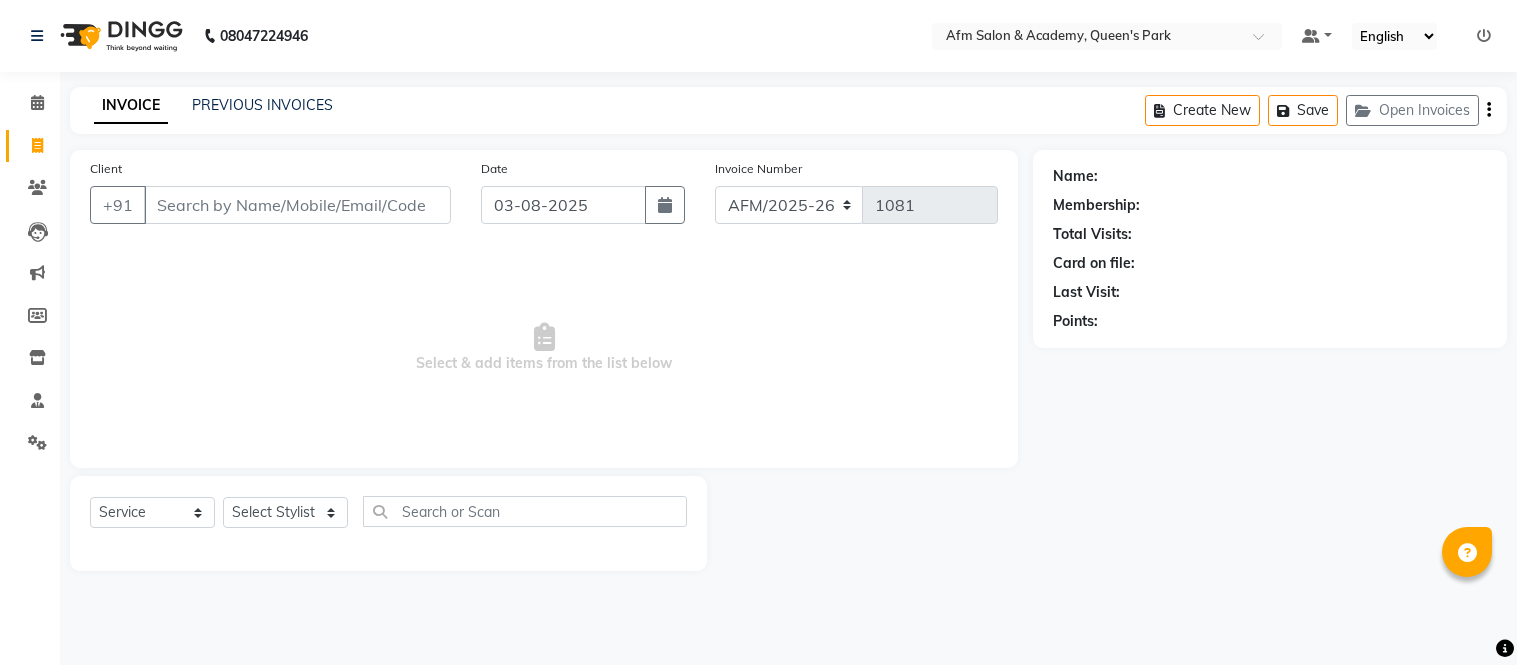 select on "service" 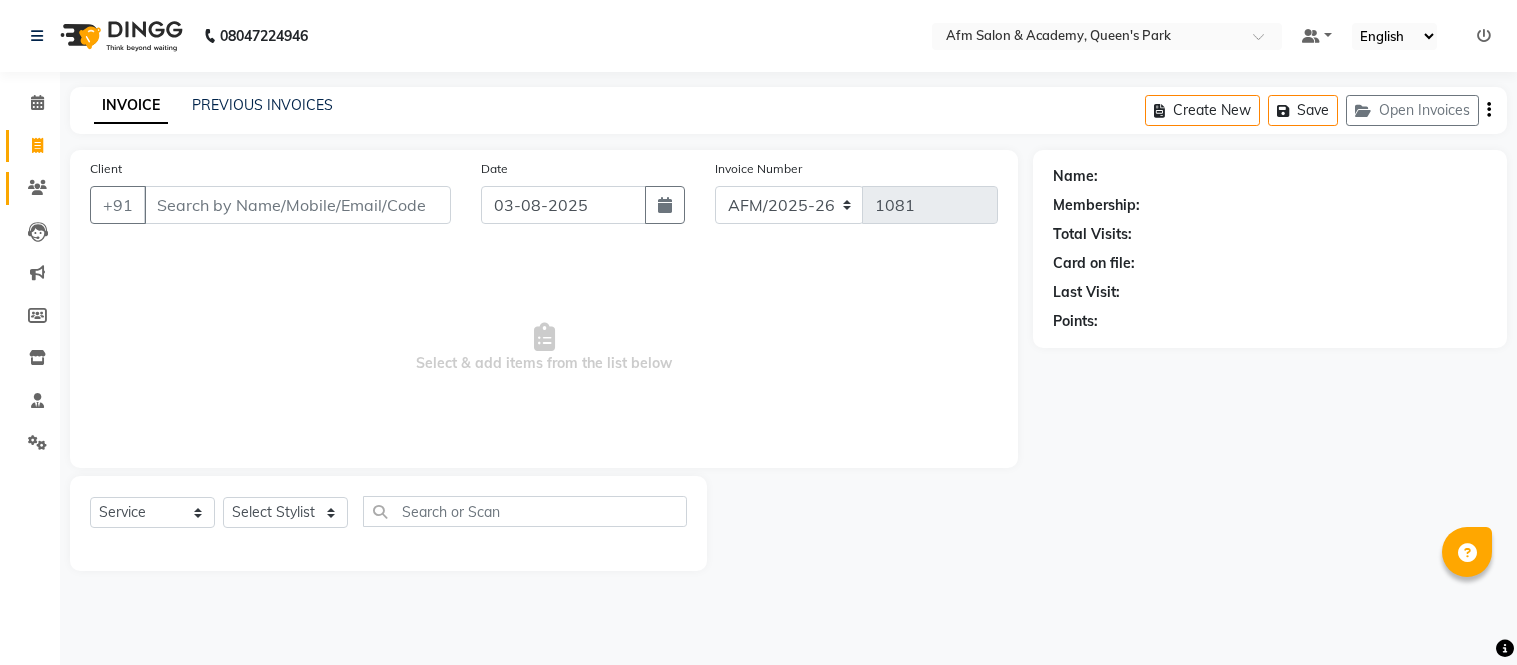scroll, scrollTop: 0, scrollLeft: 0, axis: both 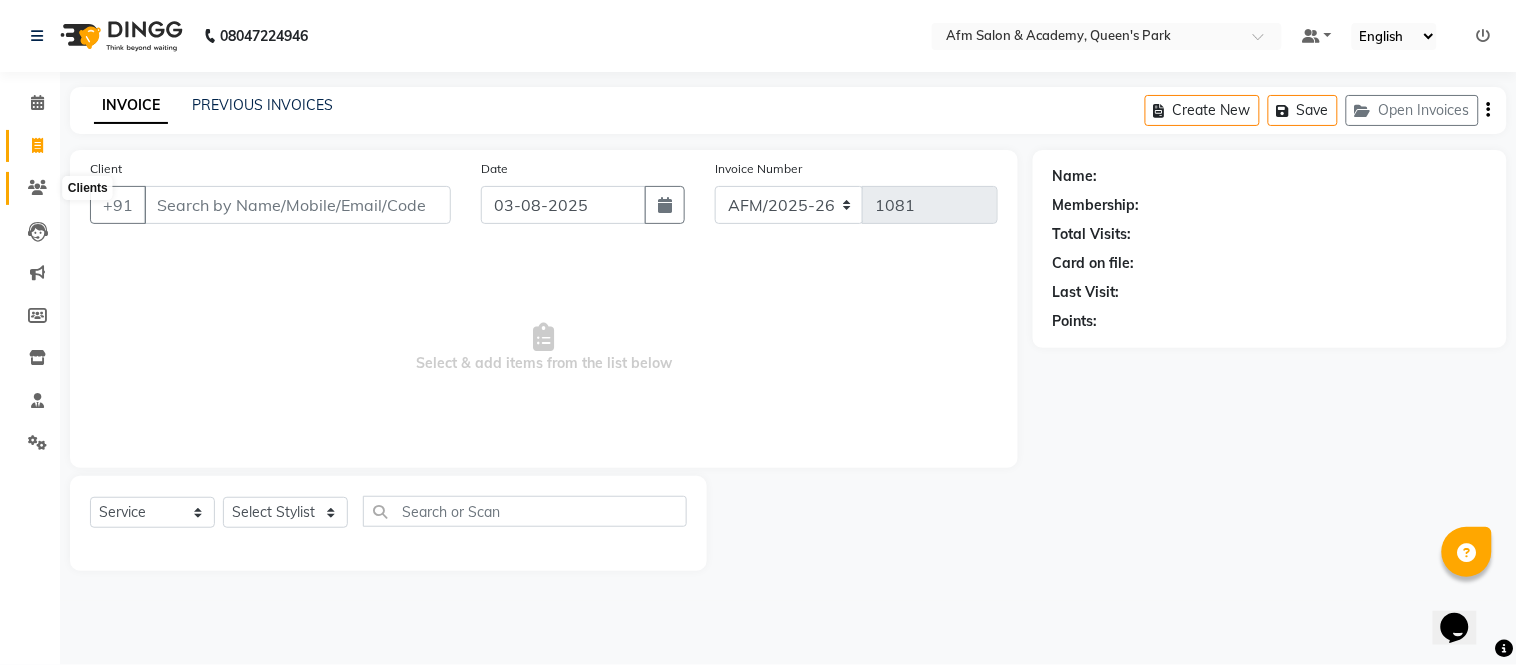 click 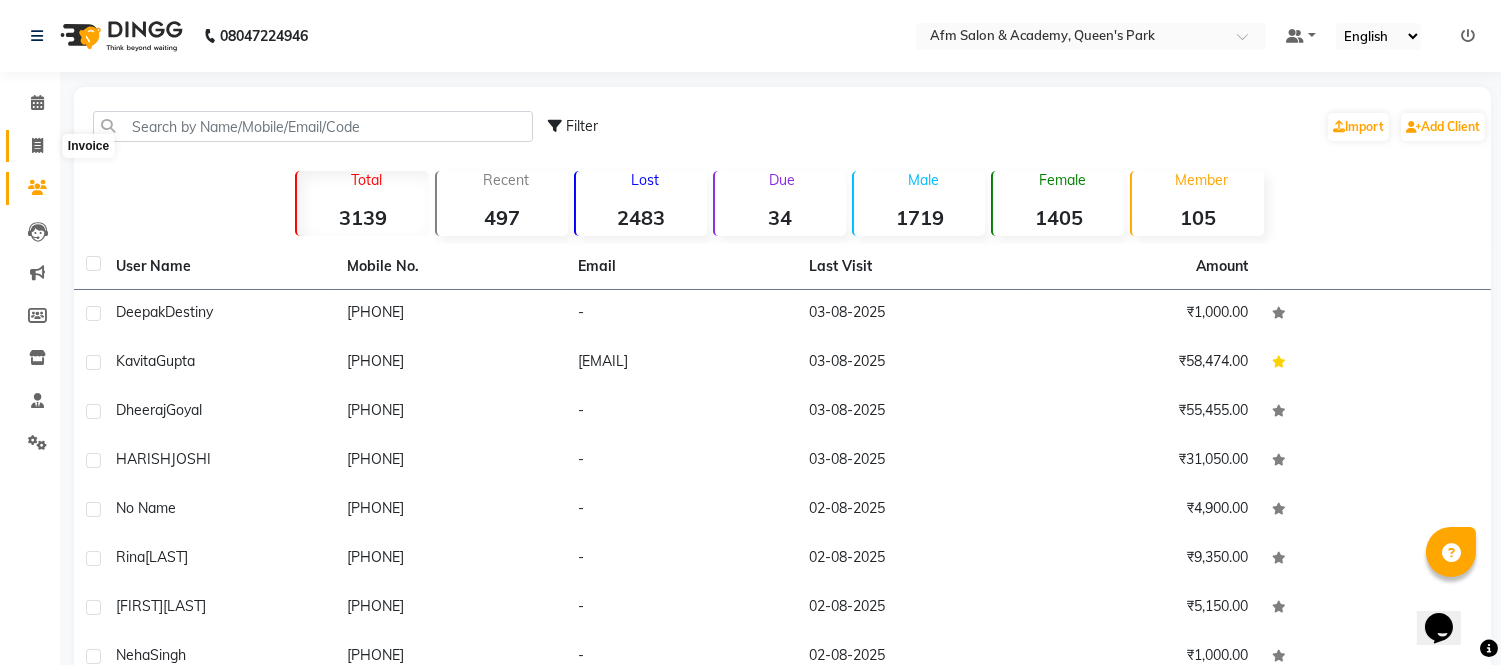 click 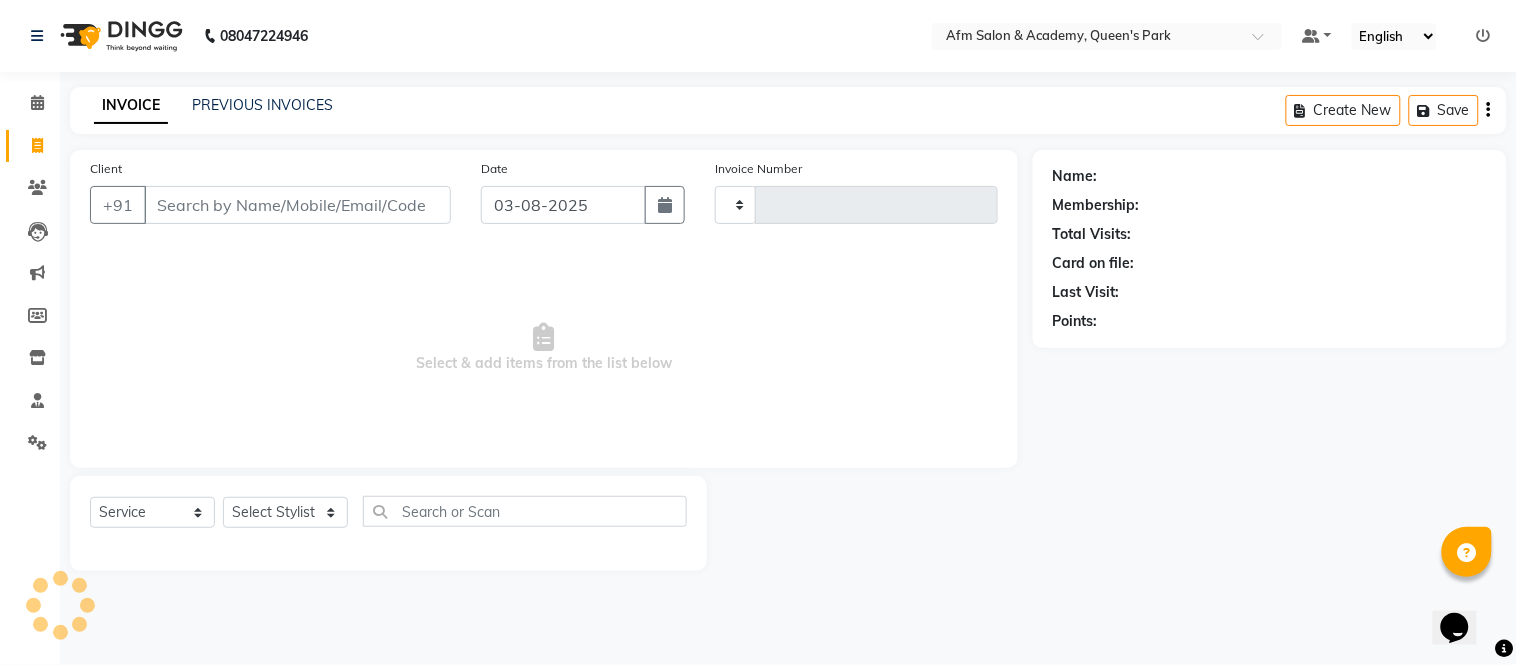type on "1081" 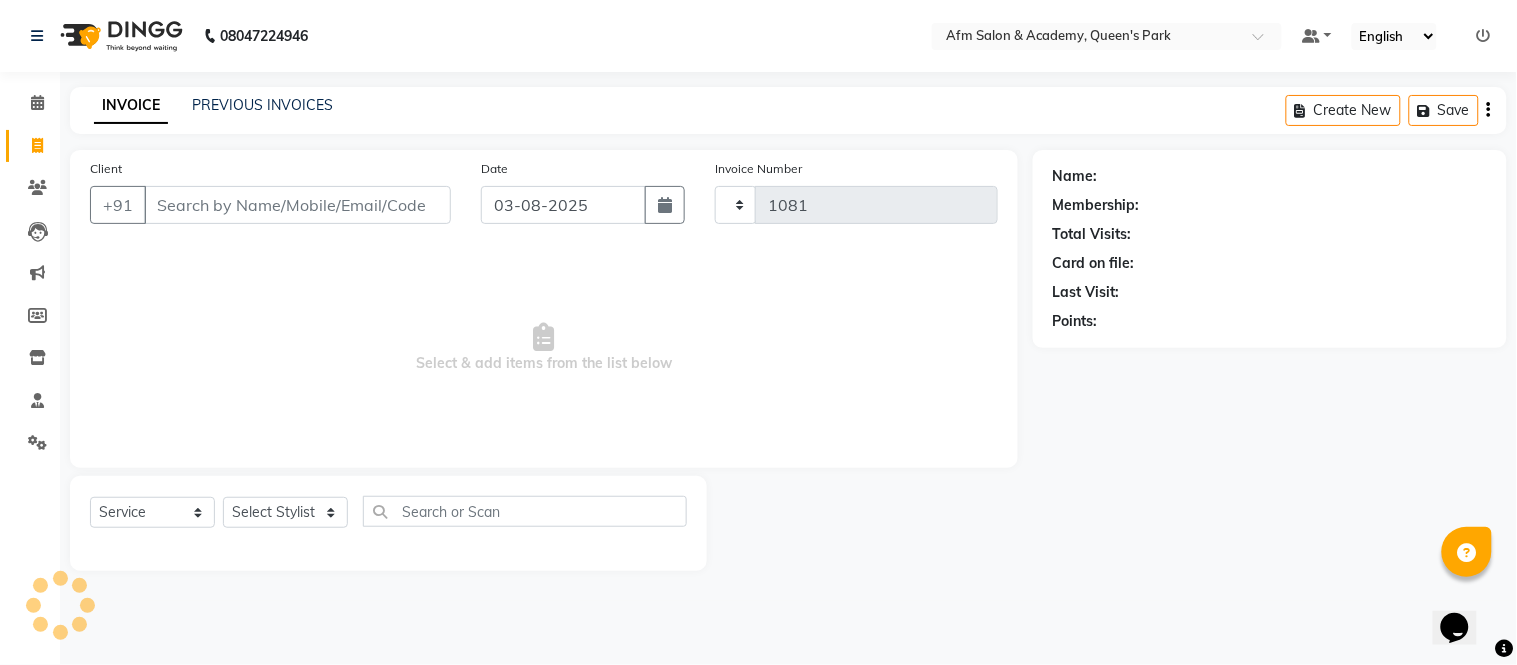 select on "3437" 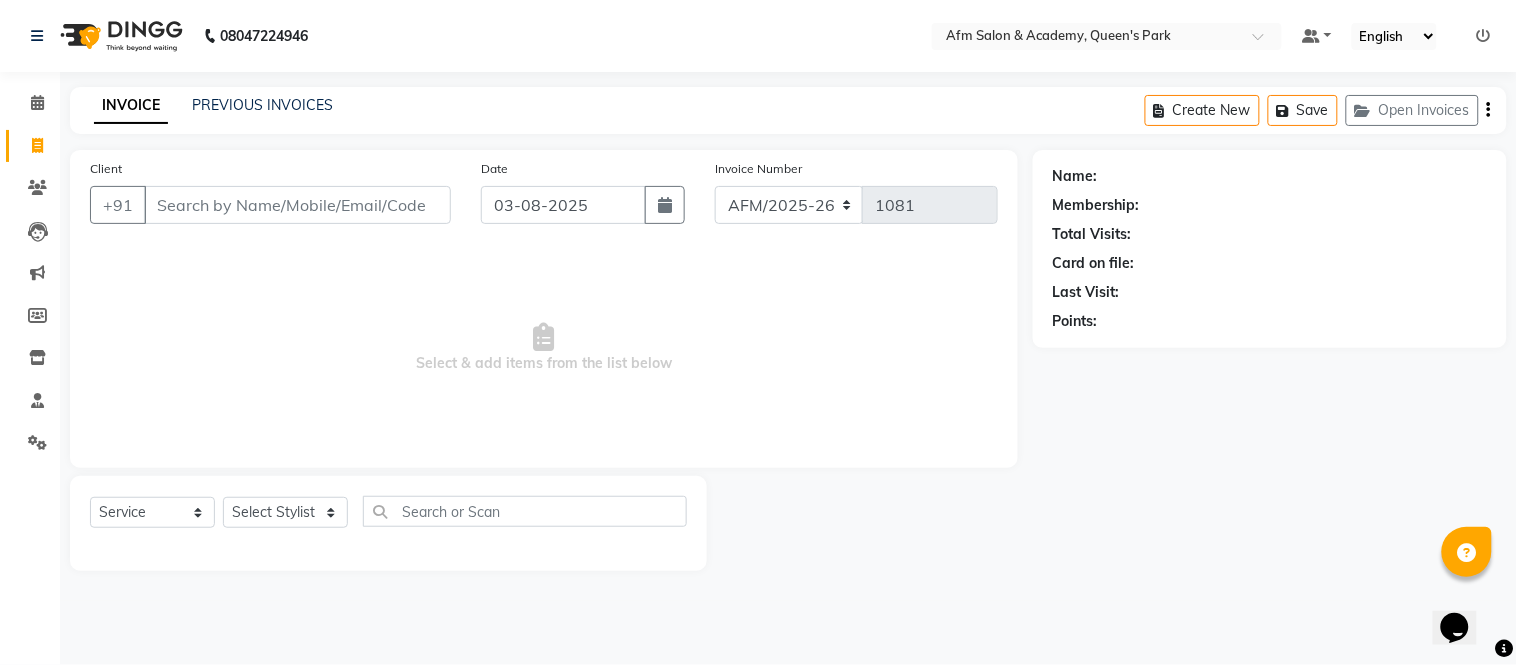 click on "Client" at bounding box center (297, 205) 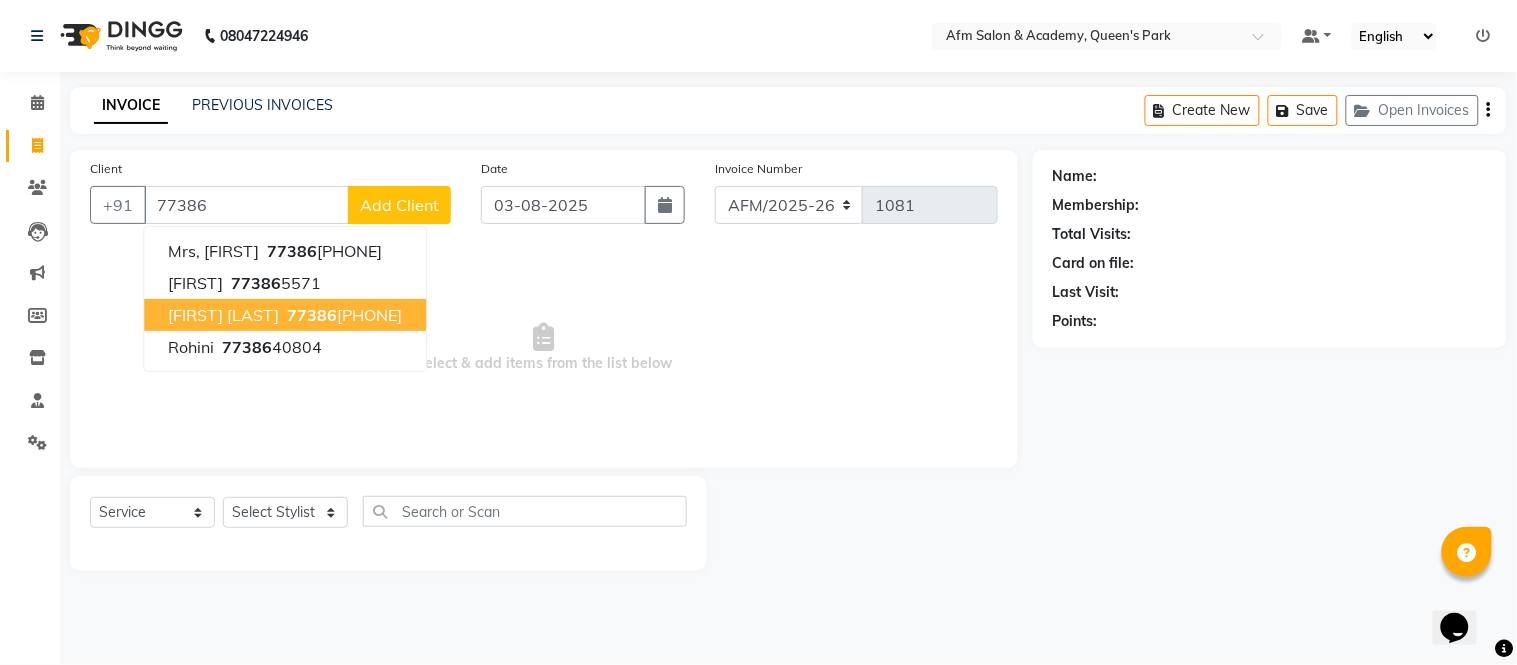 click on "77386" at bounding box center (312, 315) 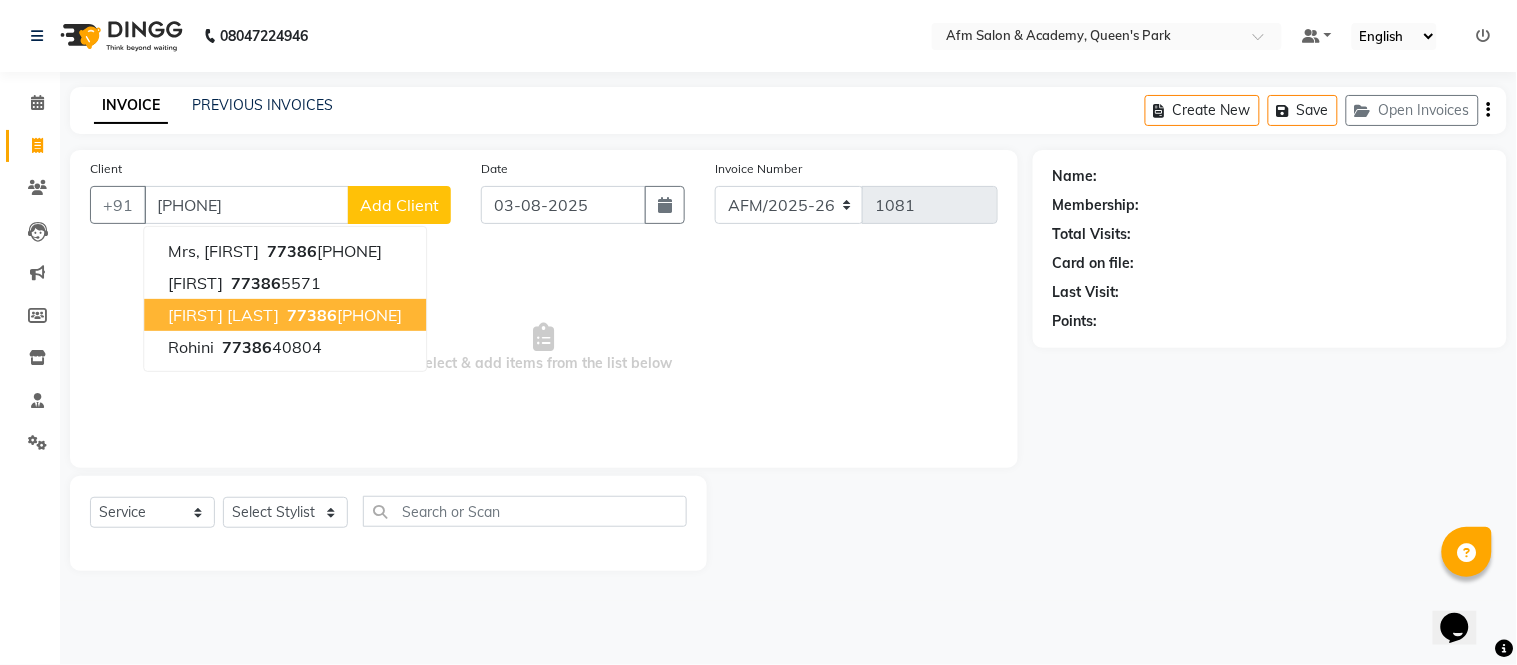 type on "[PHONE]" 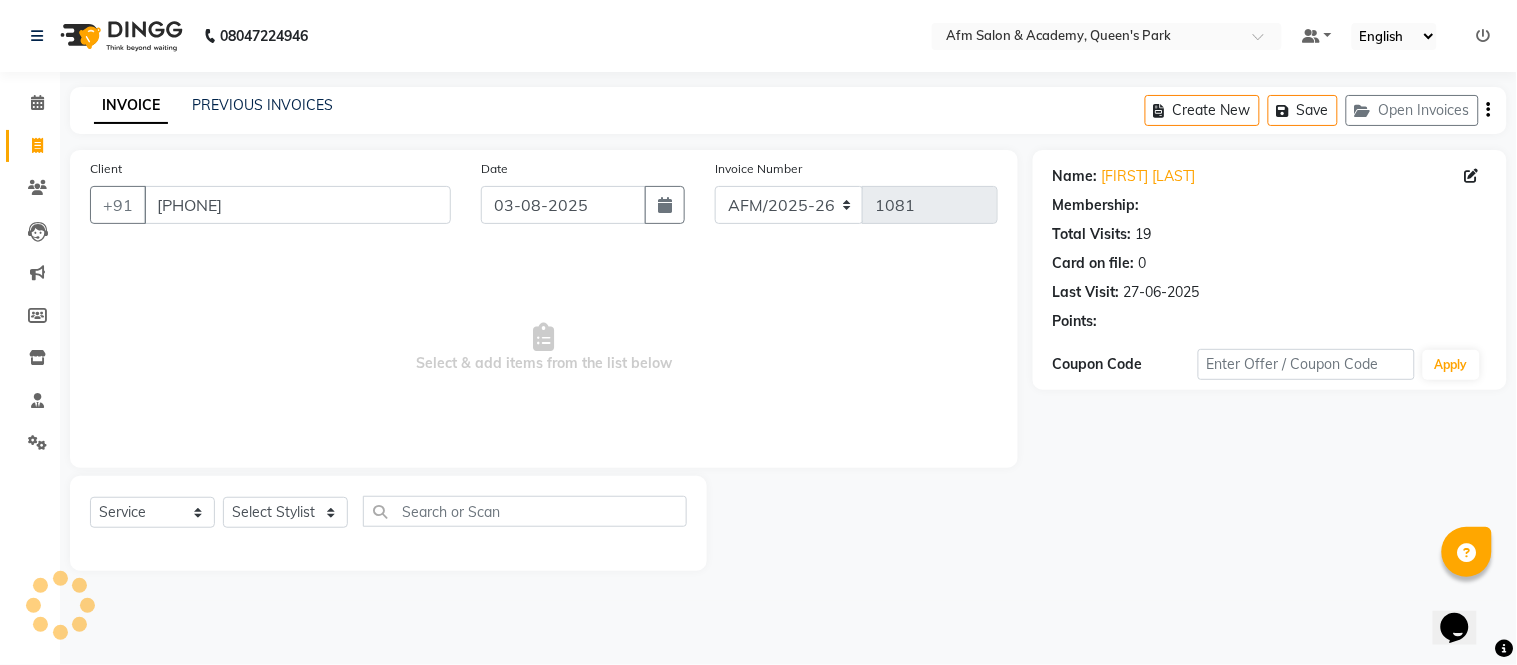 select on "1: Object" 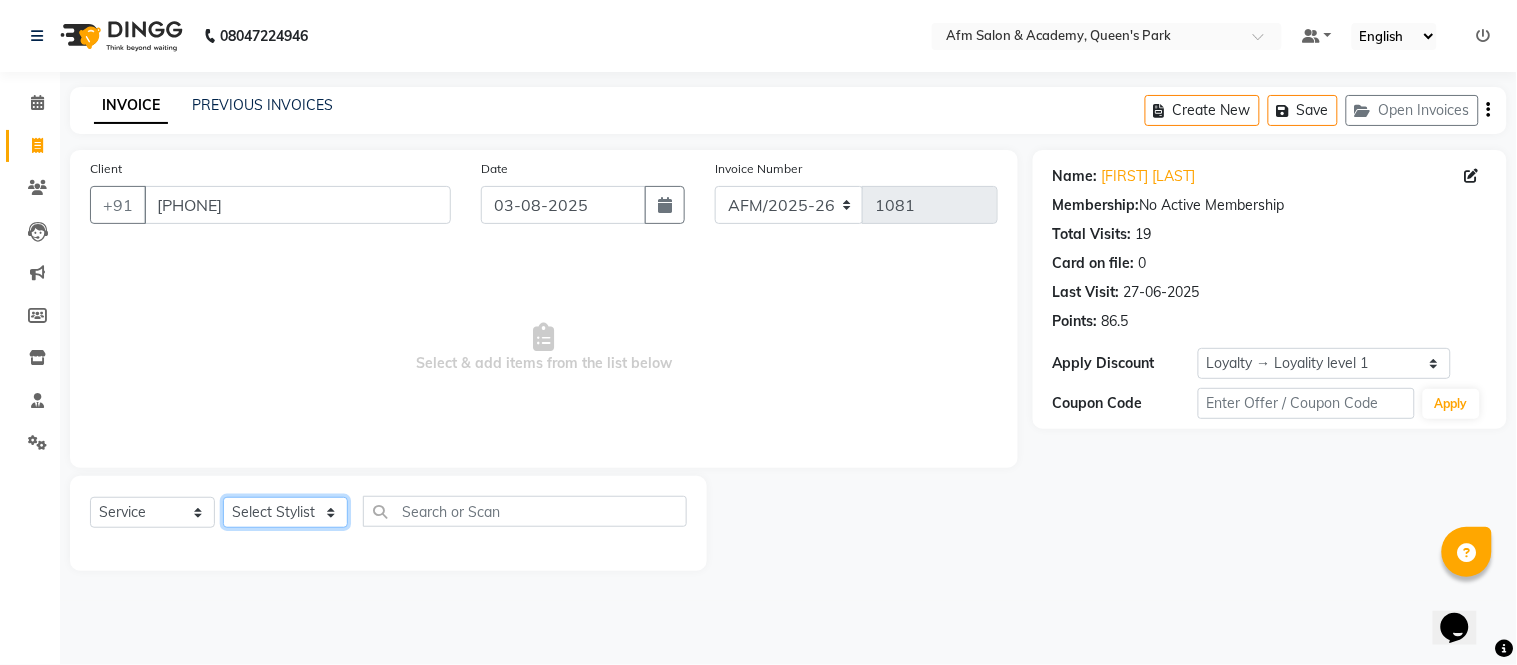 click on "Select Stylist AFM [FIRST] [FIRST] [FIRST] [FIRST] [FIRST] [FIRST] [FIRST] [FIRST] [FIRST] [FIRST] [FIRST] [FIRST]" 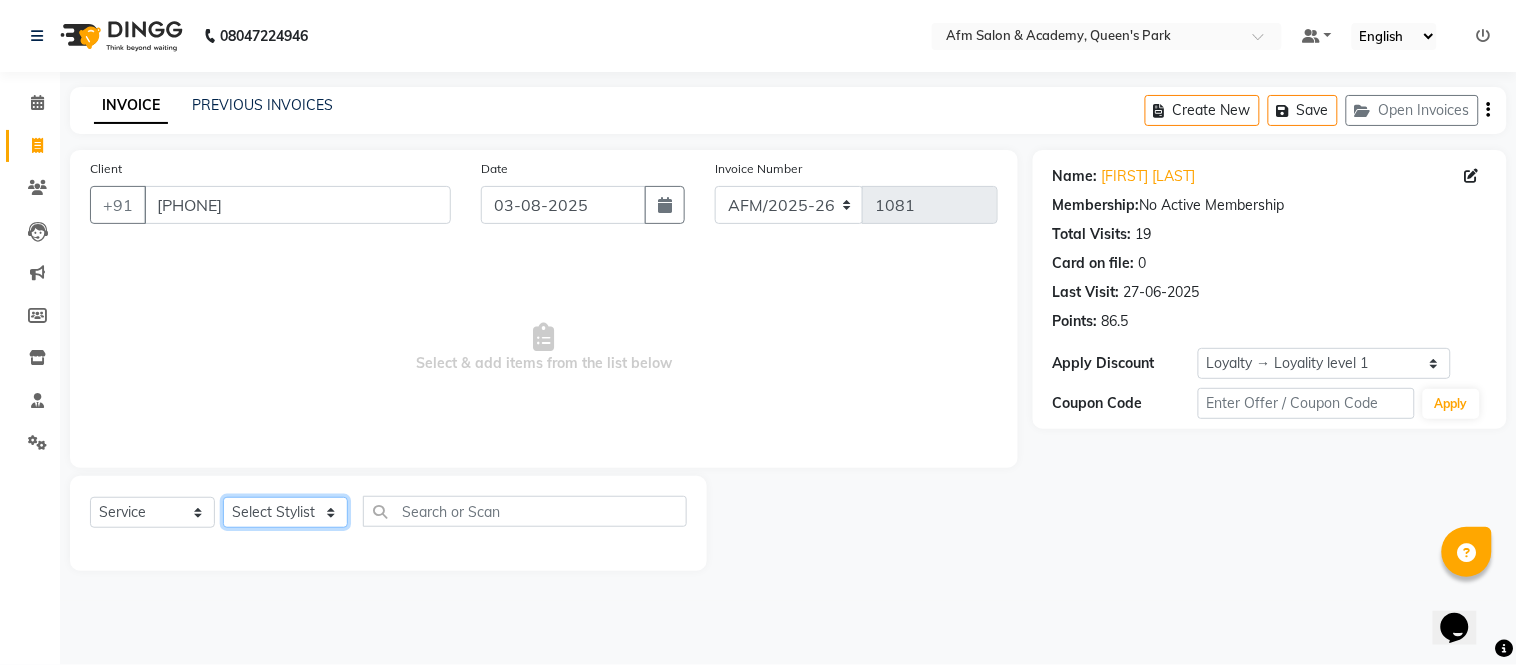 select on "[PHONE]" 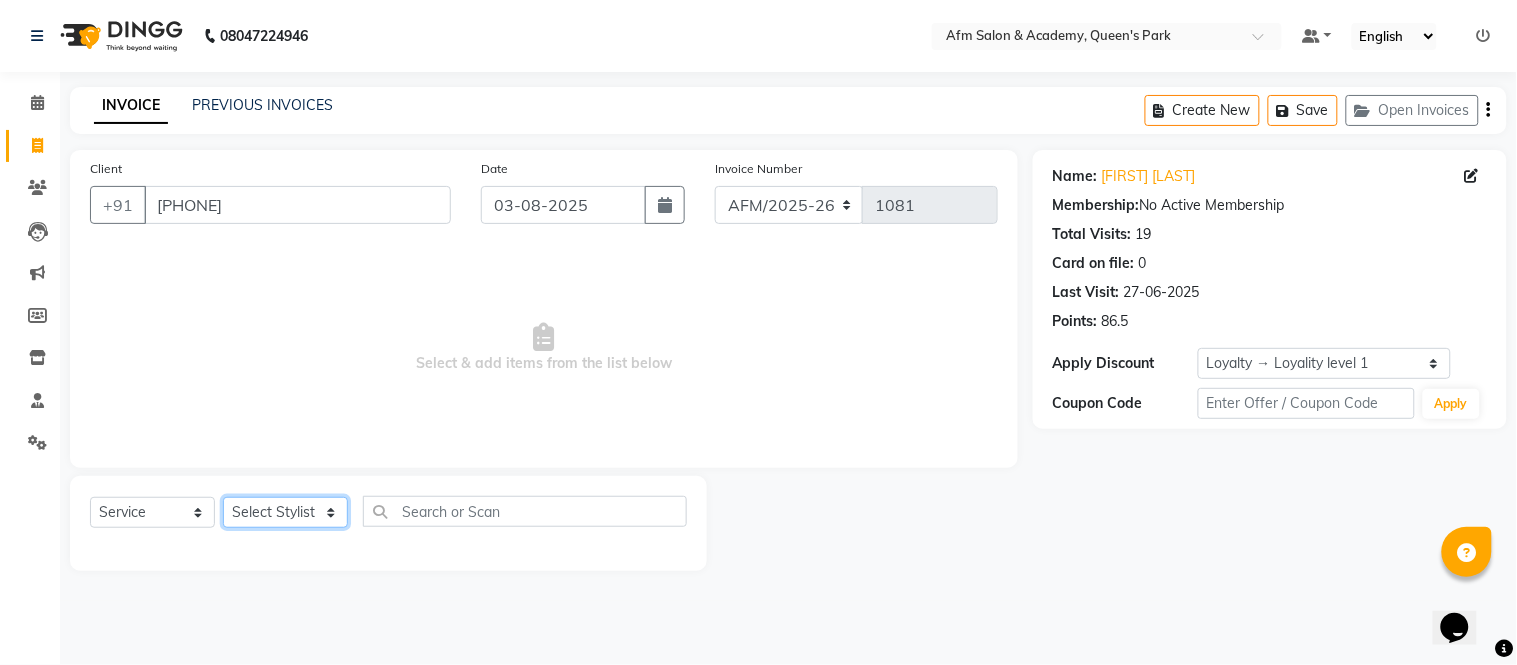 click on "Select Stylist AFM [FIRST] [FIRST] [FIRST] [FIRST] [FIRST] [FIRST] [FIRST] [FIRST] [FIRST] [FIRST] [FIRST] [FIRST]" 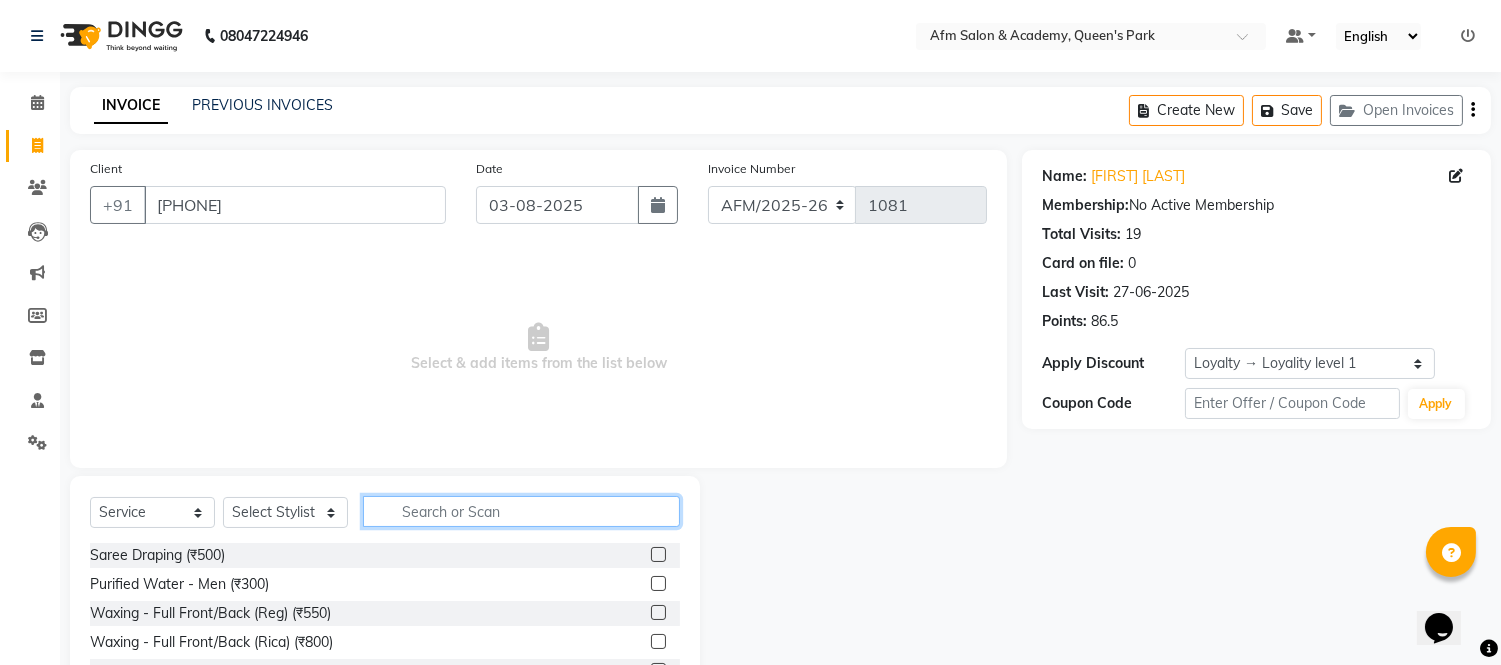 click 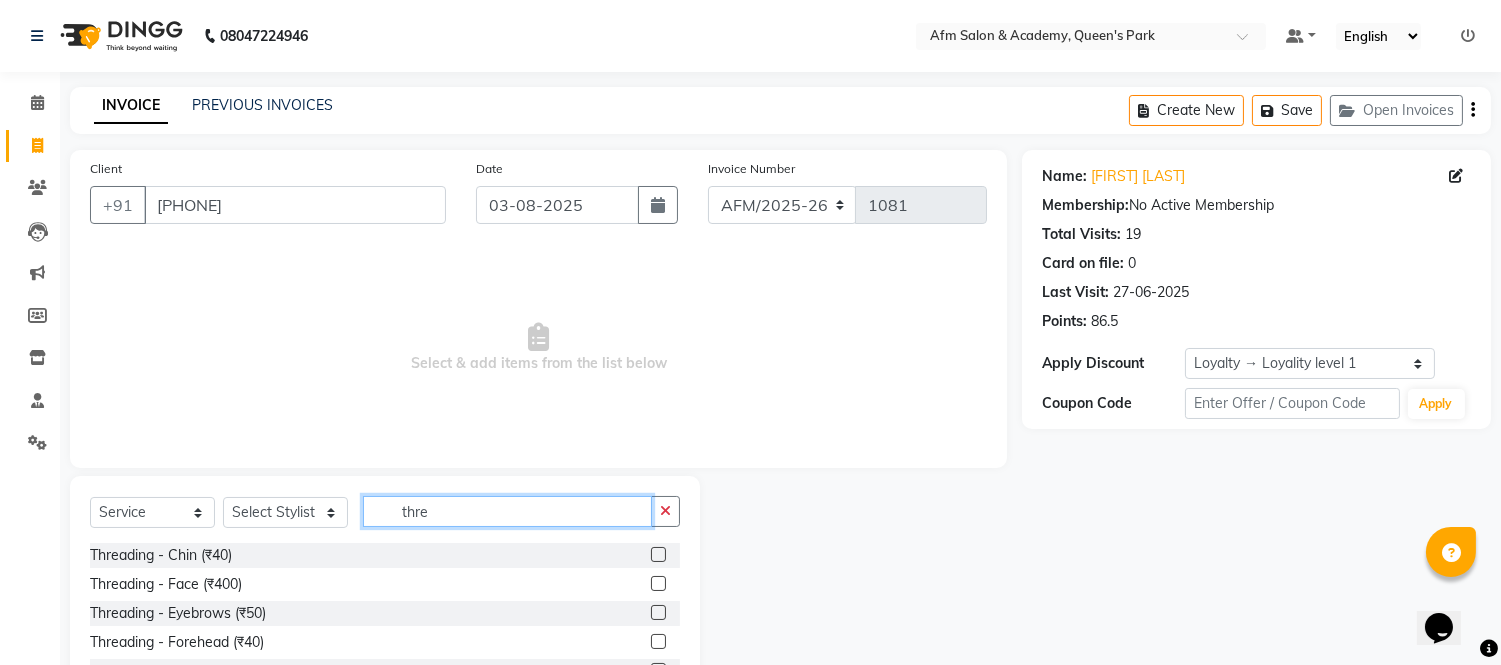 type on "thre" 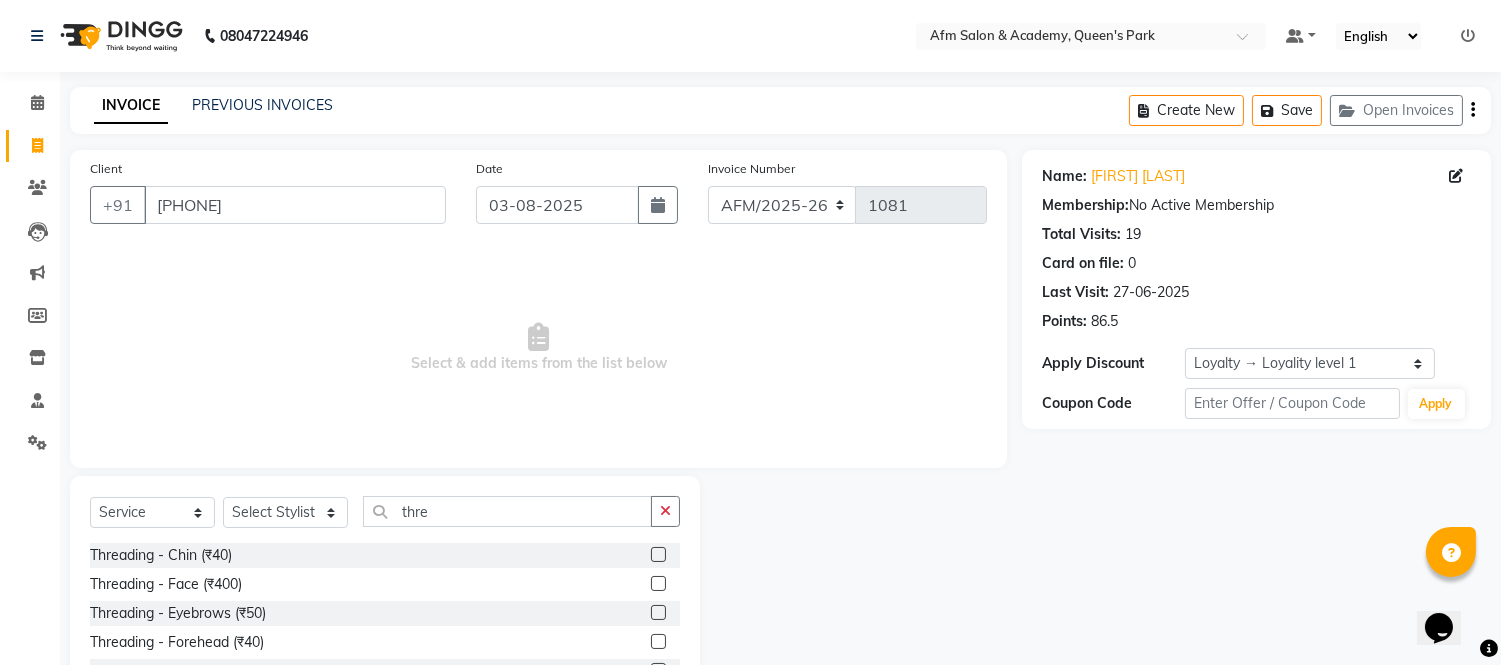 click 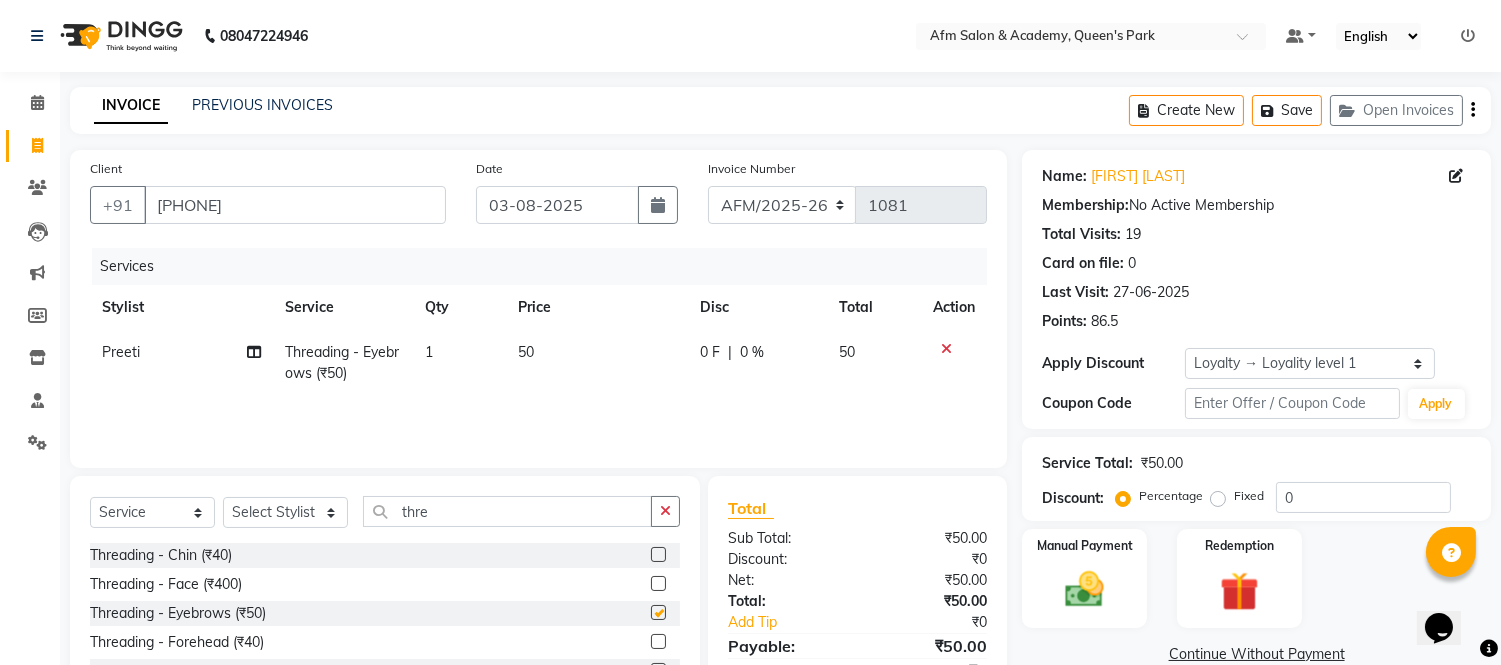 checkbox on "false" 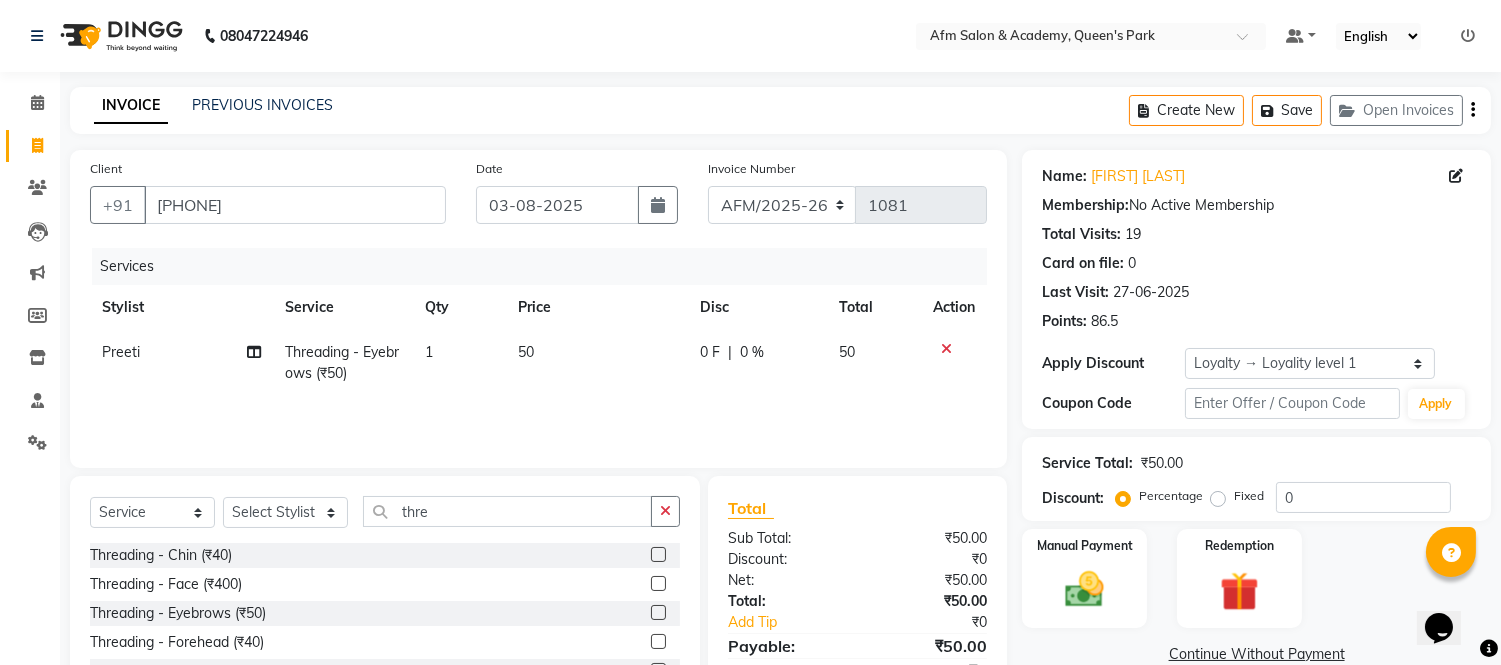 click 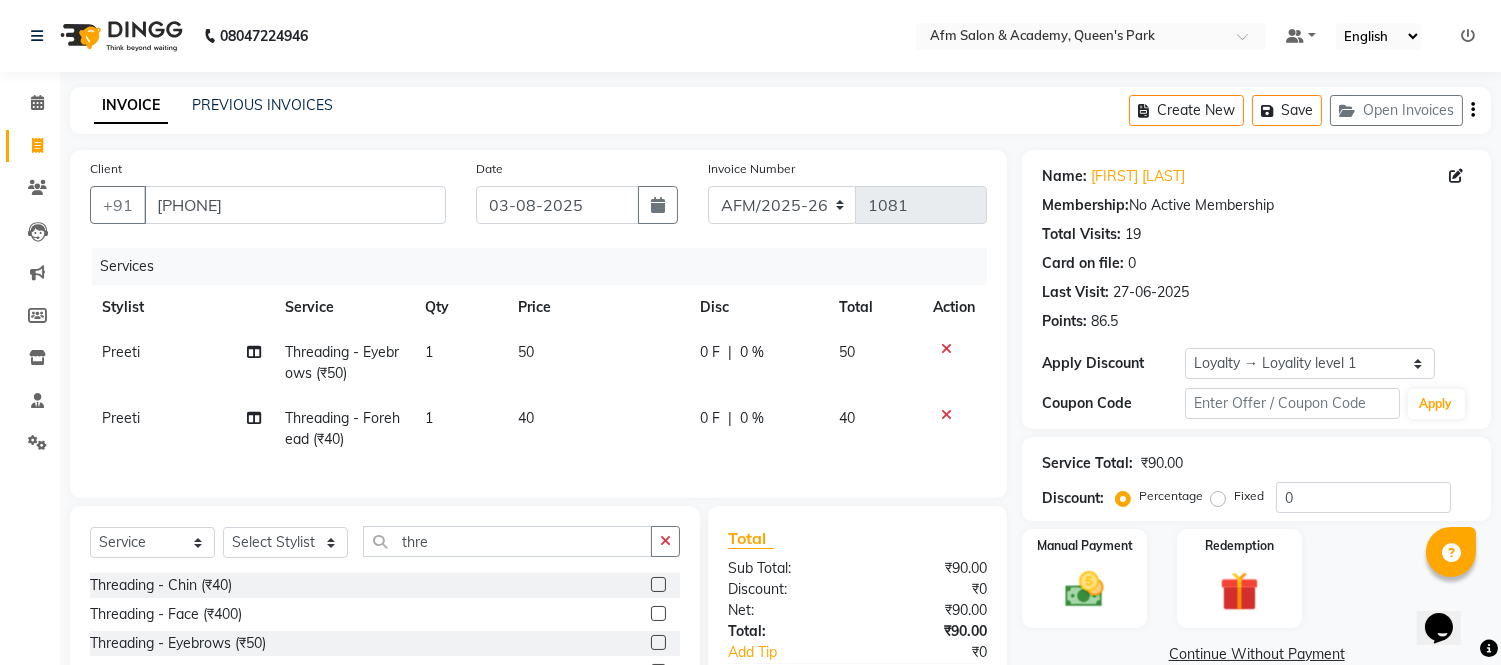 checkbox on "false" 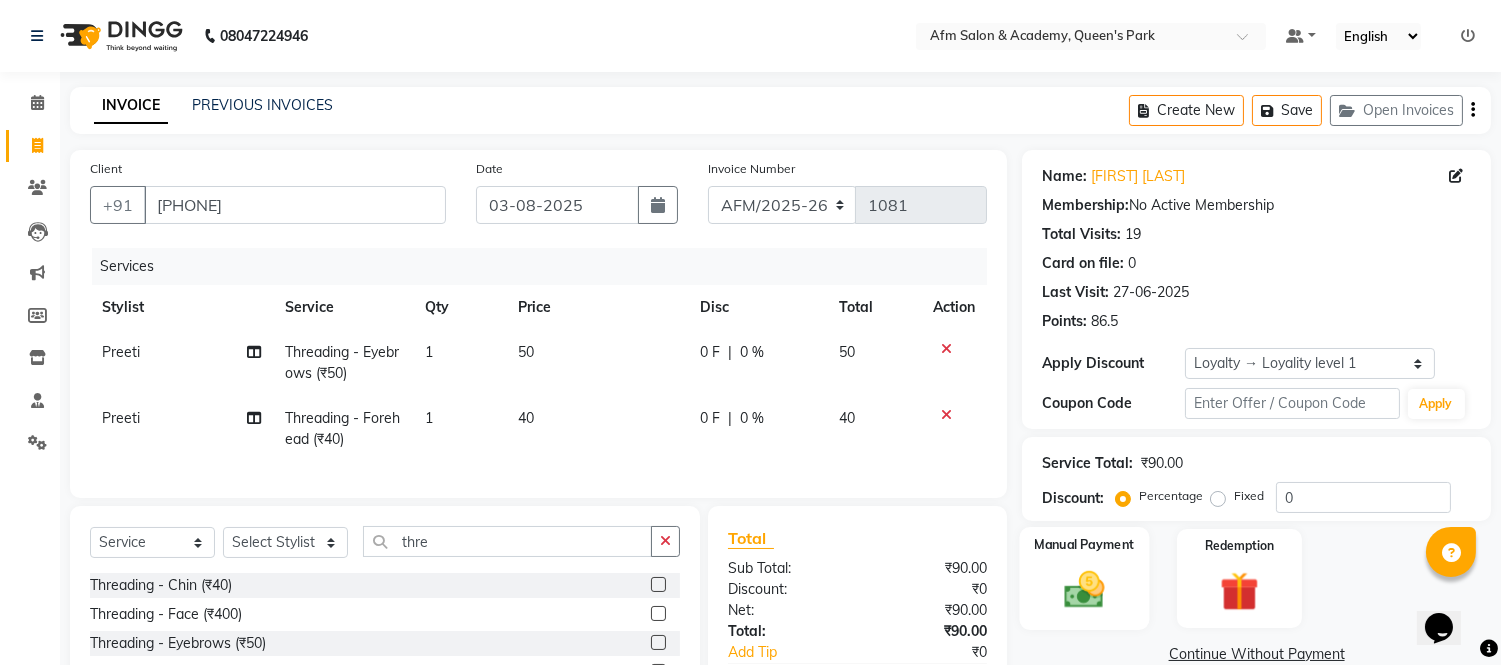 click 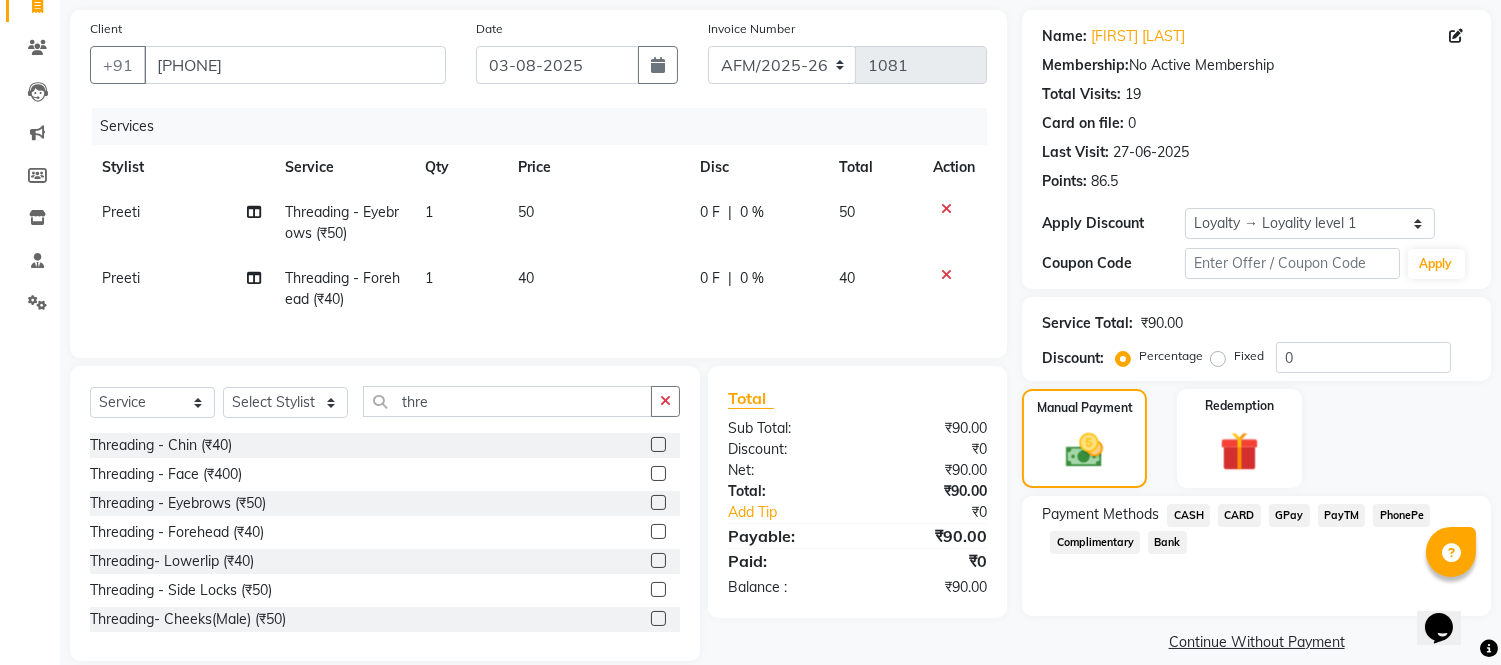 scroll, scrollTop: 182, scrollLeft: 0, axis: vertical 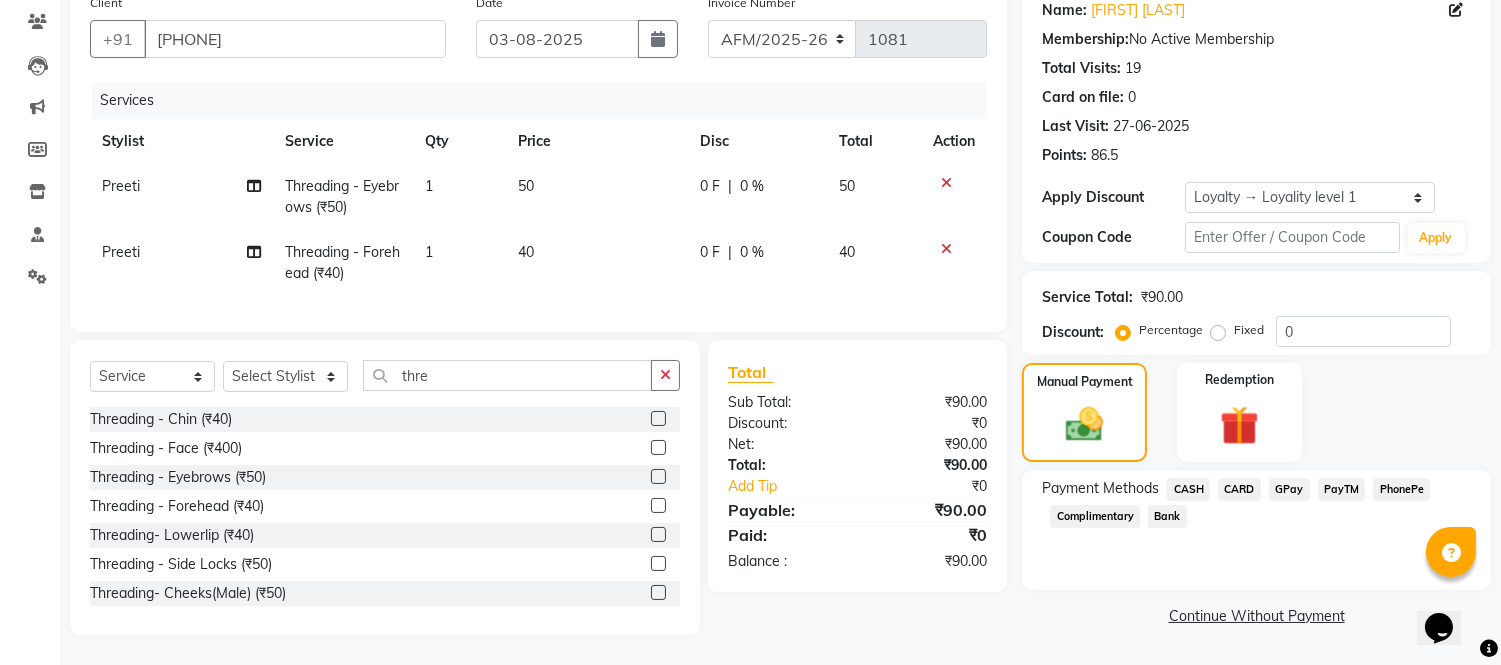 click on "GPay" 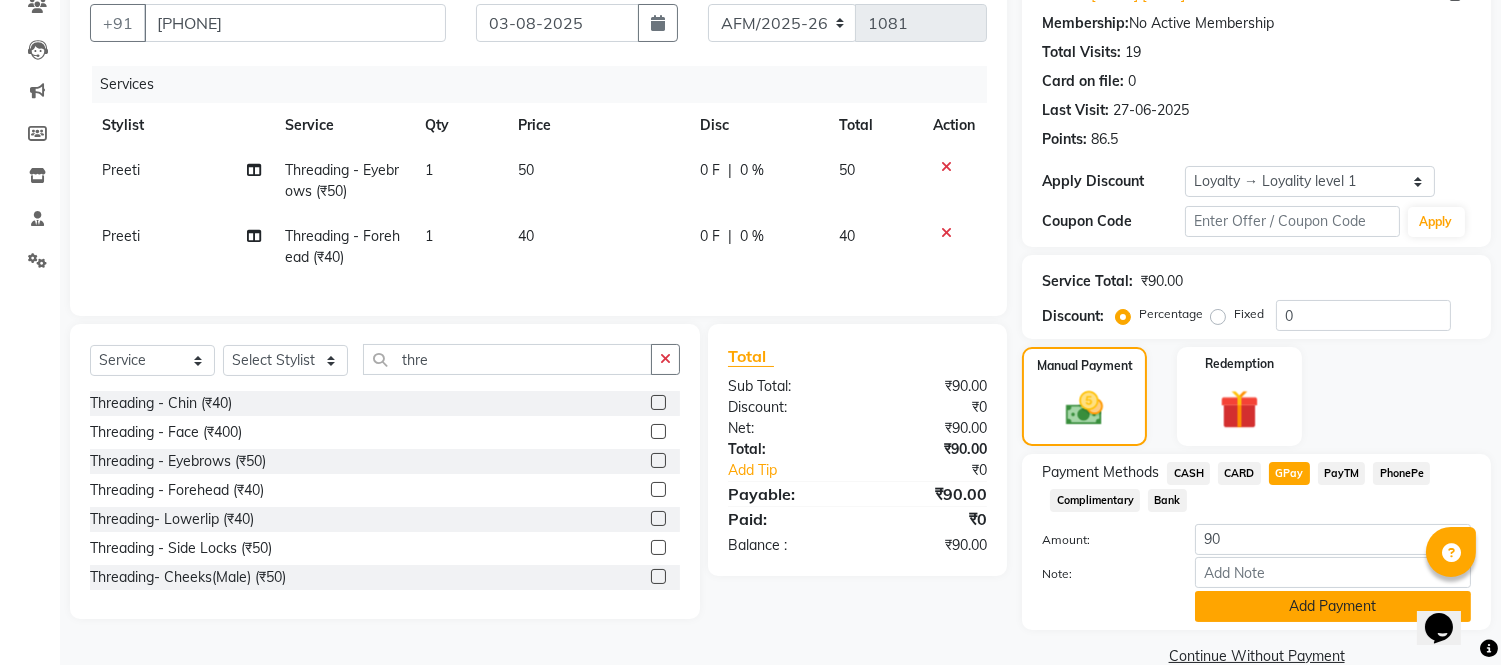click on "Add Payment" 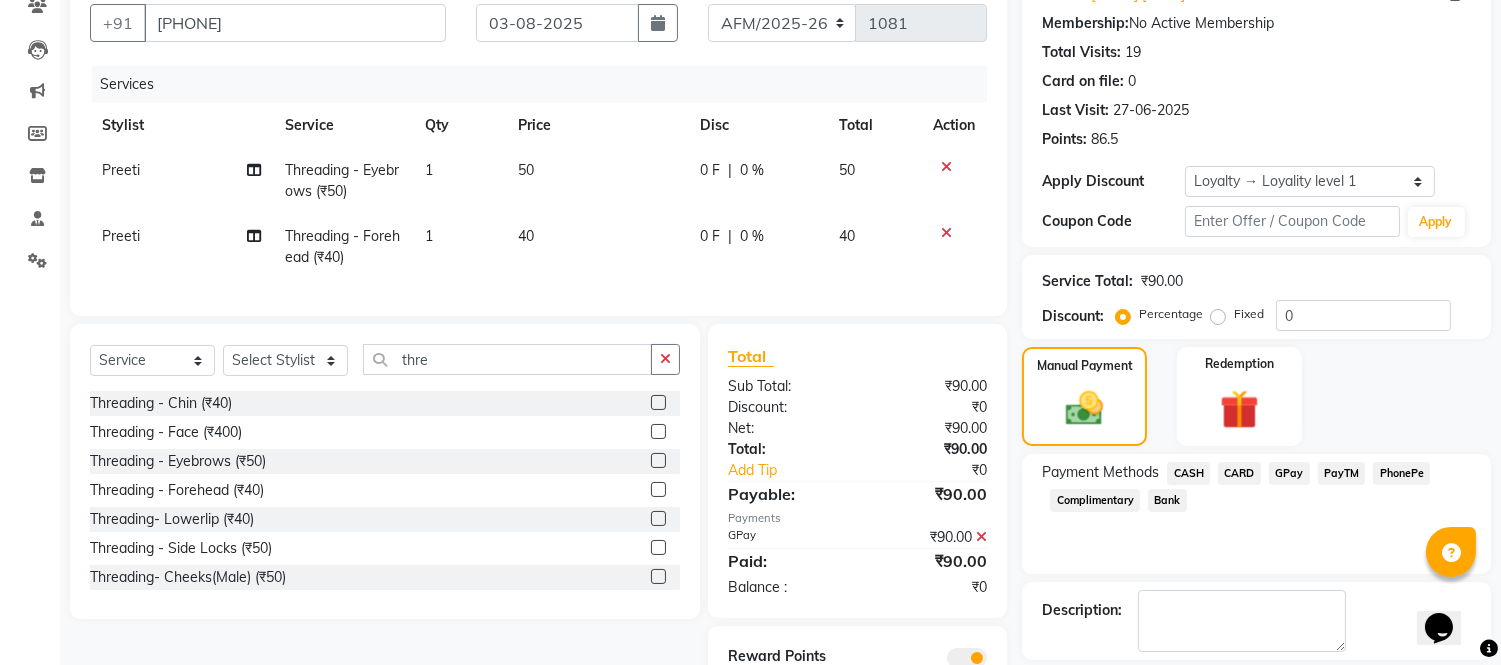 scroll, scrollTop: 280, scrollLeft: 0, axis: vertical 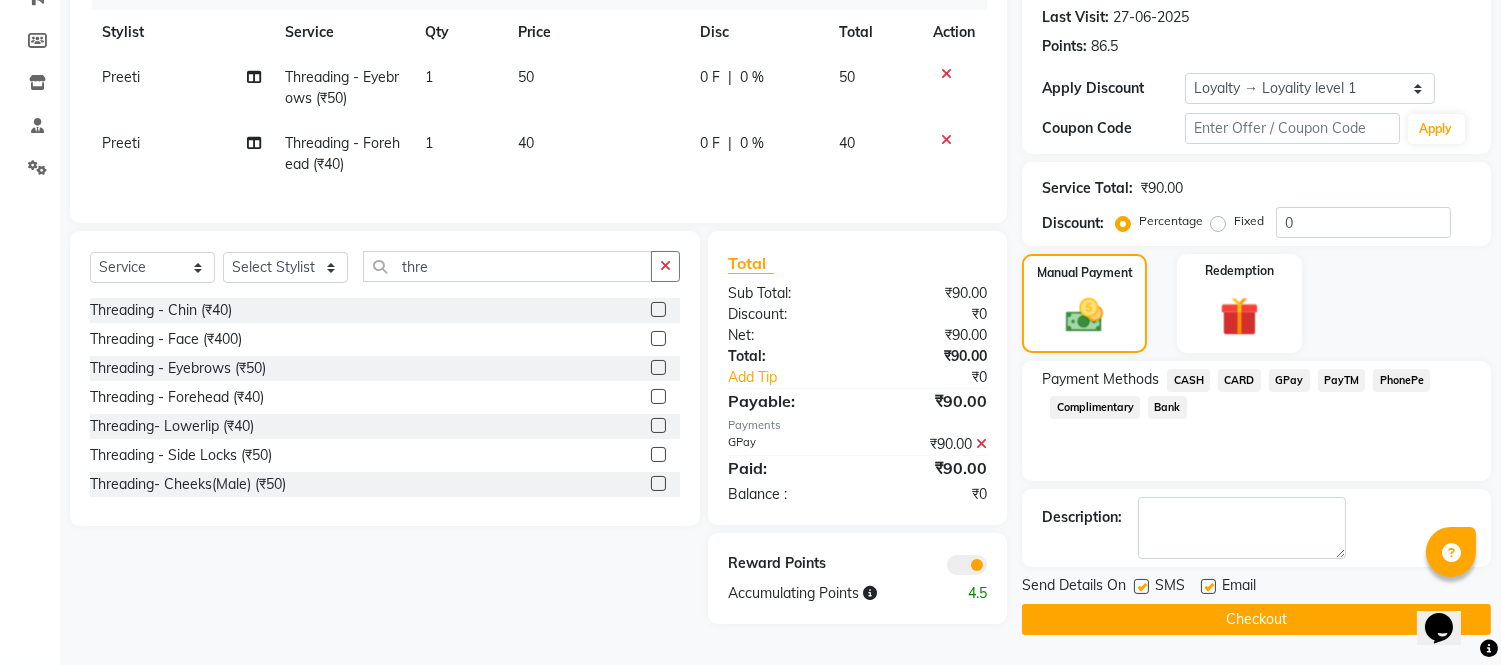 click on "Checkout" 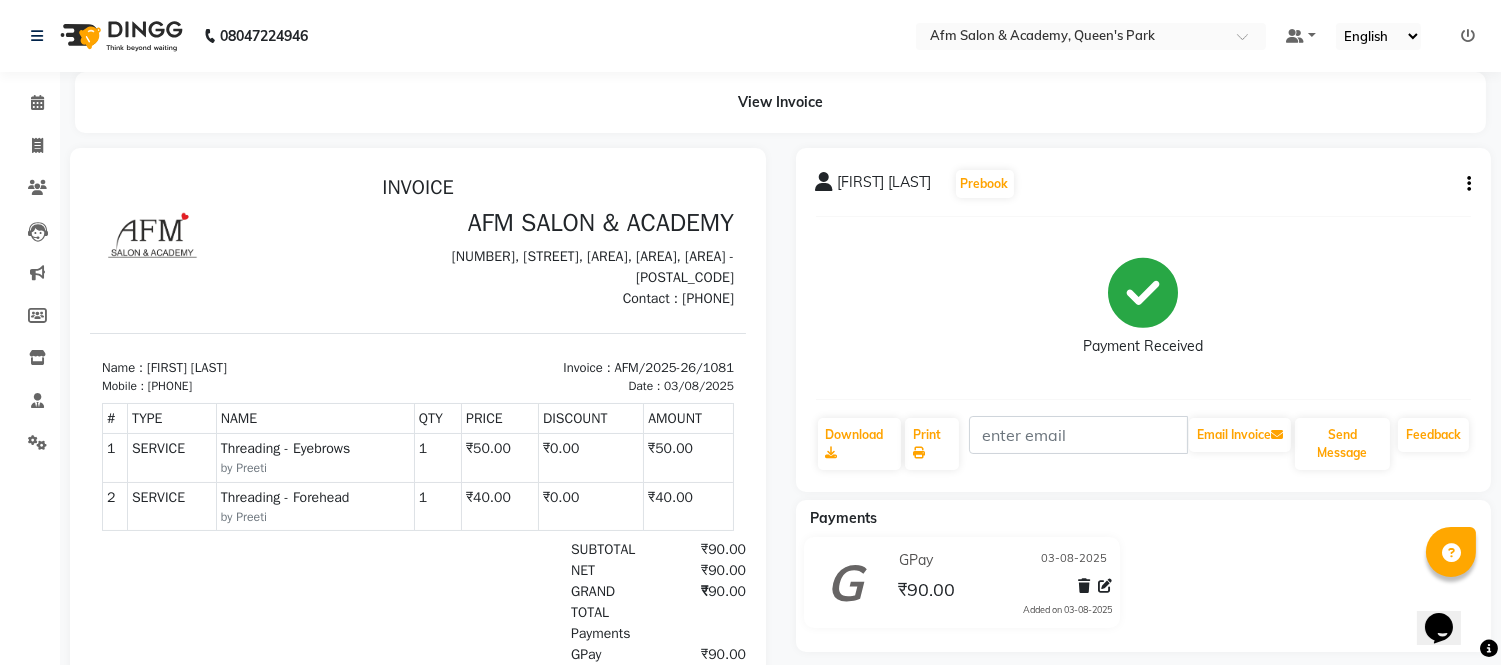 scroll, scrollTop: 0, scrollLeft: 0, axis: both 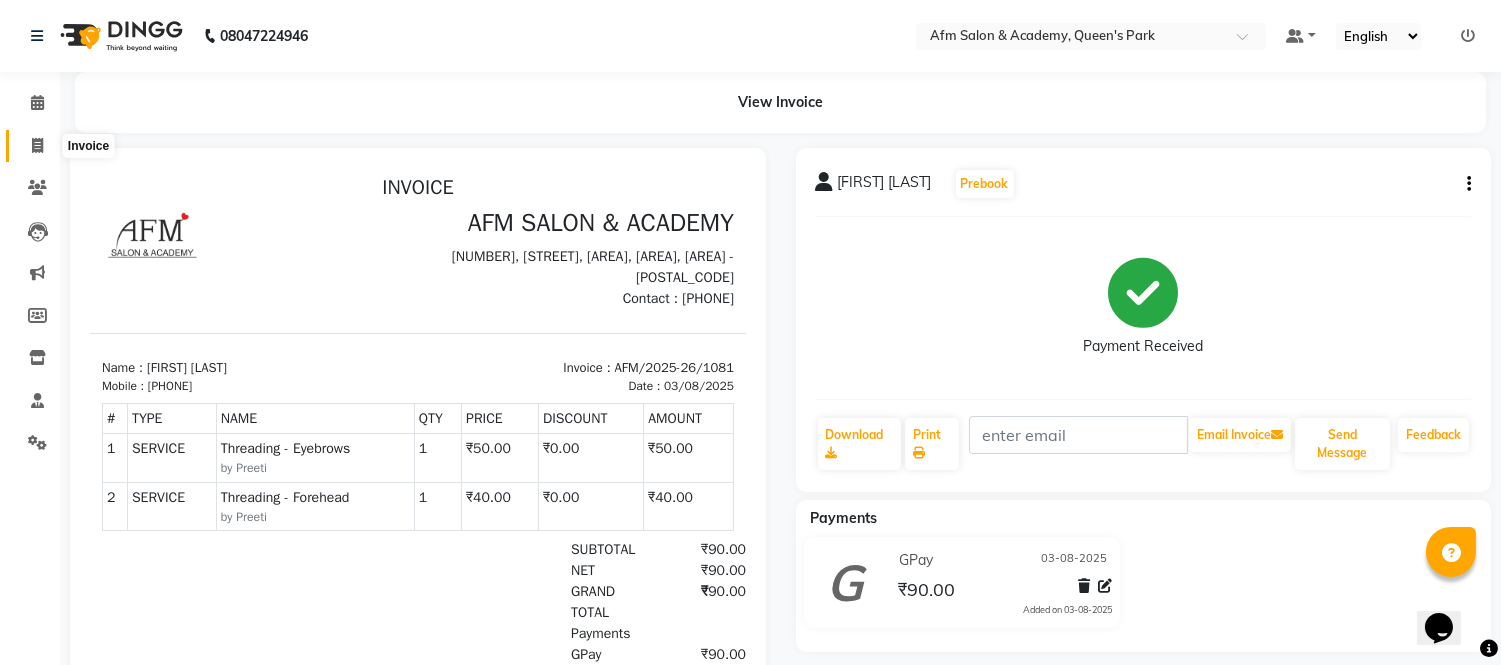click 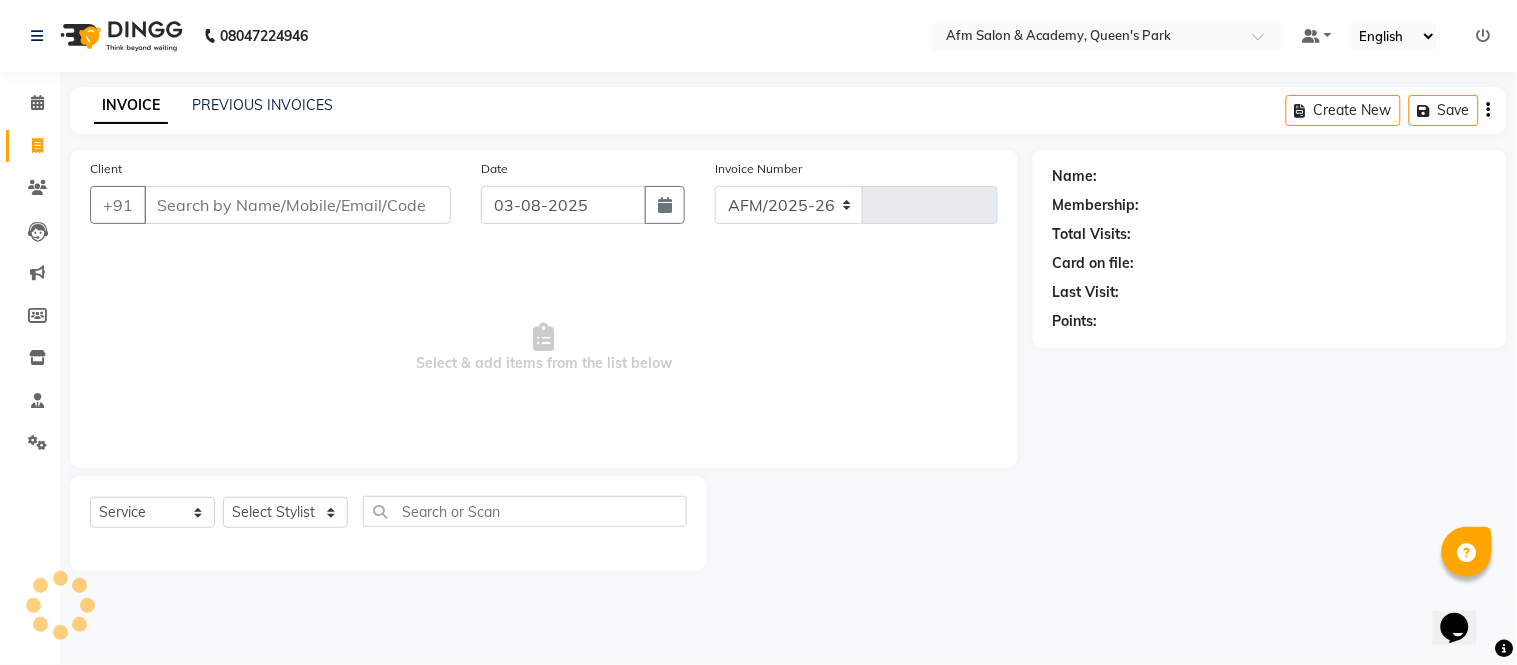 select on "3437" 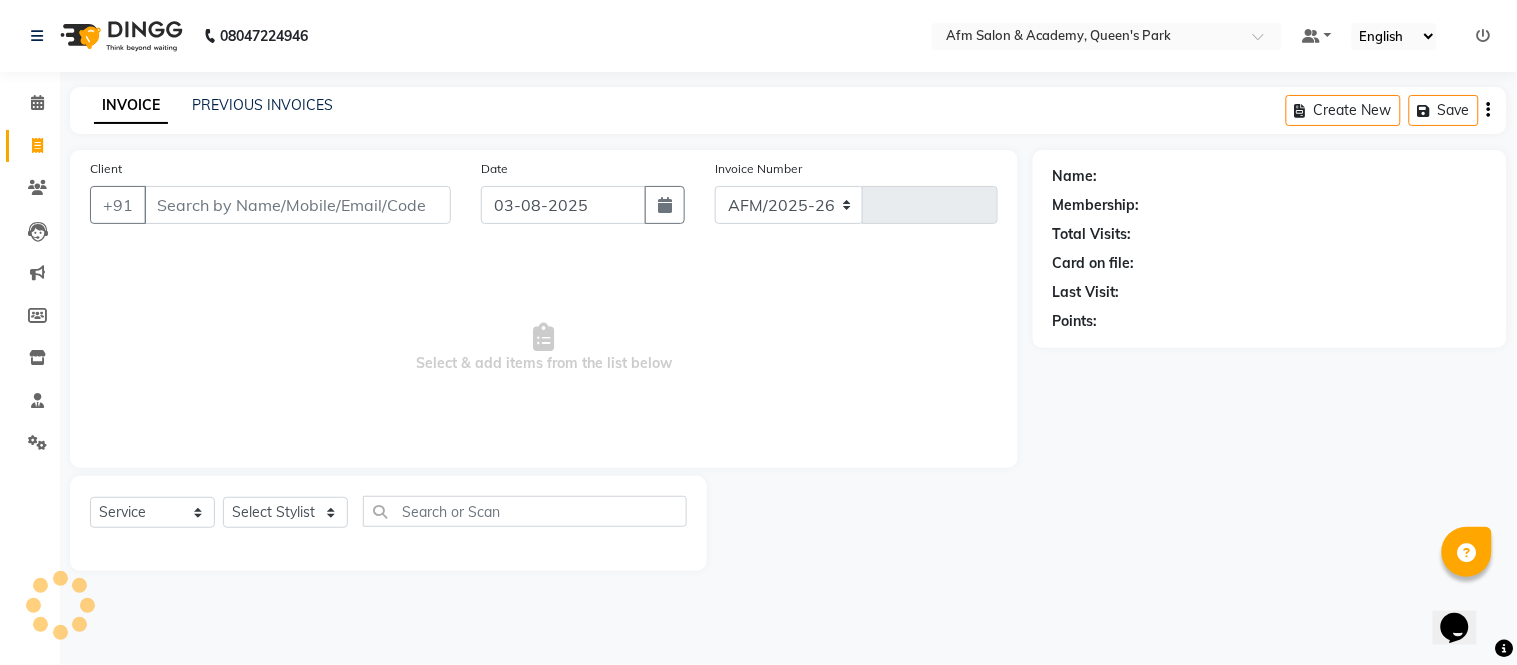 type on "1082" 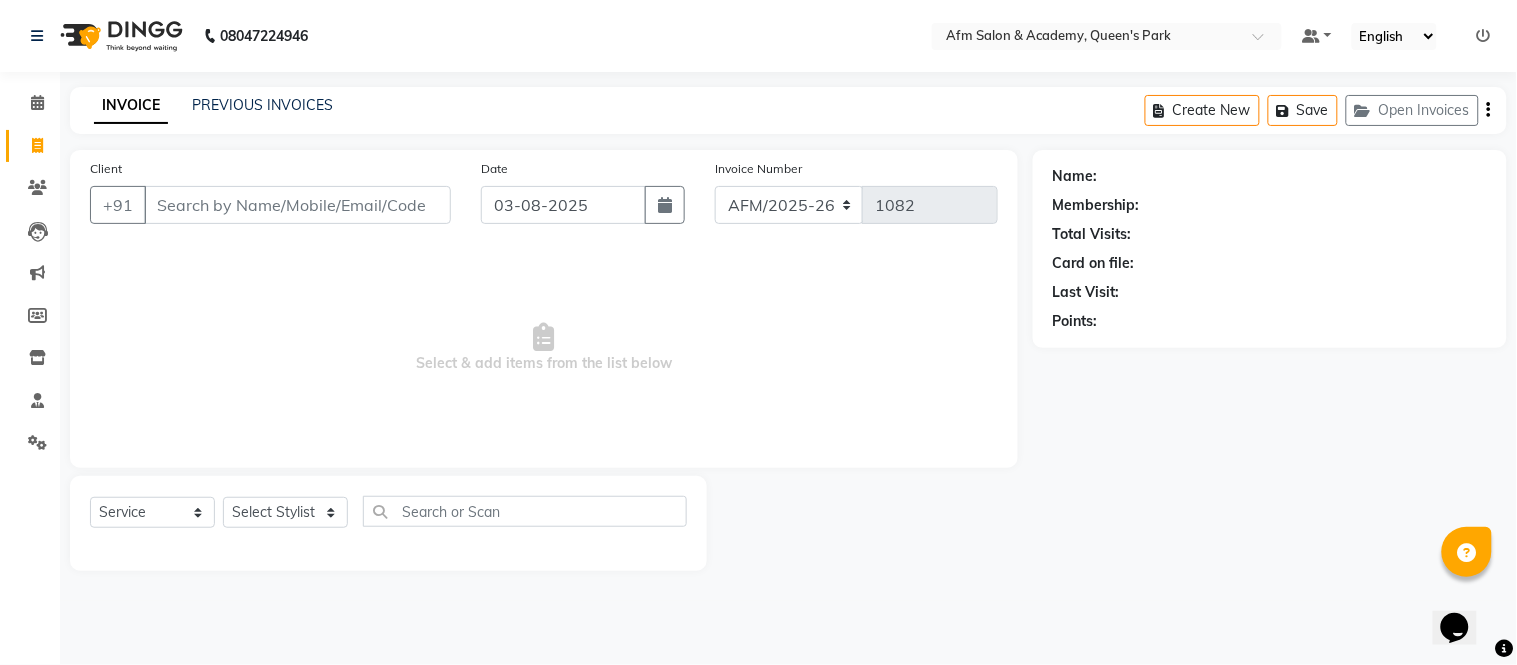 click on "Client" at bounding box center (297, 205) 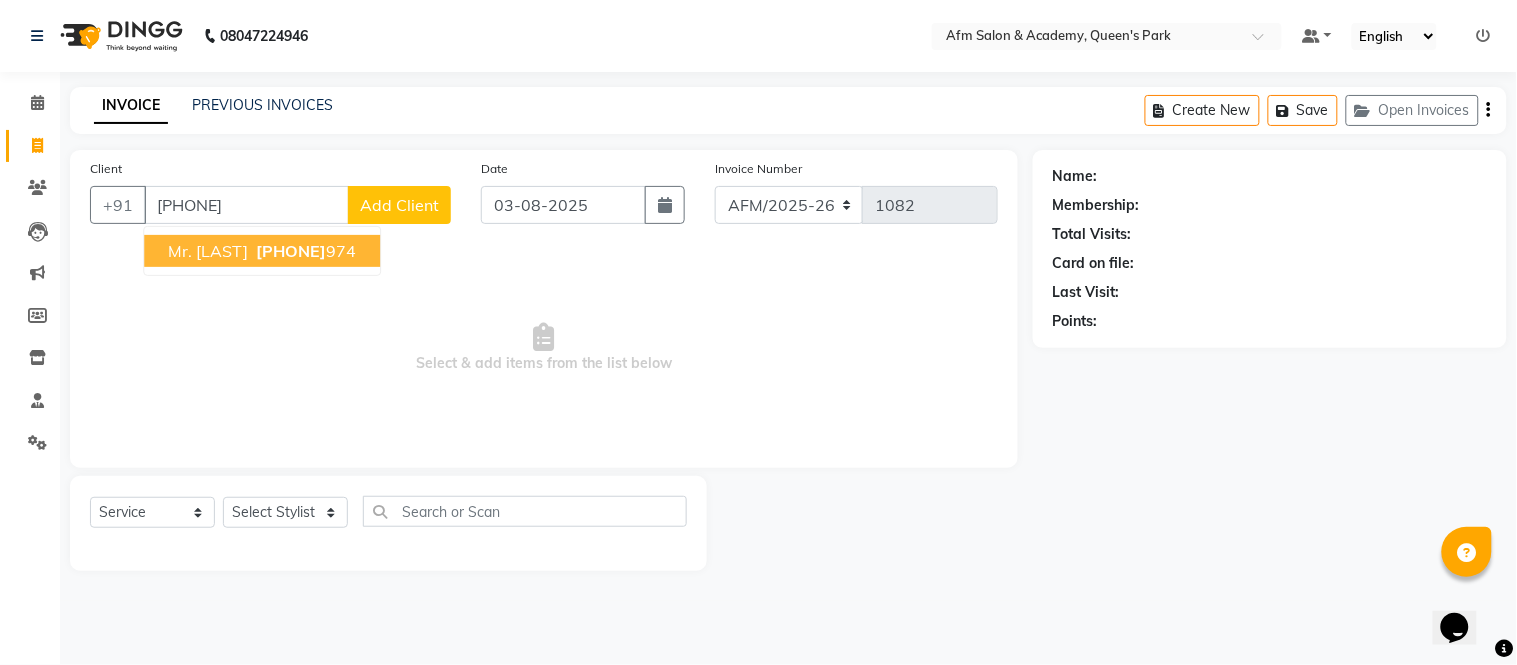 click on "[PHONE]" at bounding box center [291, 251] 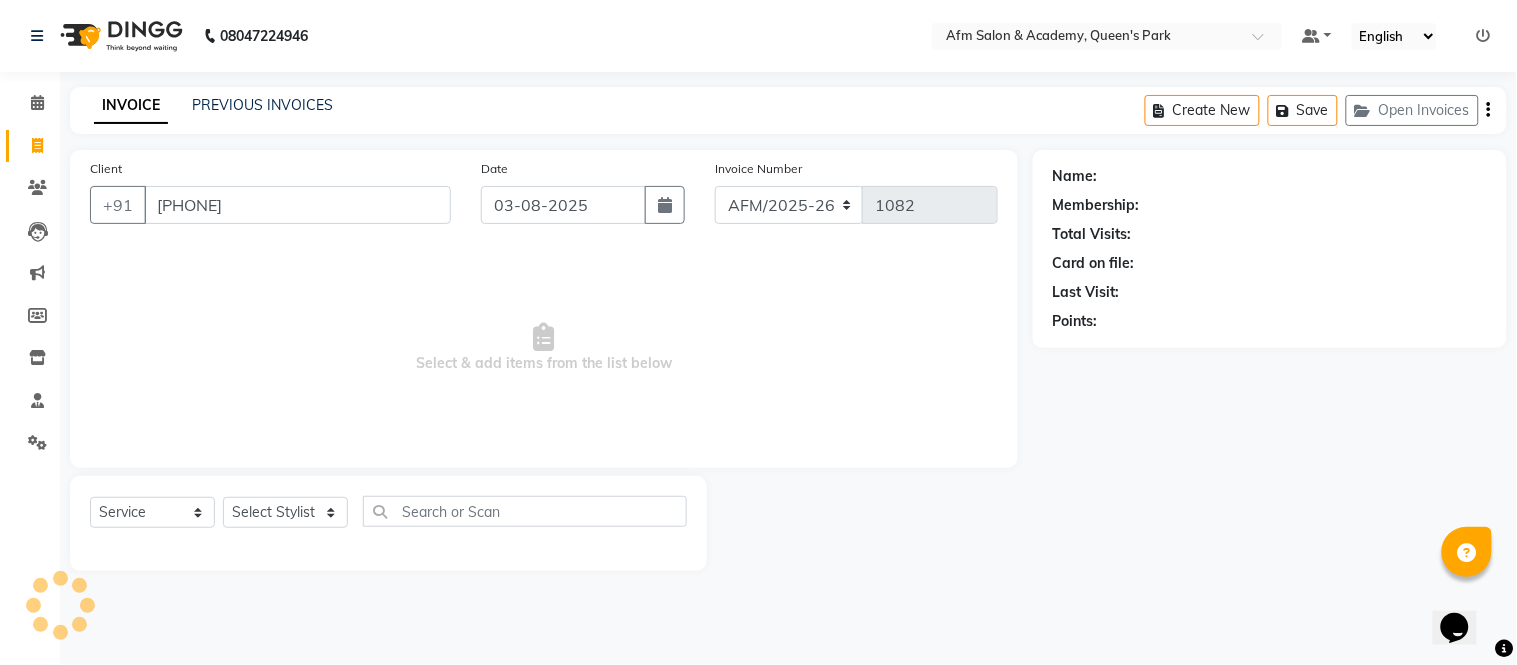 type on "[PHONE]" 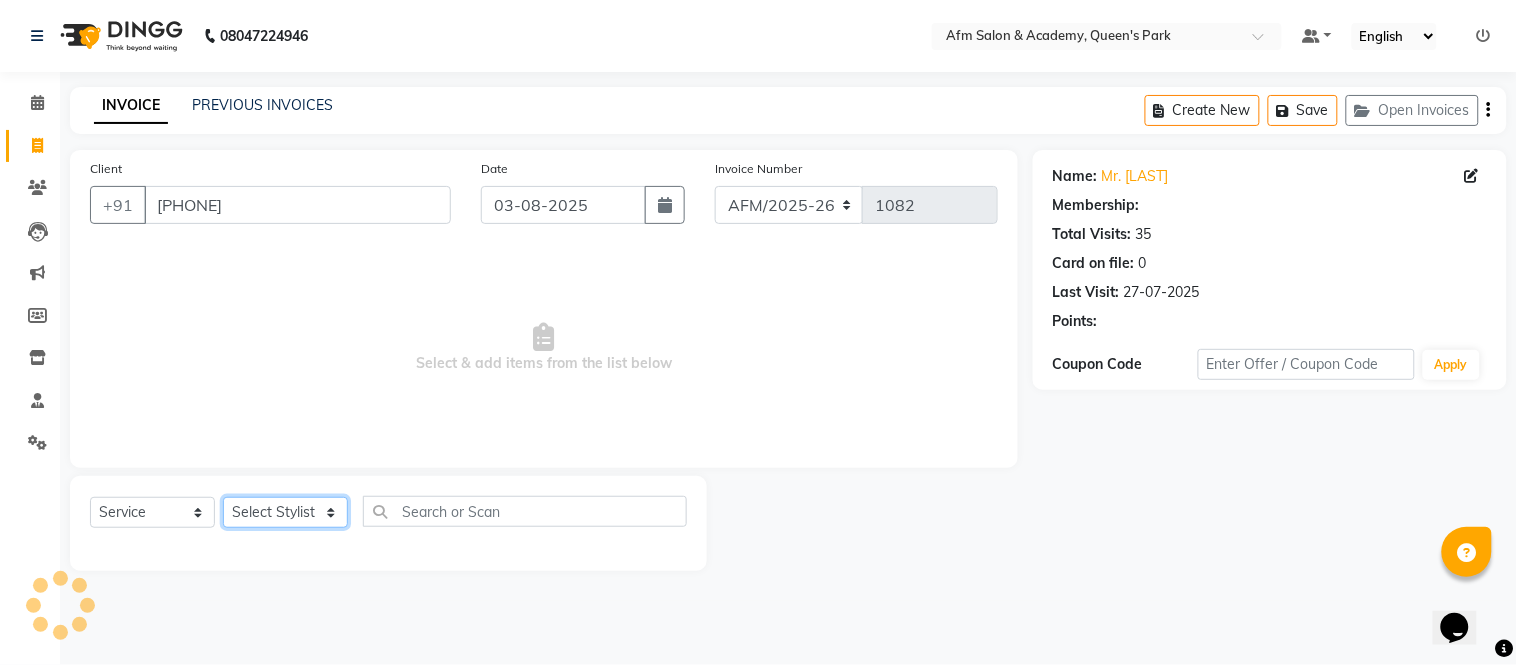 click on "Select Stylist AFM [FIRST] [FIRST] [FIRST] [FIRST] [FIRST] [FIRST] [FIRST] [FIRST] [FIRST] [FIRST] [FIRST] [FIRST]" 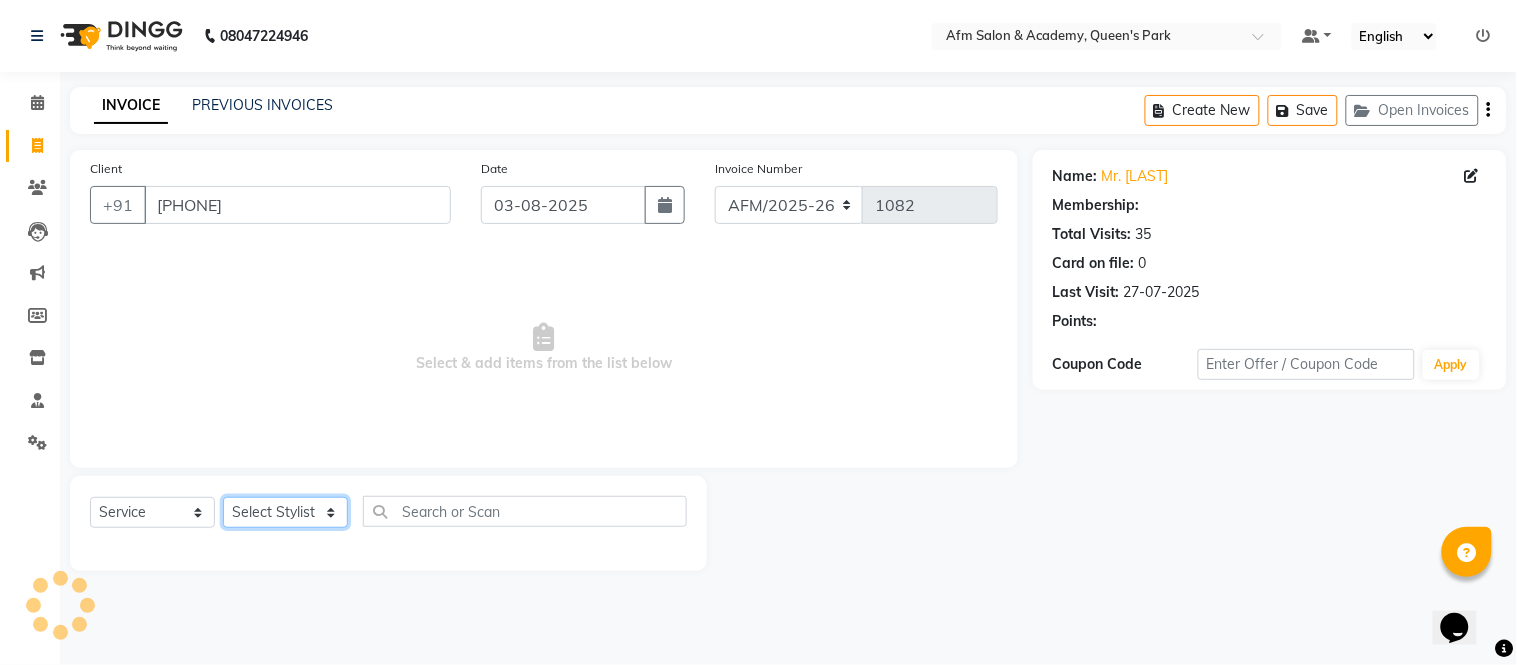 select on "1: Object" 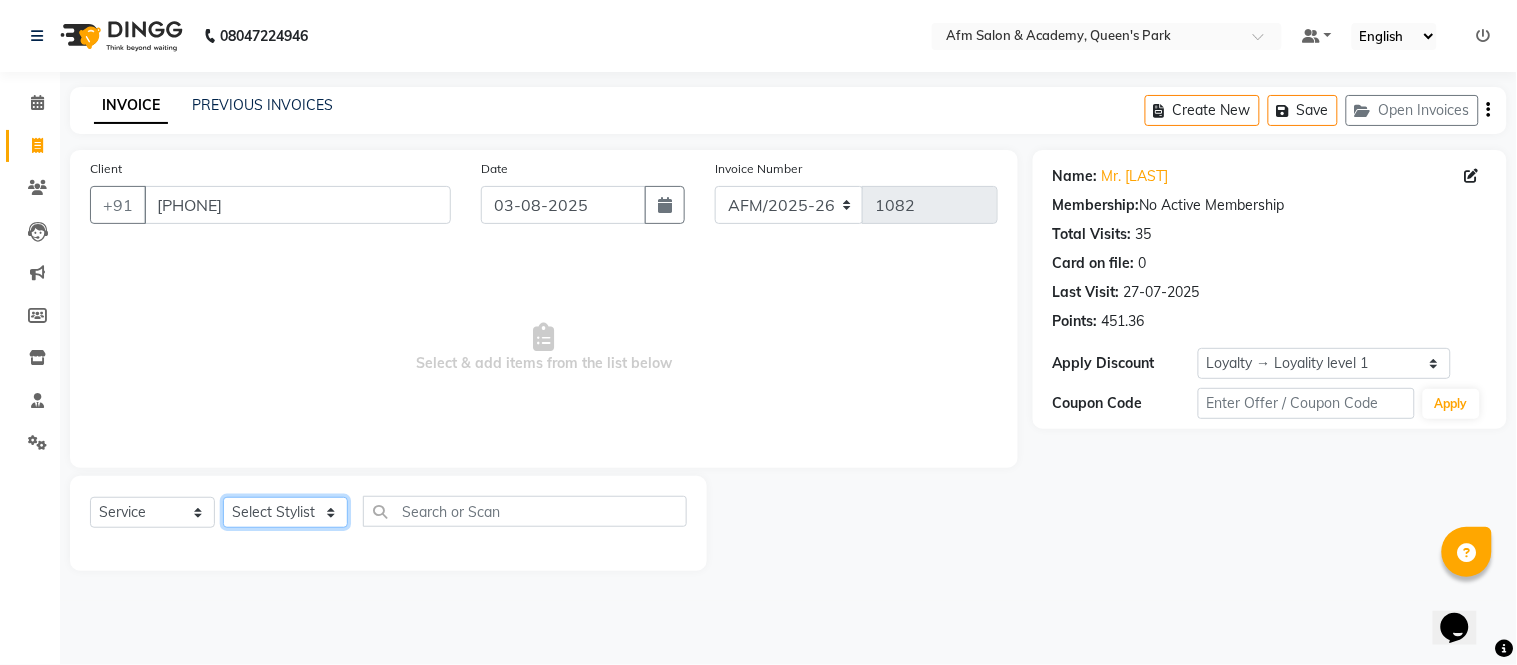 select on "77676" 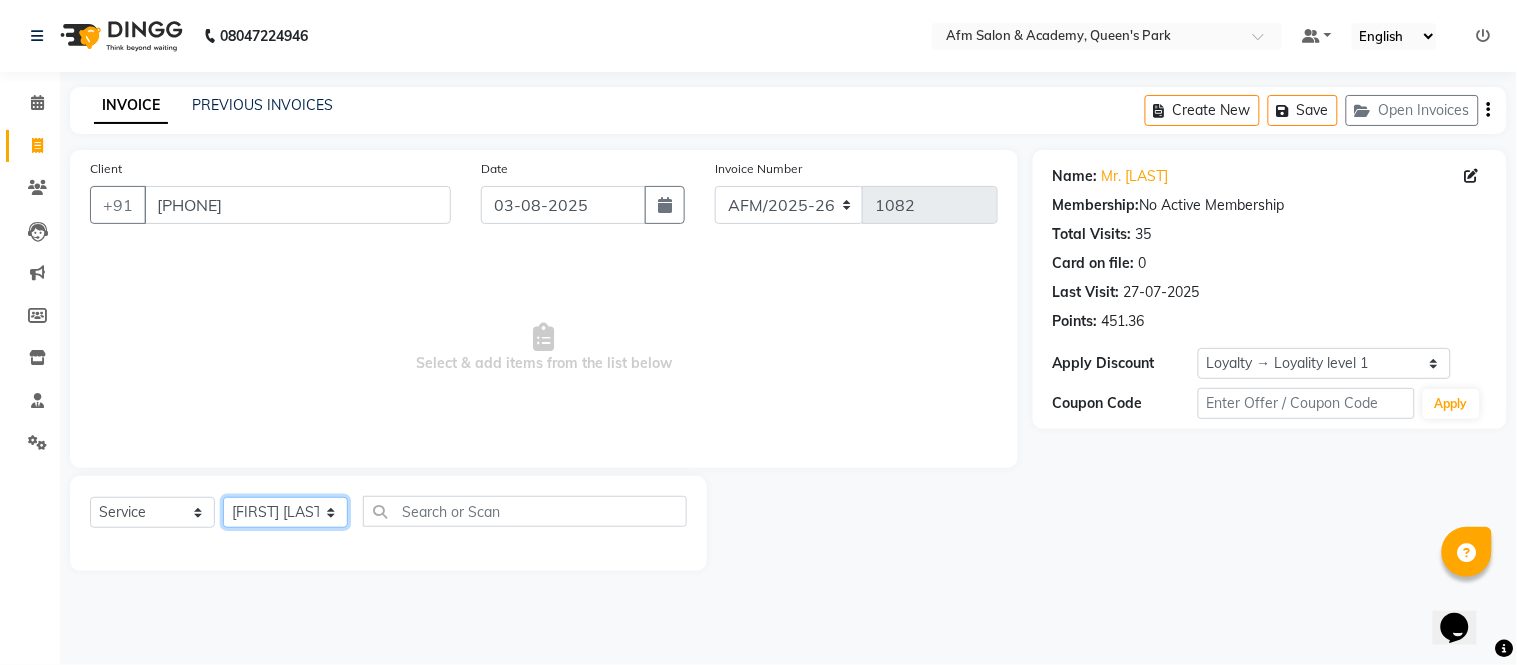 click on "Select Stylist AFM [FIRST] [FIRST] [FIRST] [FIRST] [FIRST] [FIRST] [FIRST] [FIRST] [FIRST] [FIRST] [FIRST] [FIRST]" 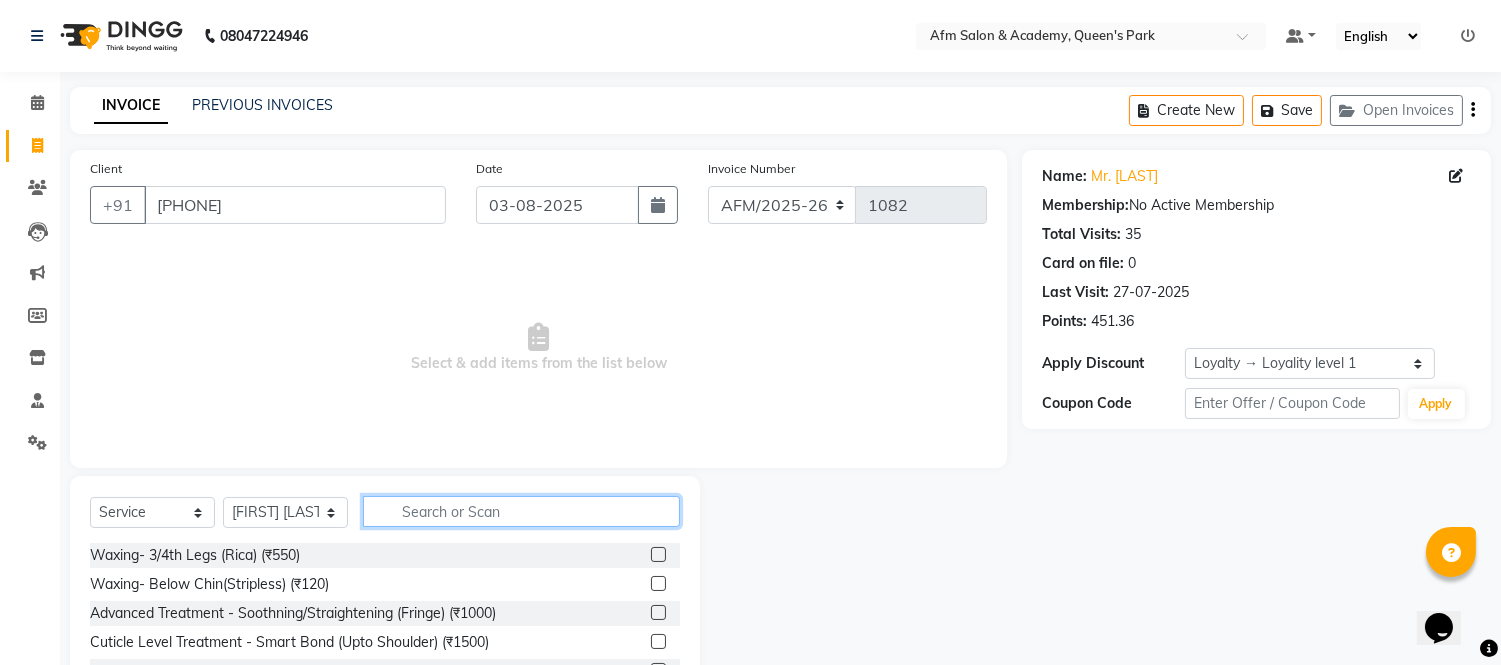 click 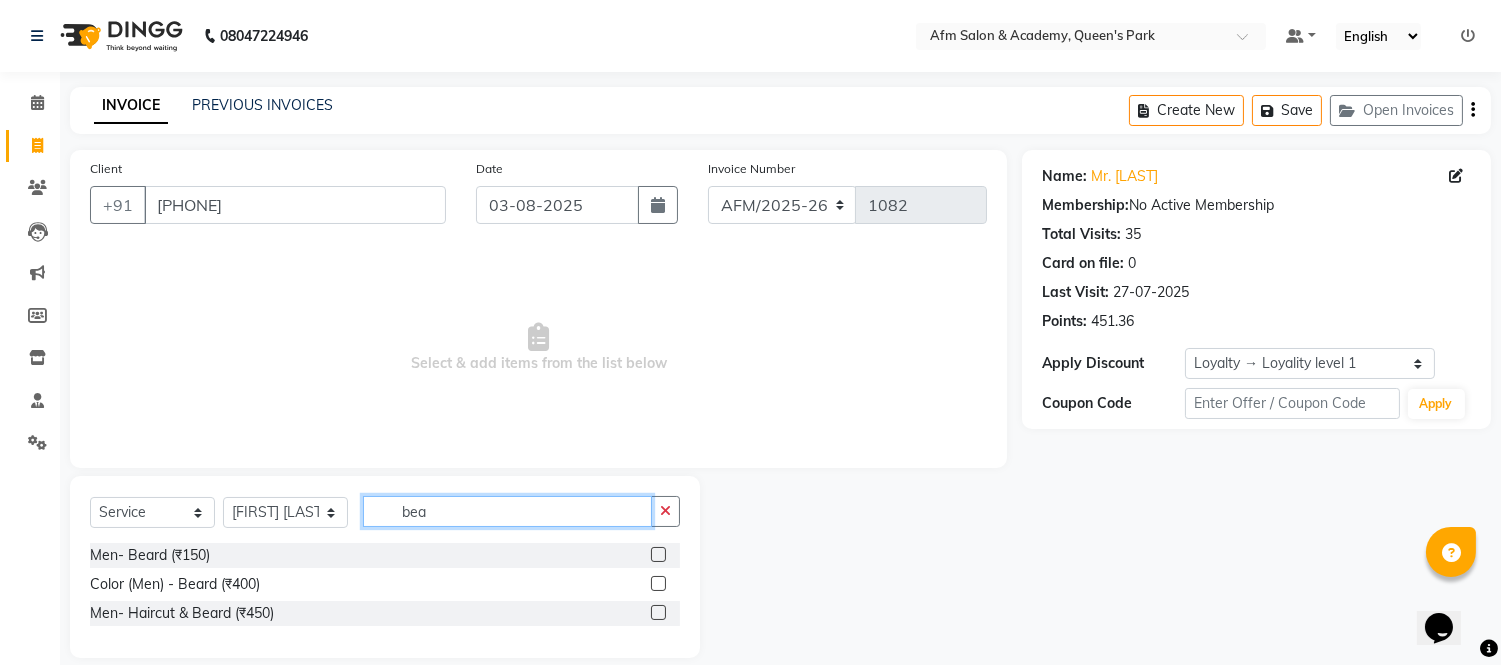 type on "bea" 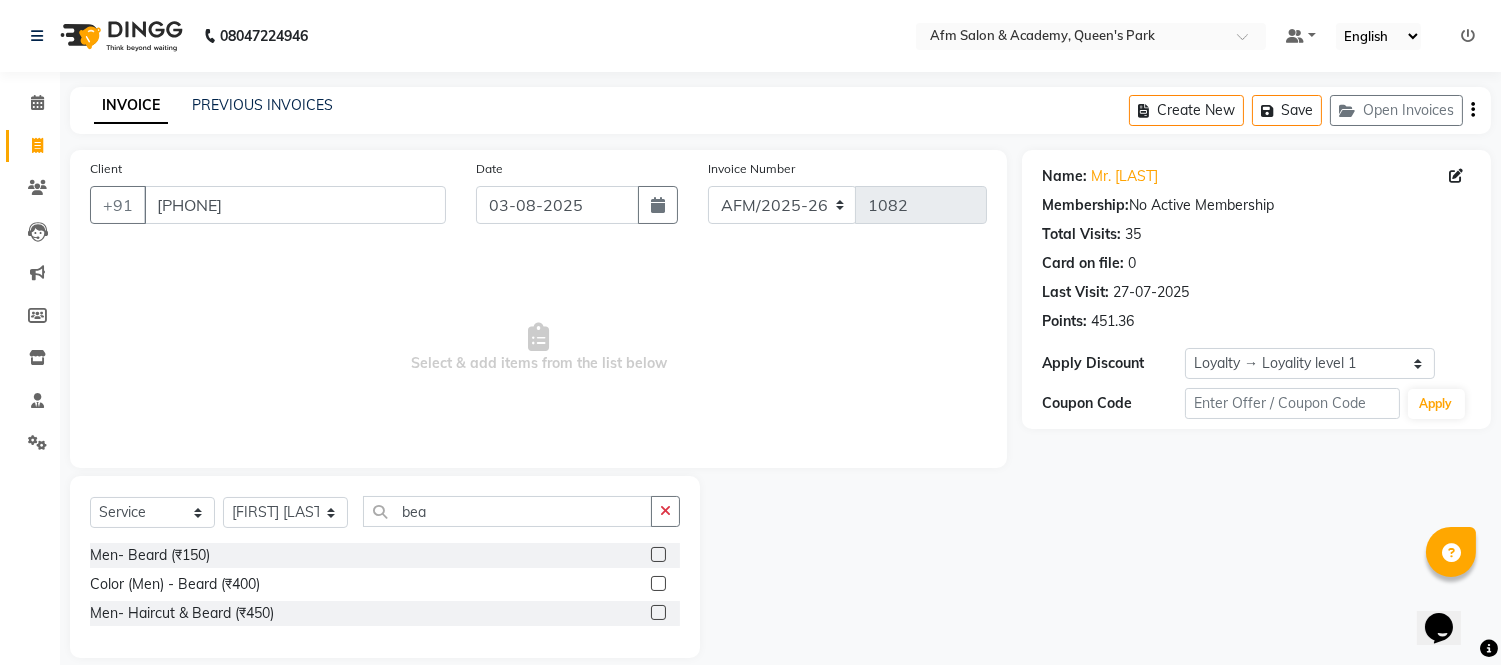 click 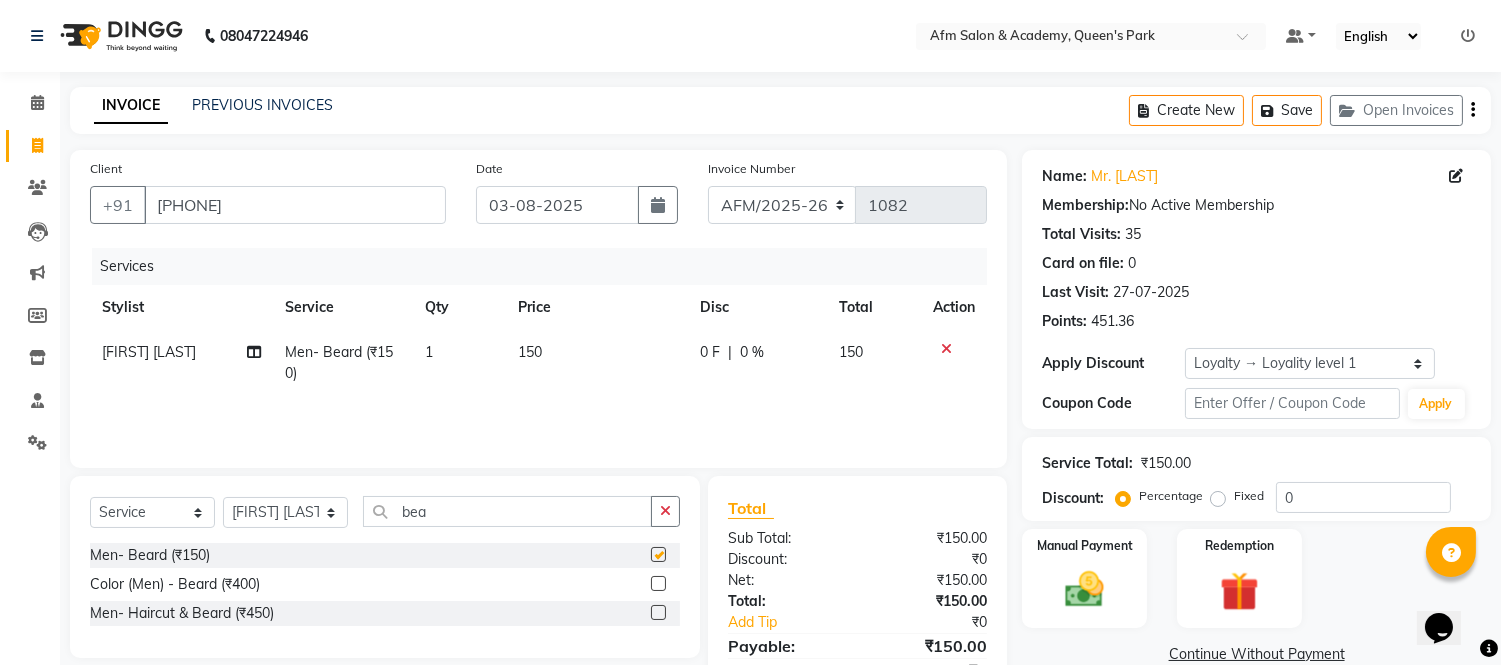 checkbox on "false" 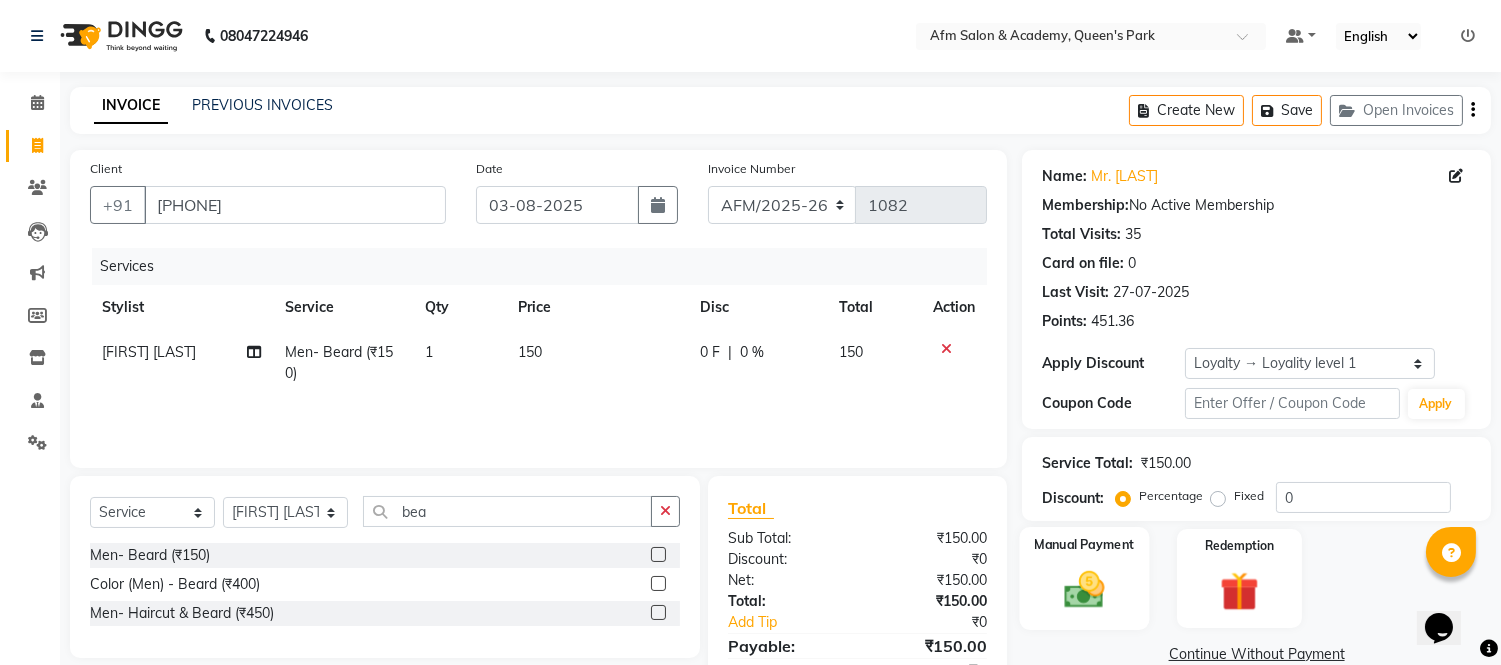 click 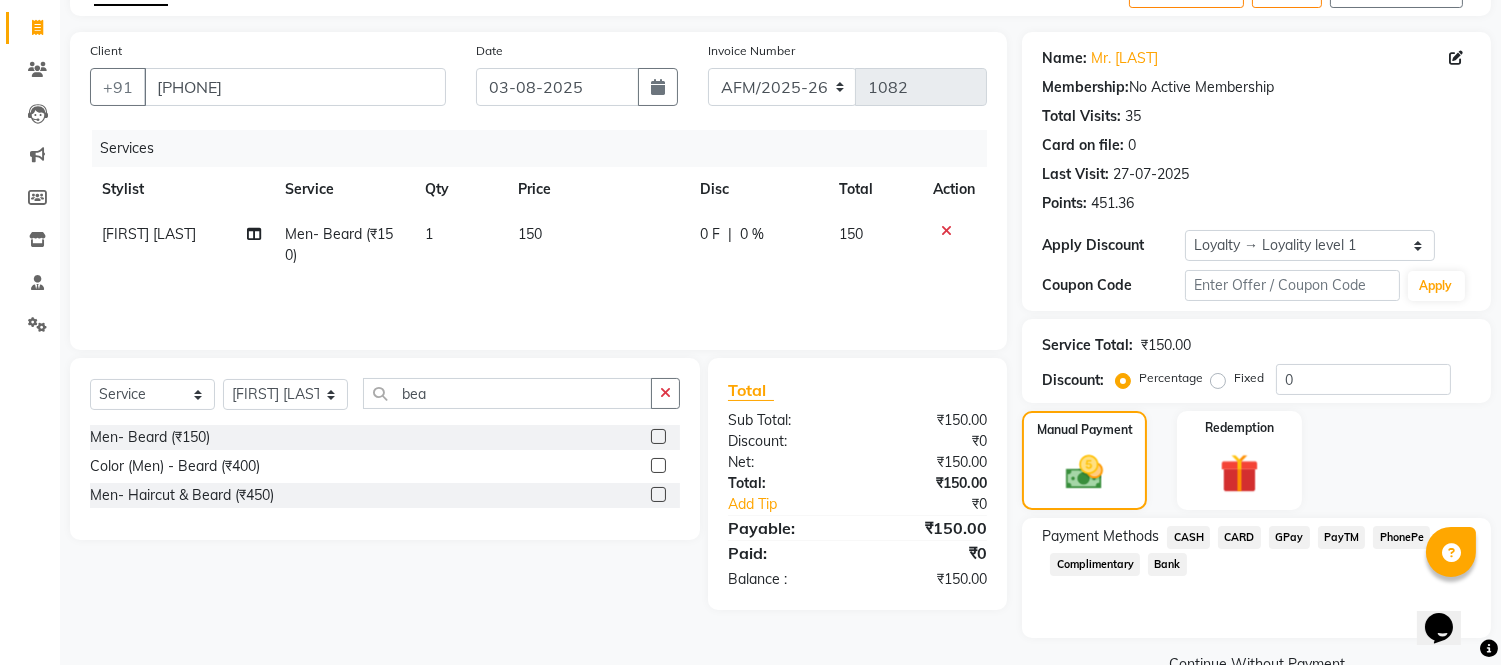 scroll, scrollTop: 161, scrollLeft: 0, axis: vertical 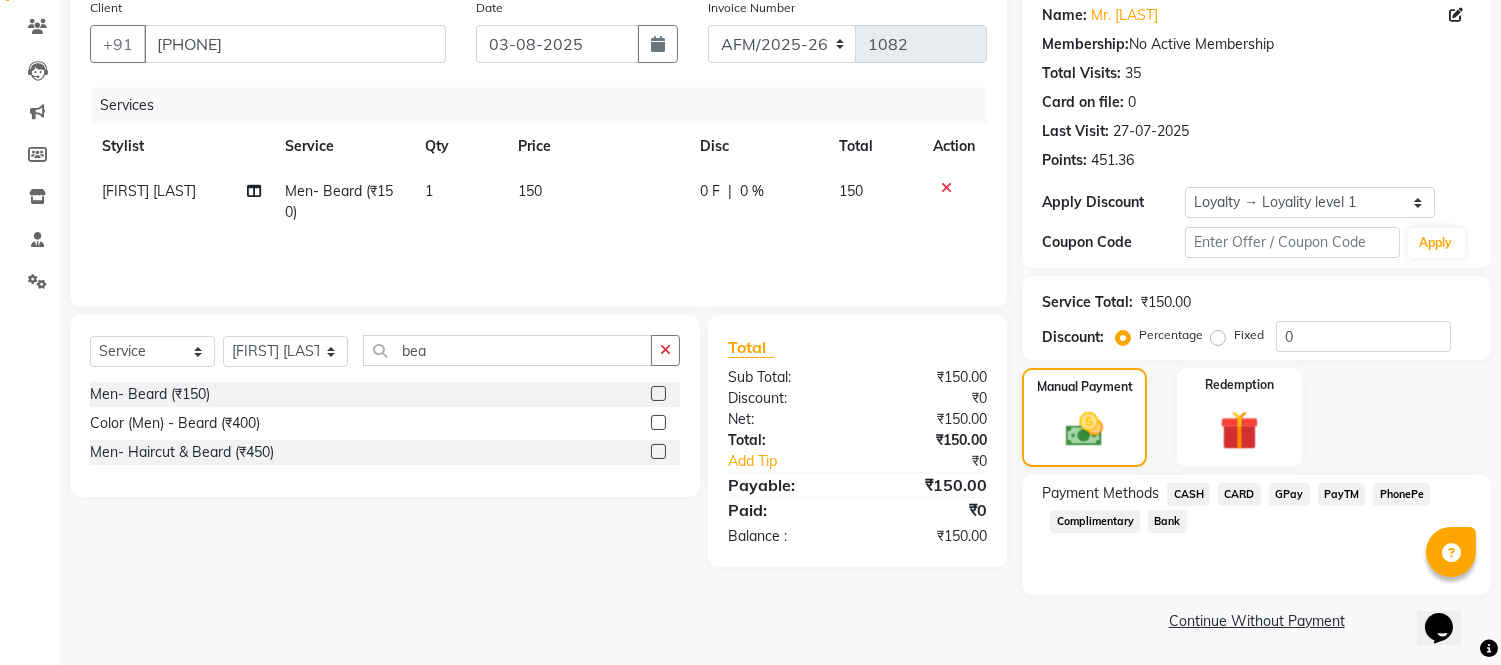 click on "GPay" 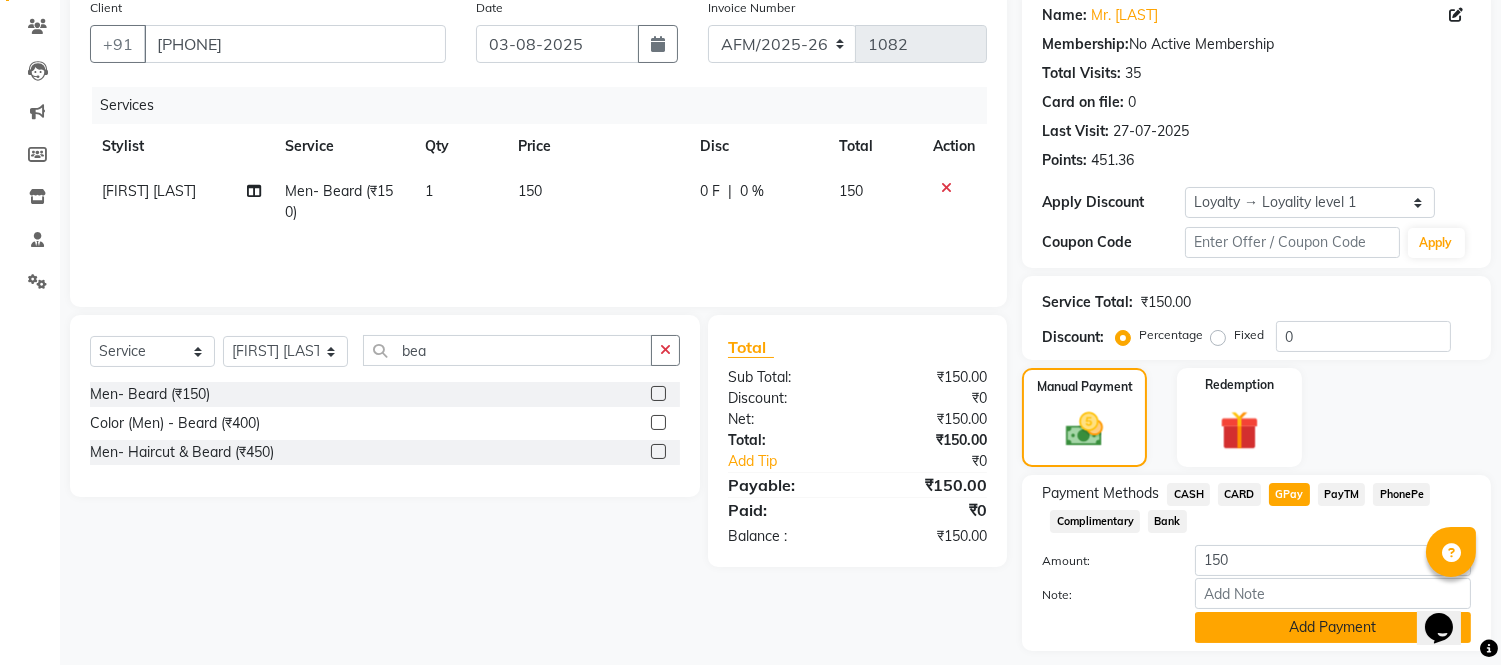 click on "Add Payment" 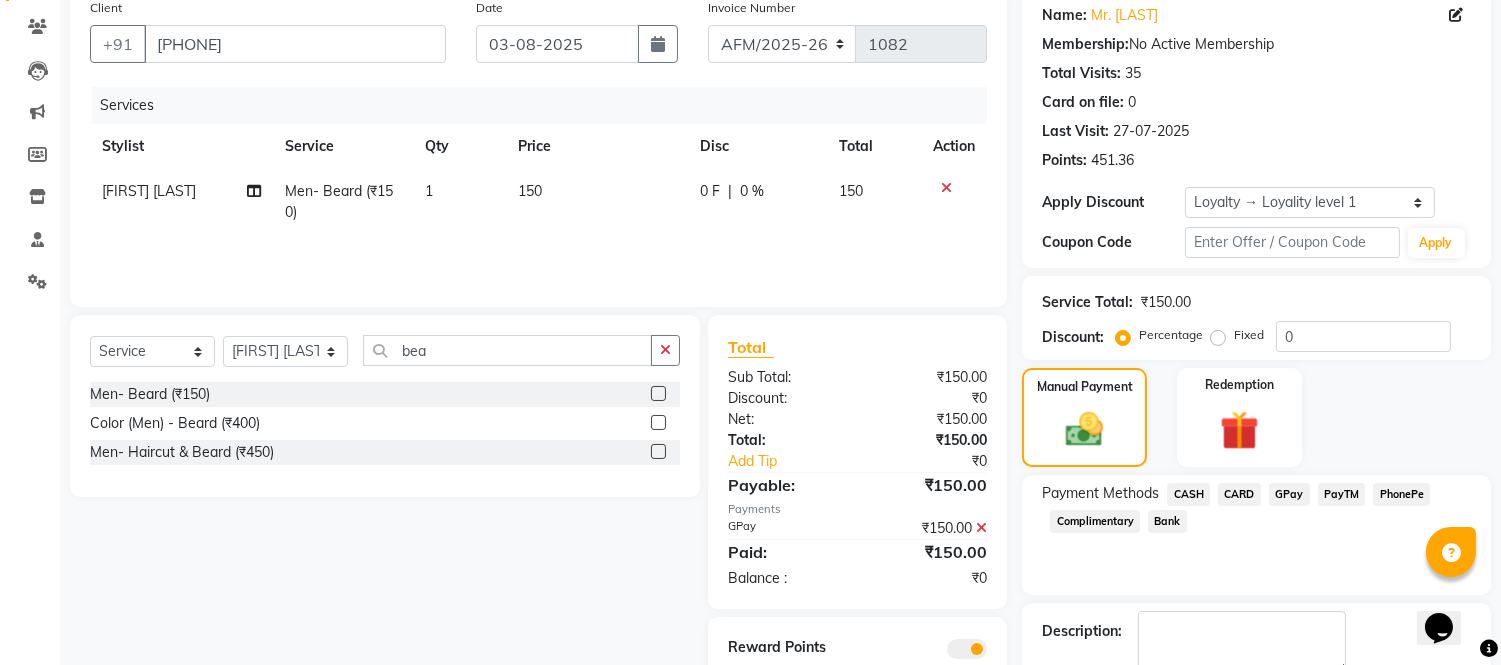 scroll, scrollTop: 274, scrollLeft: 0, axis: vertical 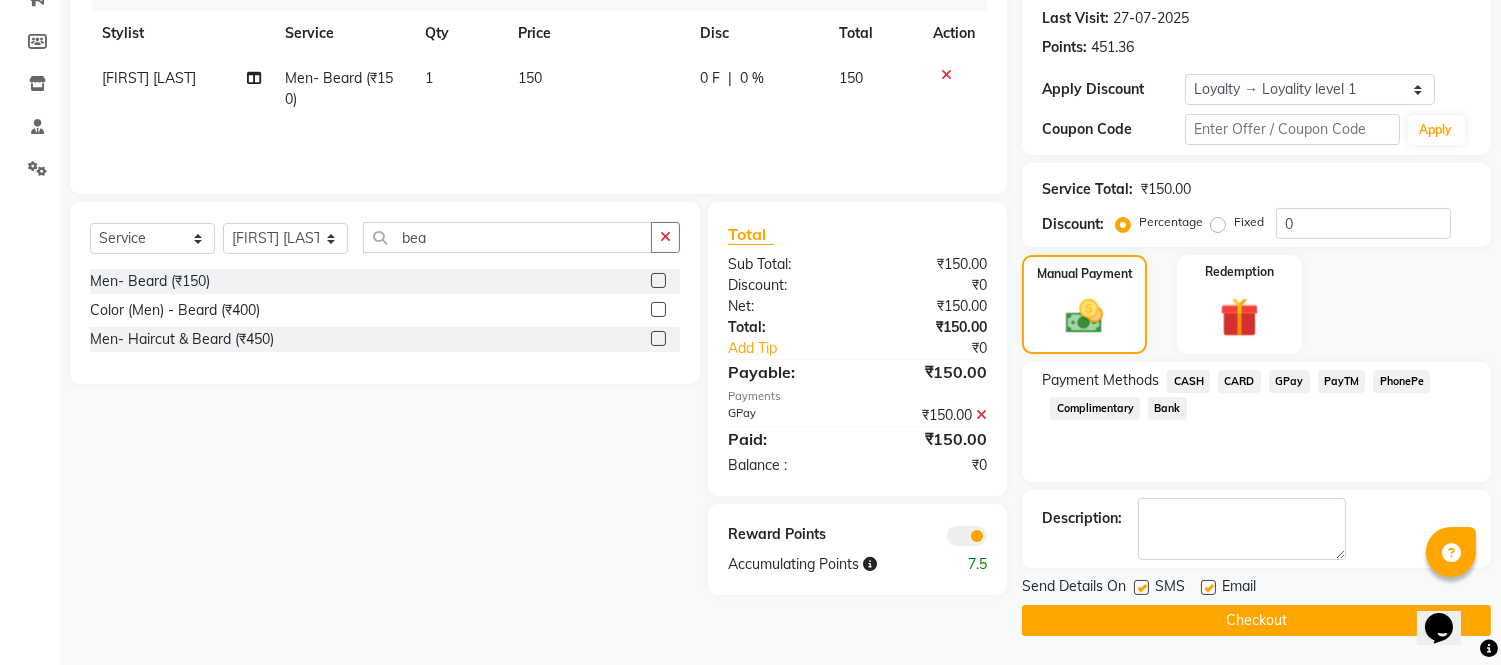 click on "Send Details On SMS Email  Checkout" 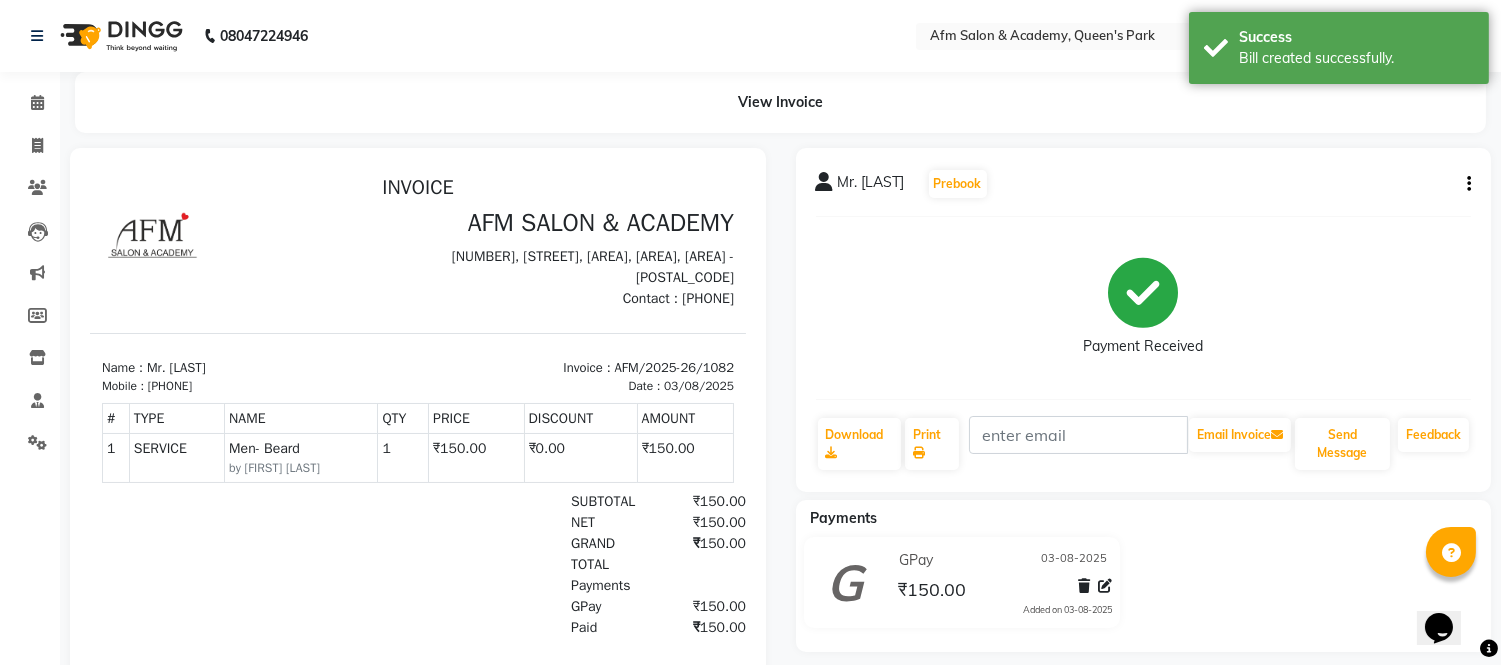 scroll, scrollTop: 0, scrollLeft: 0, axis: both 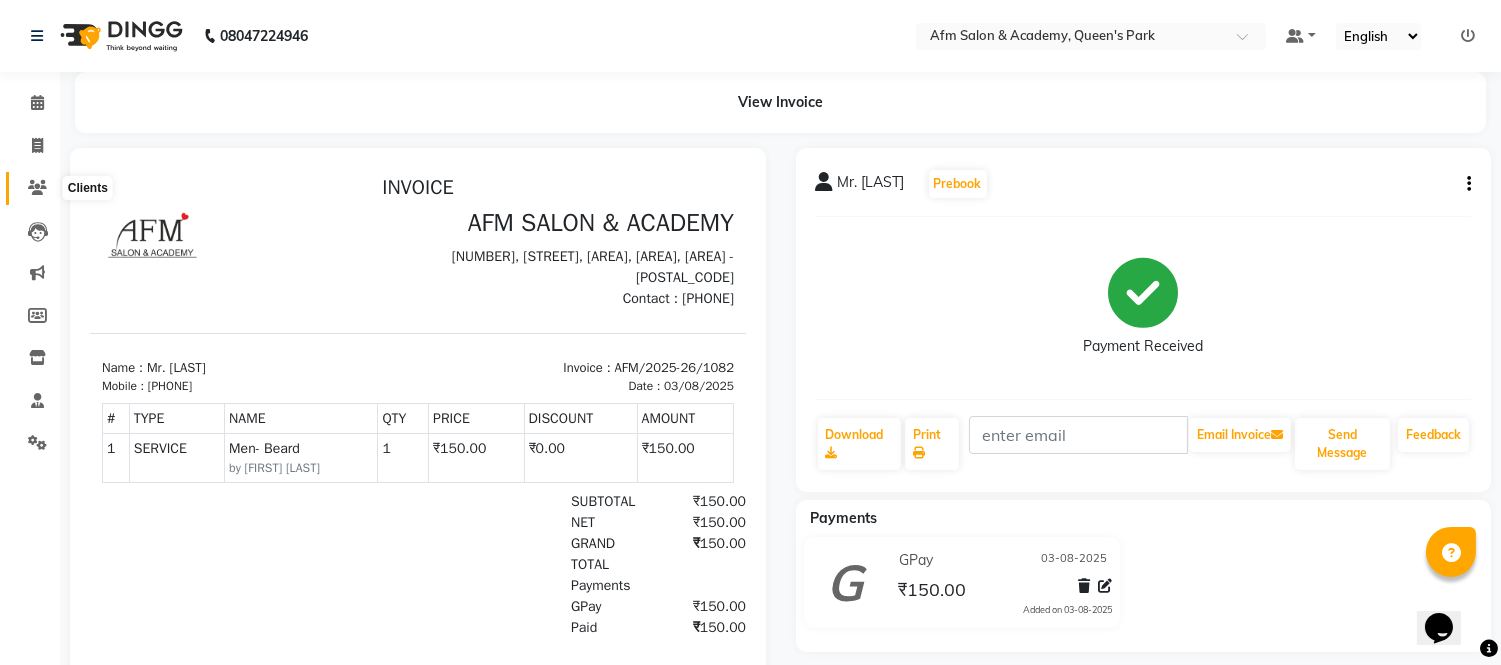 click 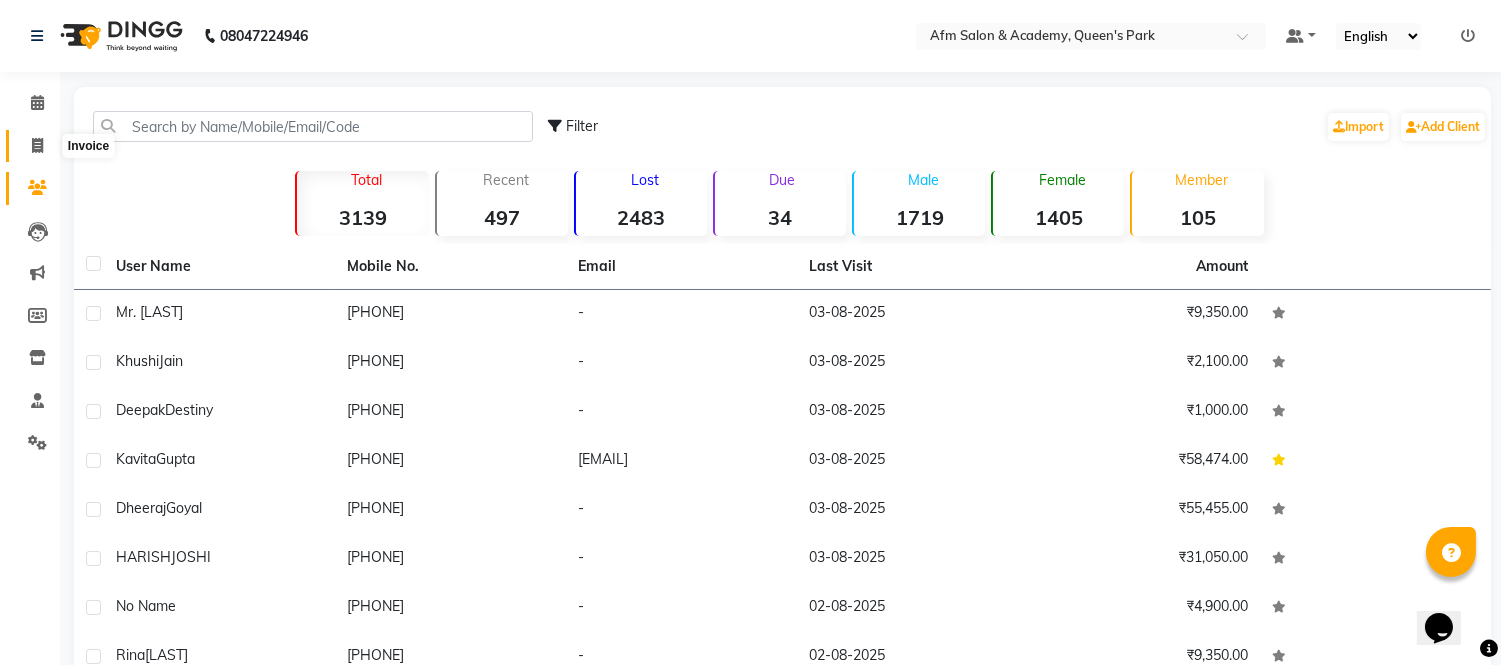click 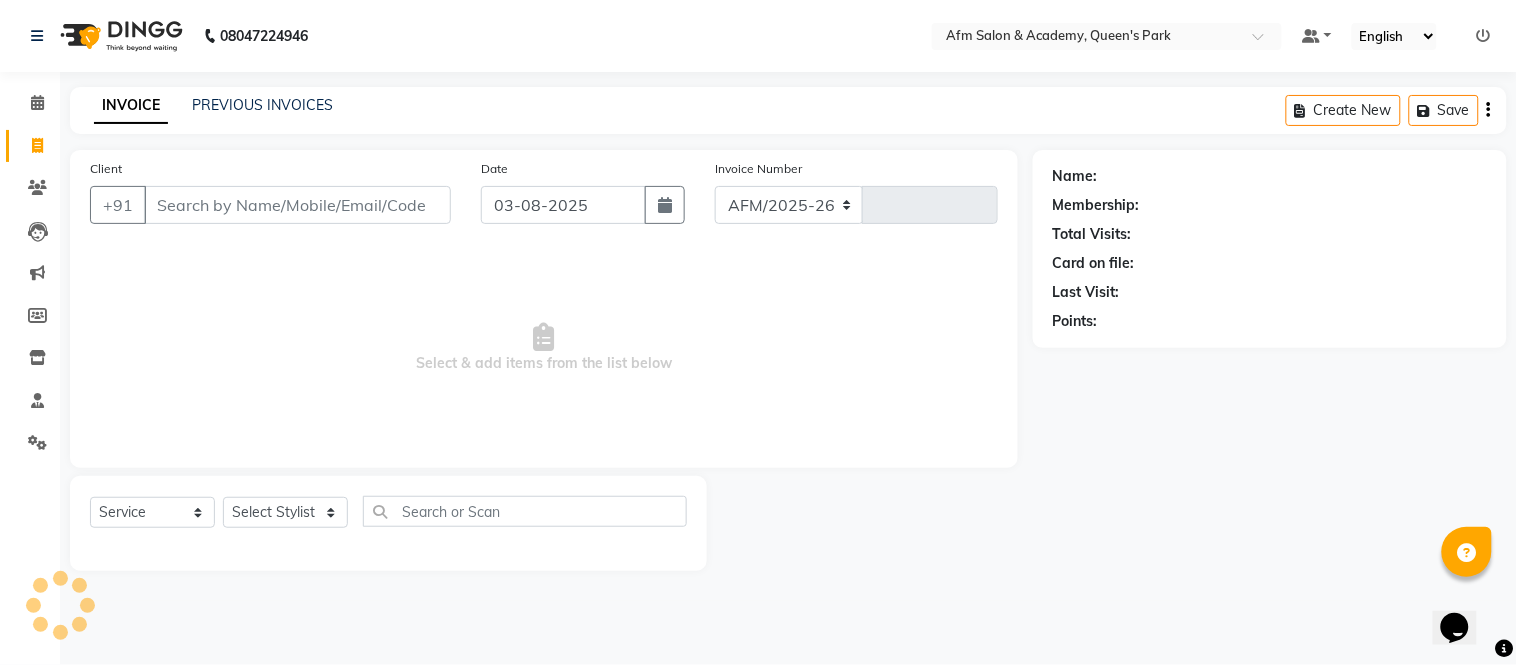 select on "3437" 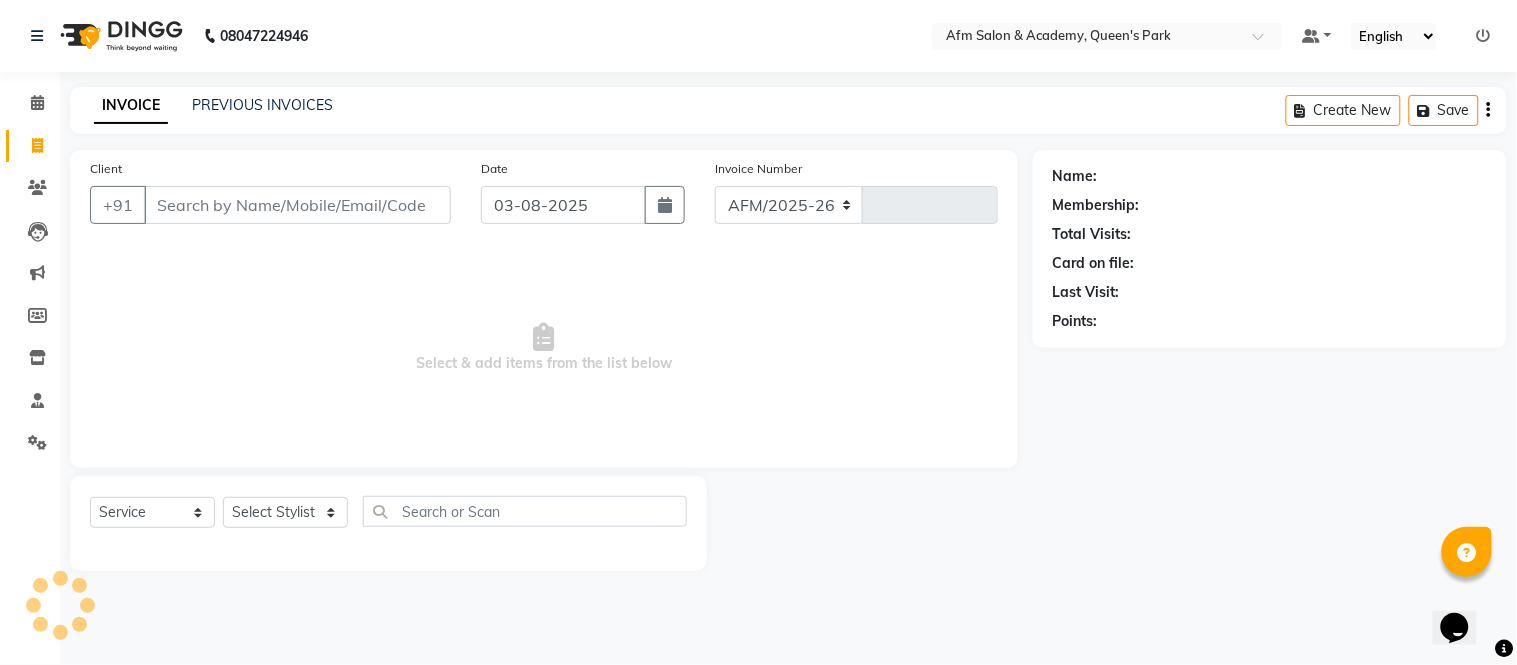 type on "1083" 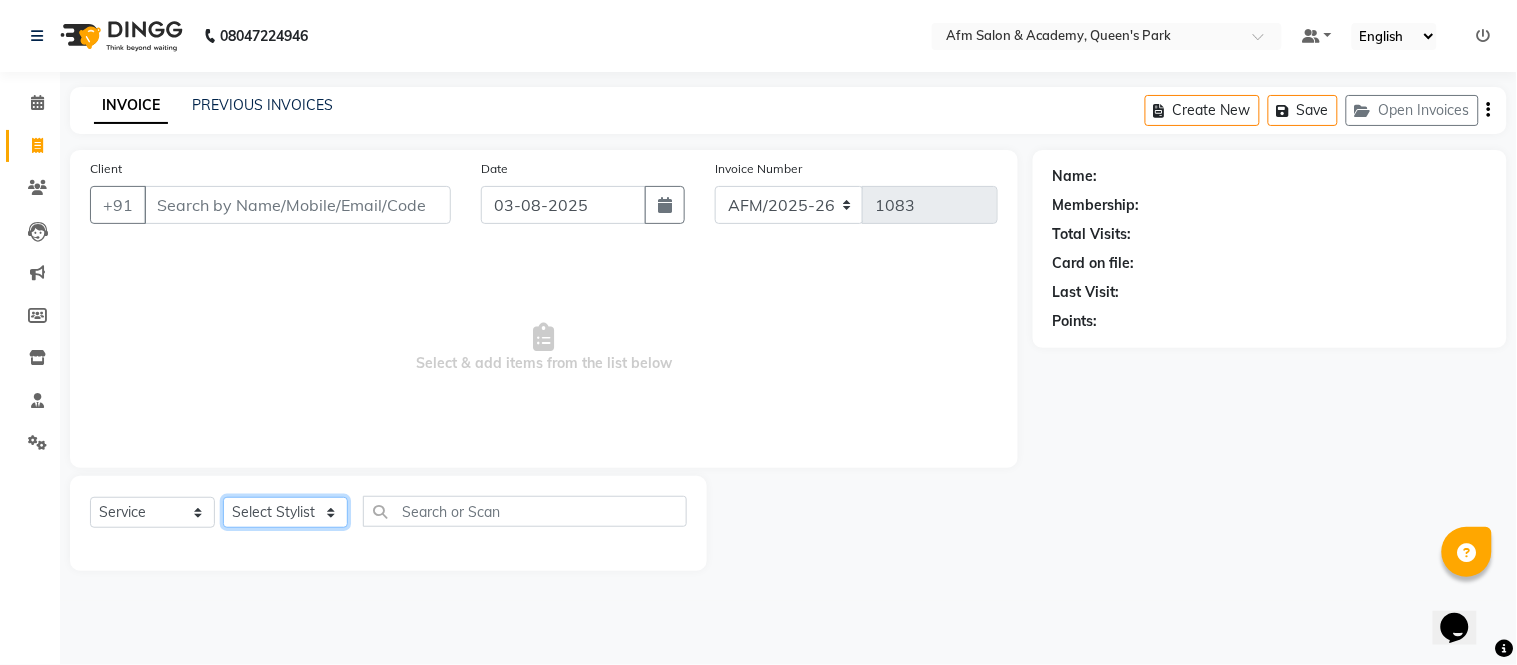 click on "Select Stylist" 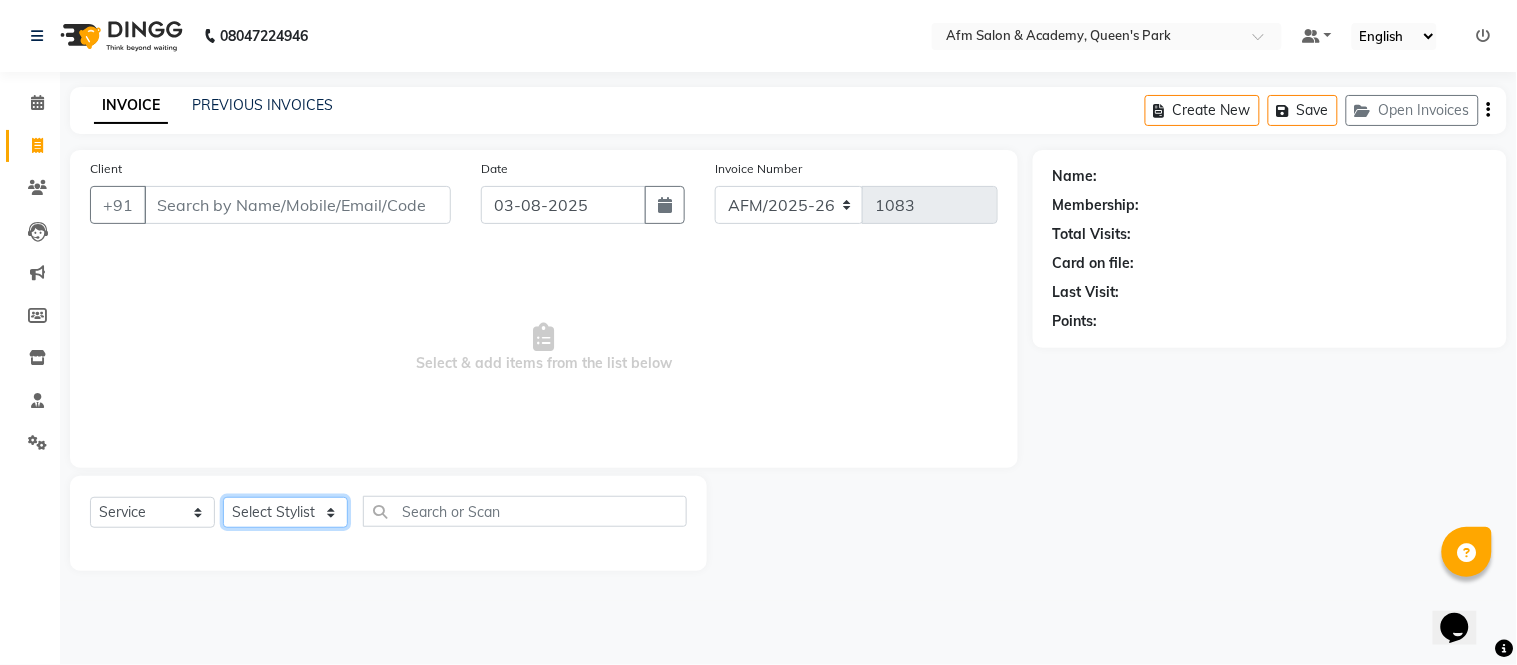 click on "Select Stylist" 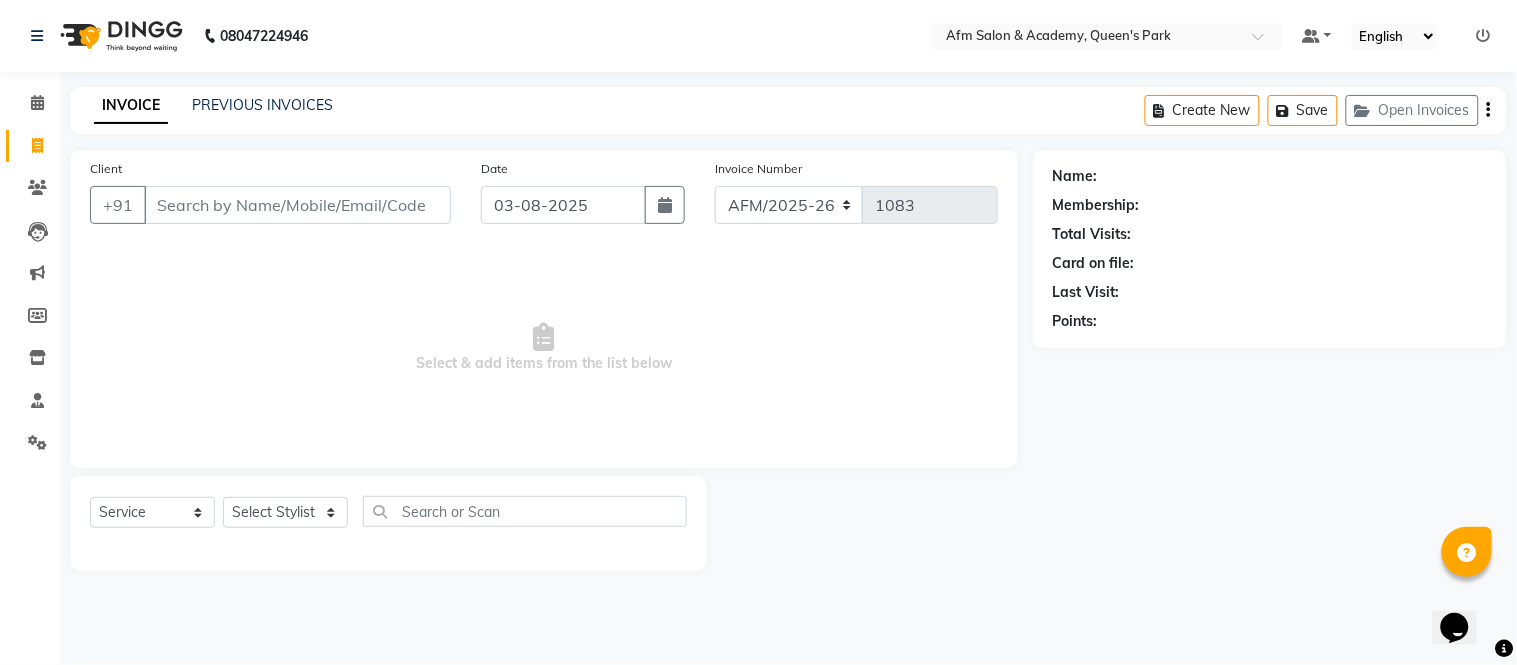 click on "Client +91 Date [DATE] Invoice Number AFM/2025-26 V/2025 V/2025-26 1083  Select & add items from the list below  Select  Service  Product  Membership  Package Voucher Prepaid Gift Card  Select Stylist" 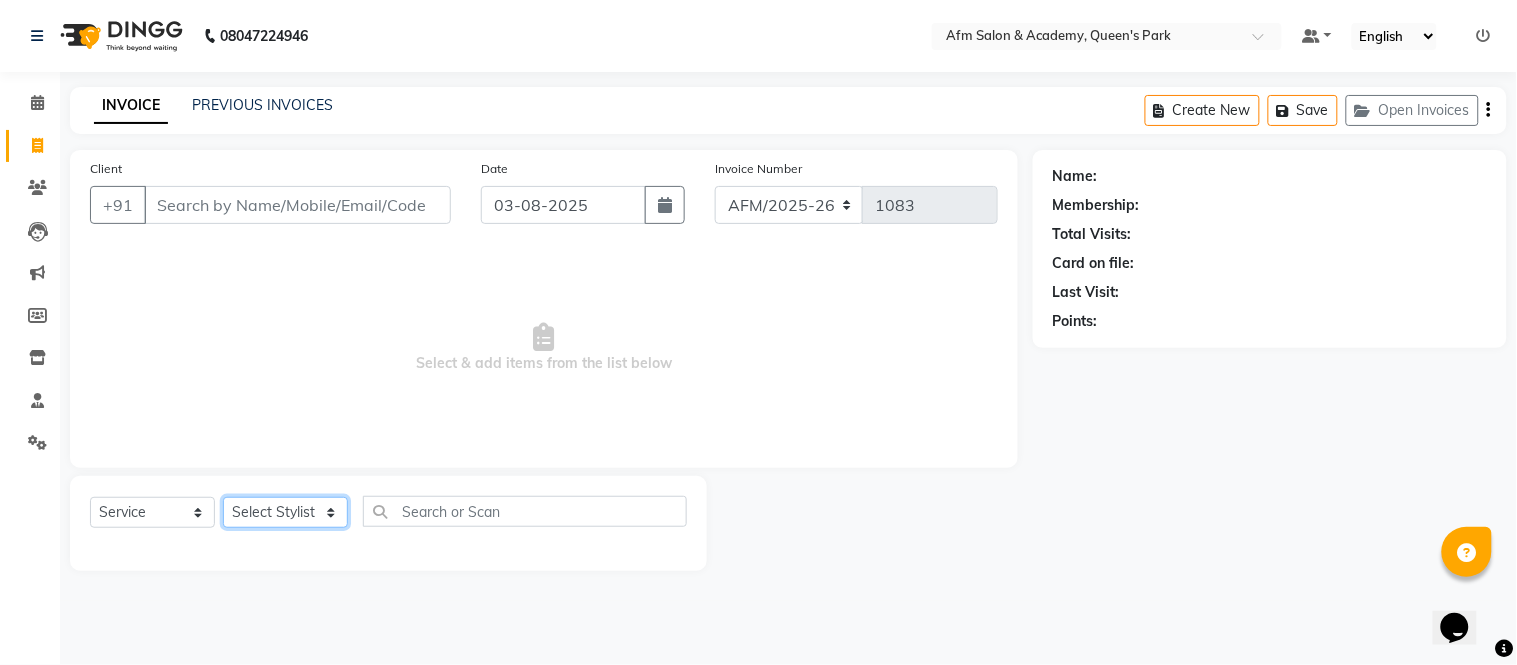 click on "Select Stylist" 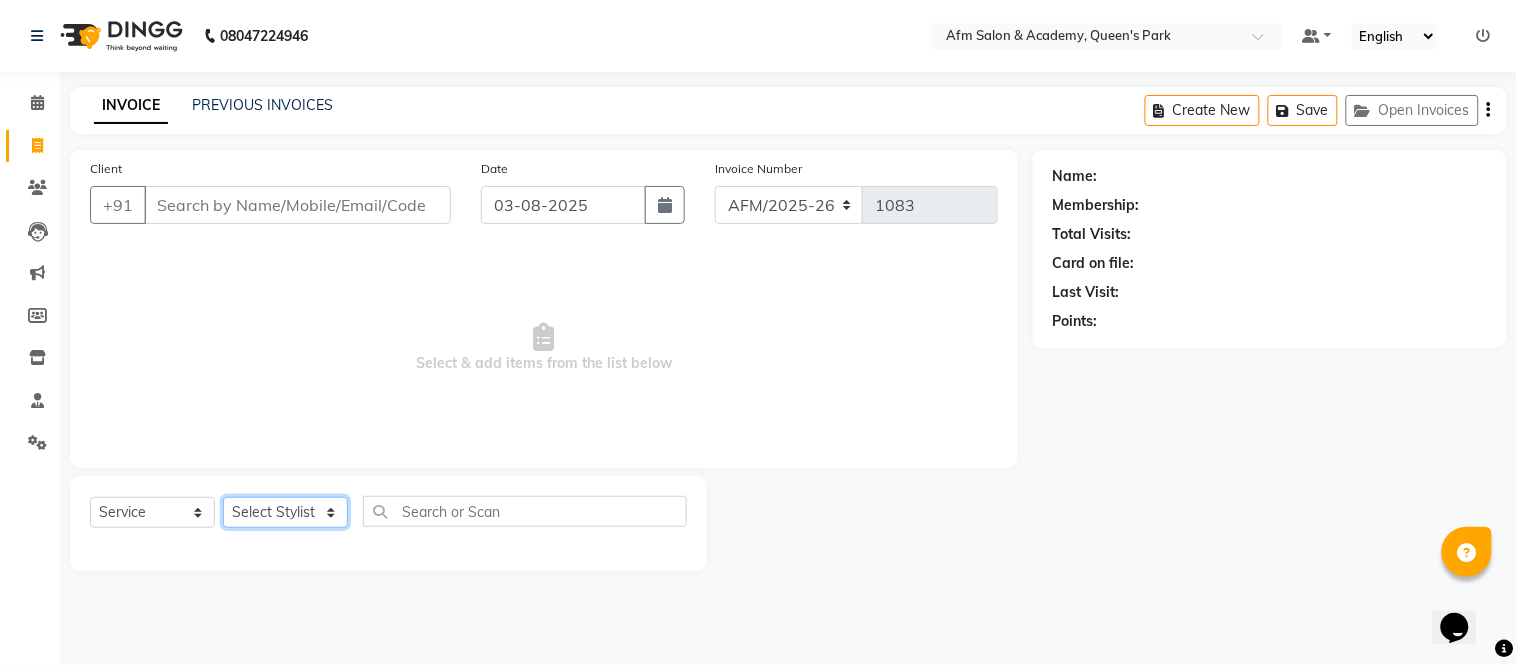 click on "Select Stylist" 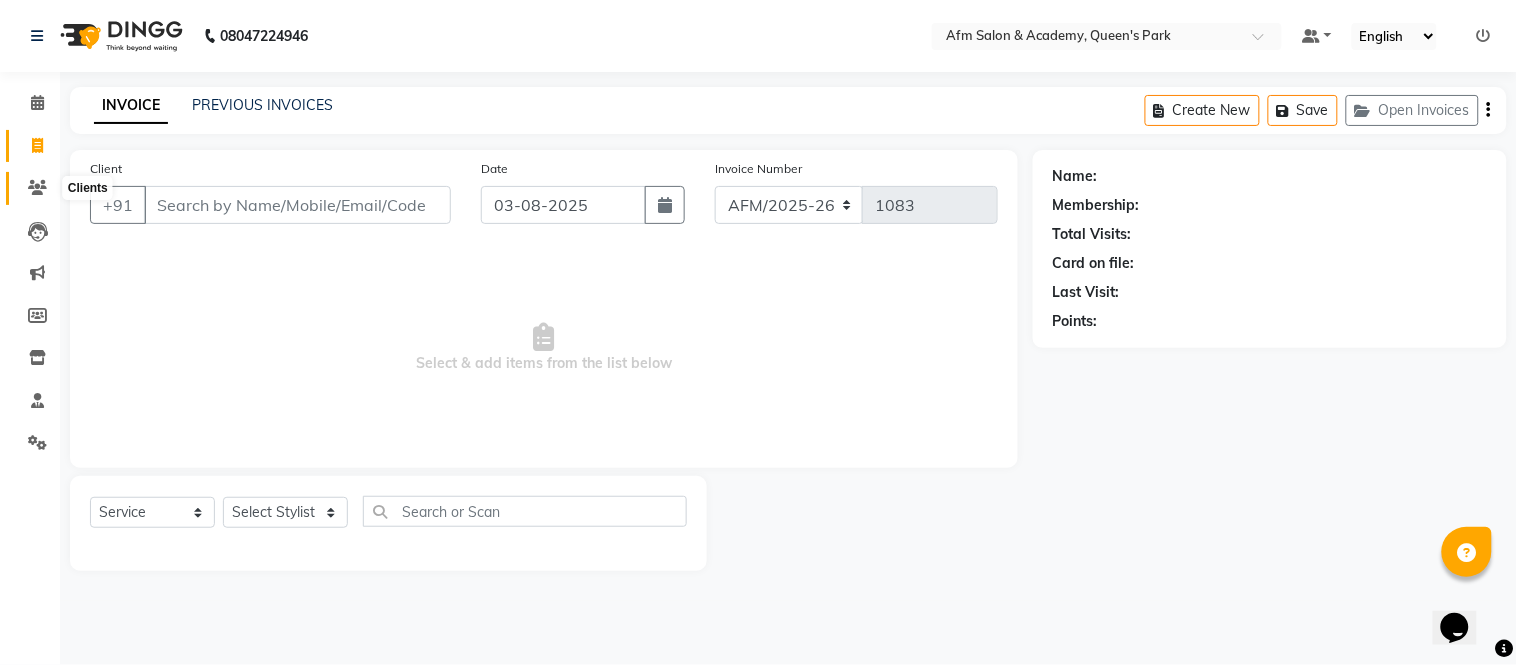 click 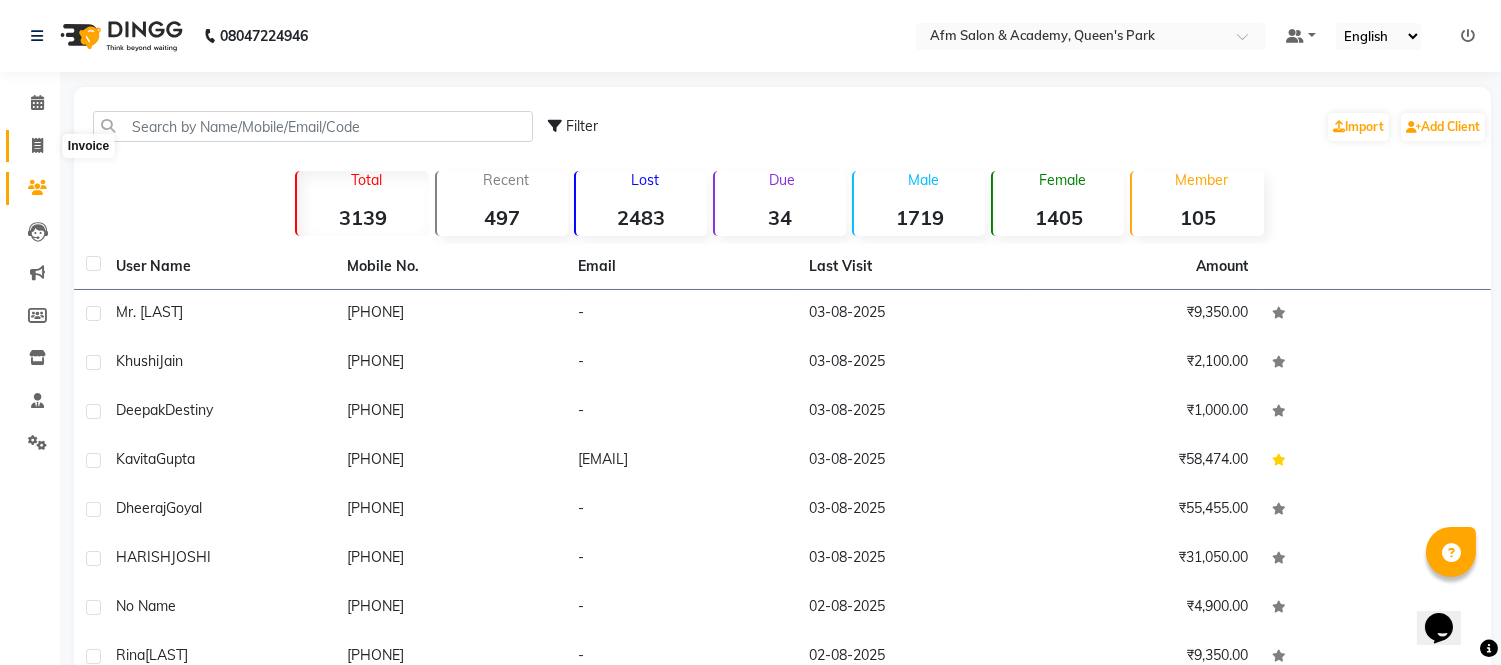 click 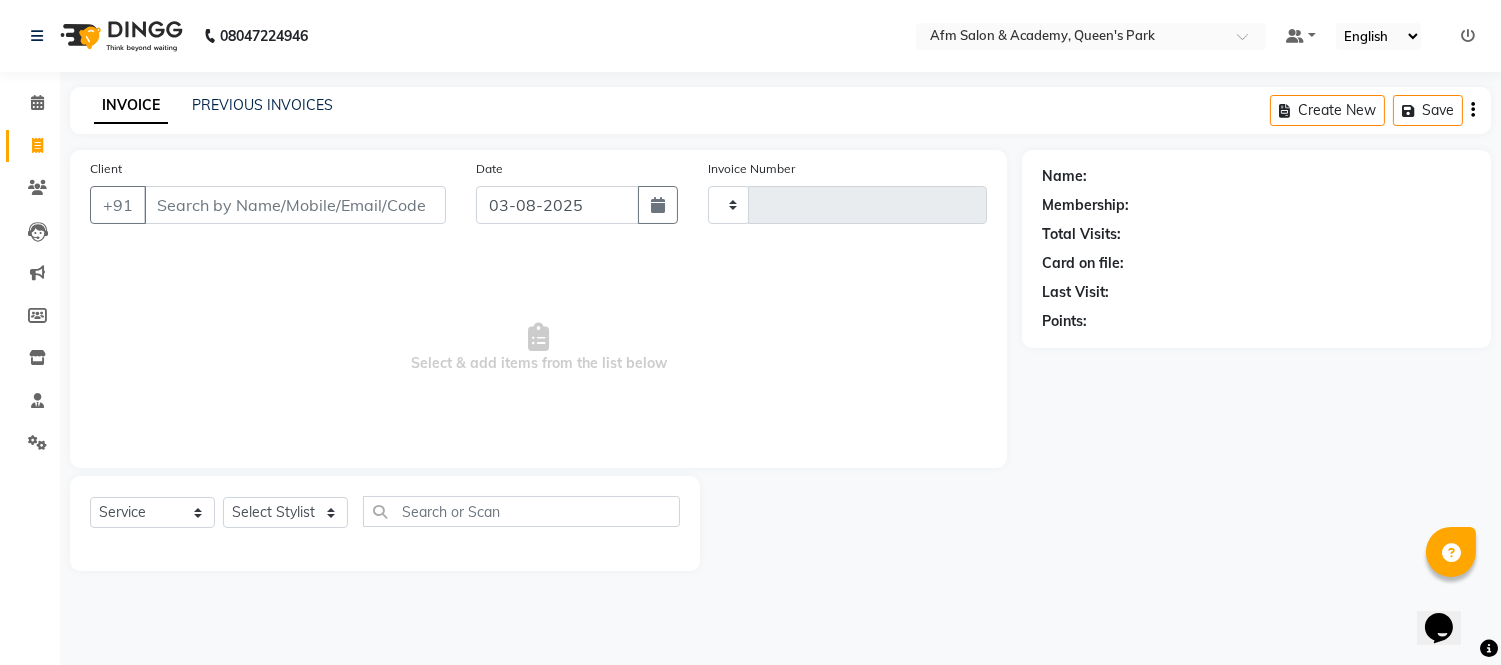 type on "1083" 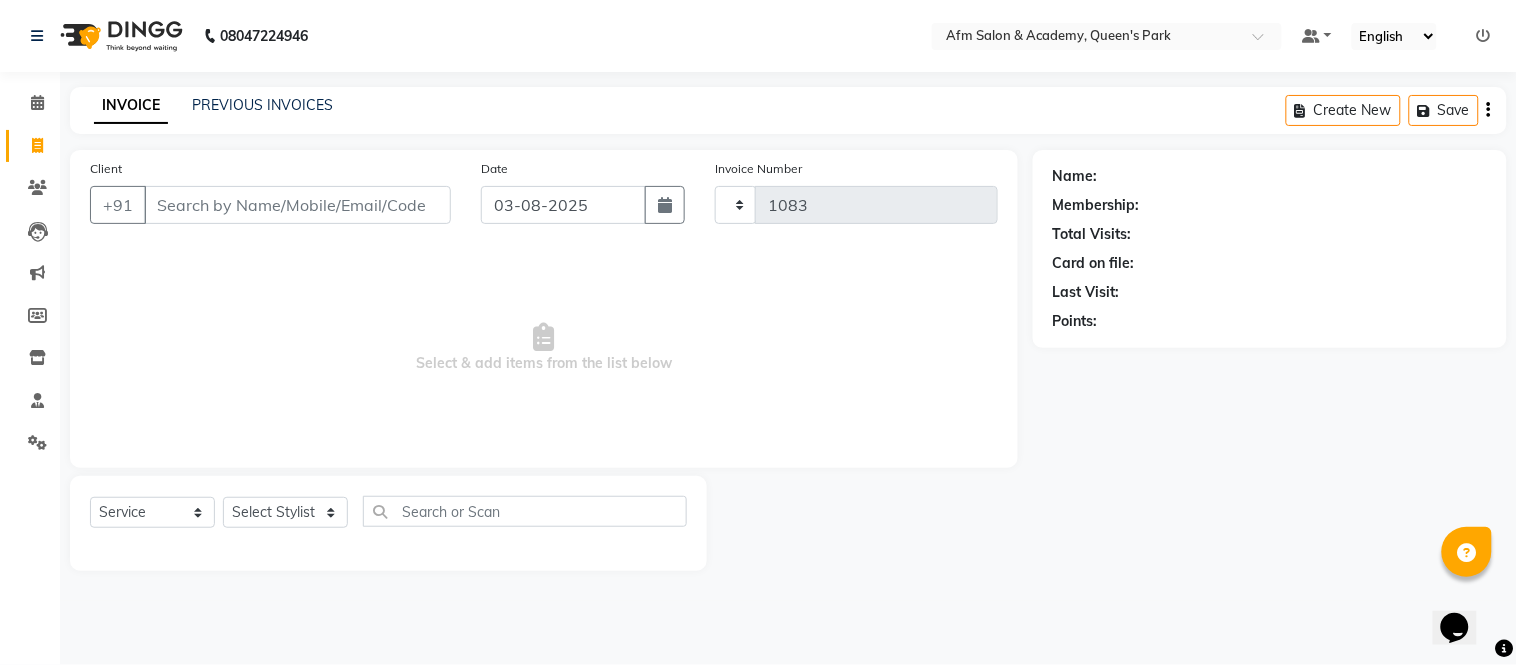 select on "3437" 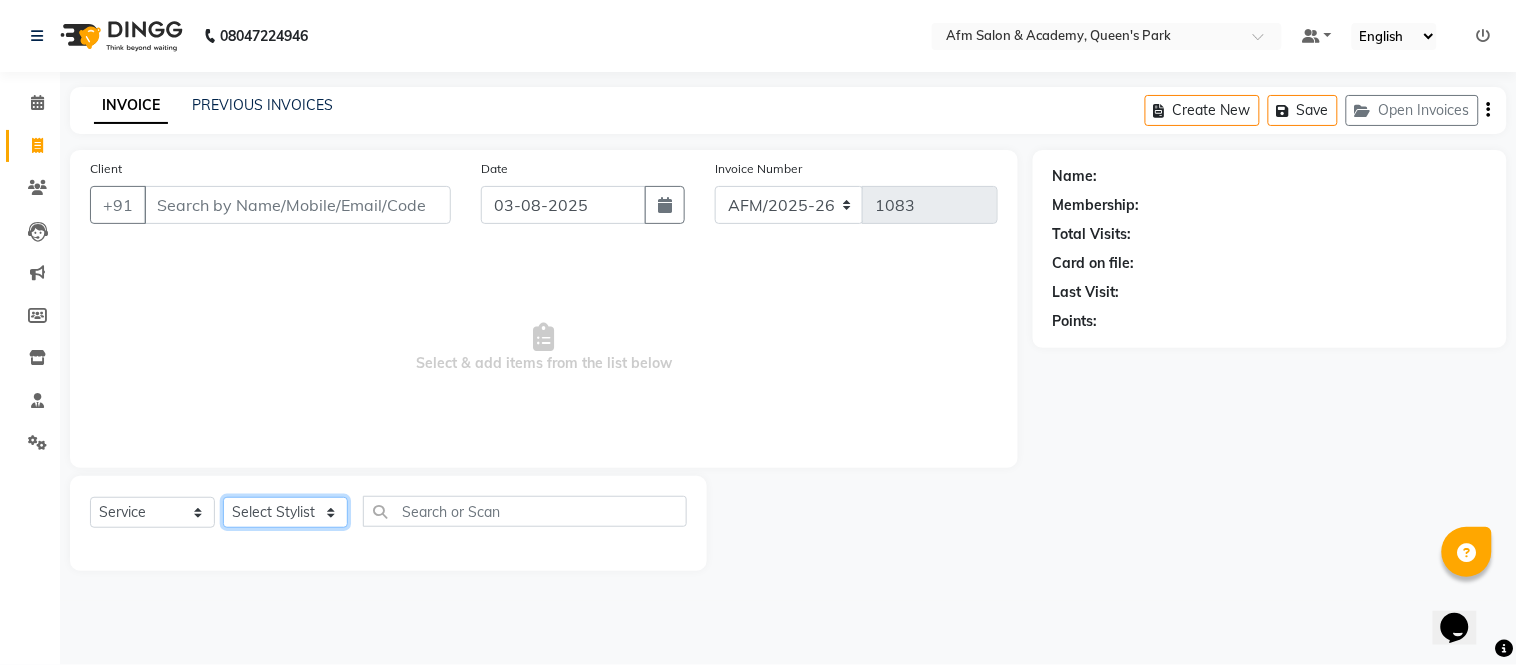 click on "Select Stylist AFM [FIRST] [FIRST] [FIRST] [FIRST] [FIRST] [FIRST] [FIRST] [FIRST] [FIRST] [FIRST] [FIRST] [FIRST]" 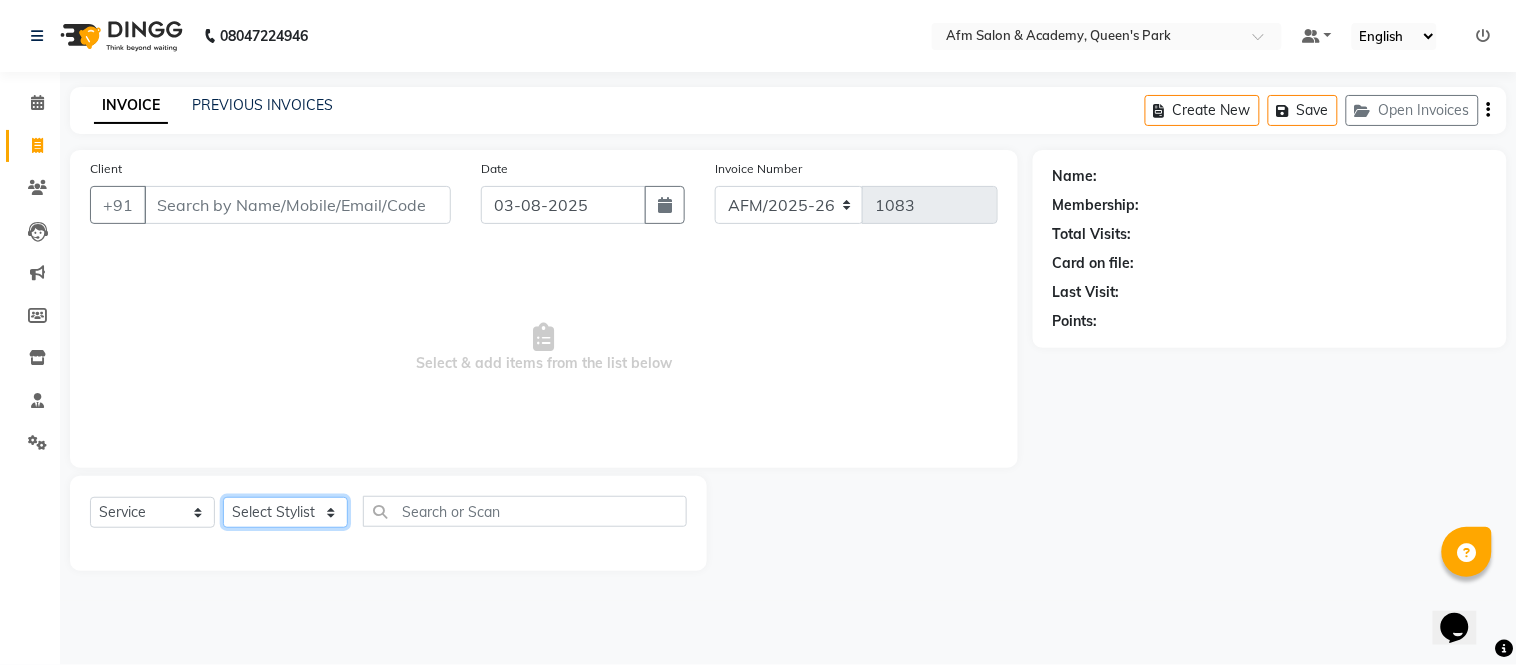 select on "66373" 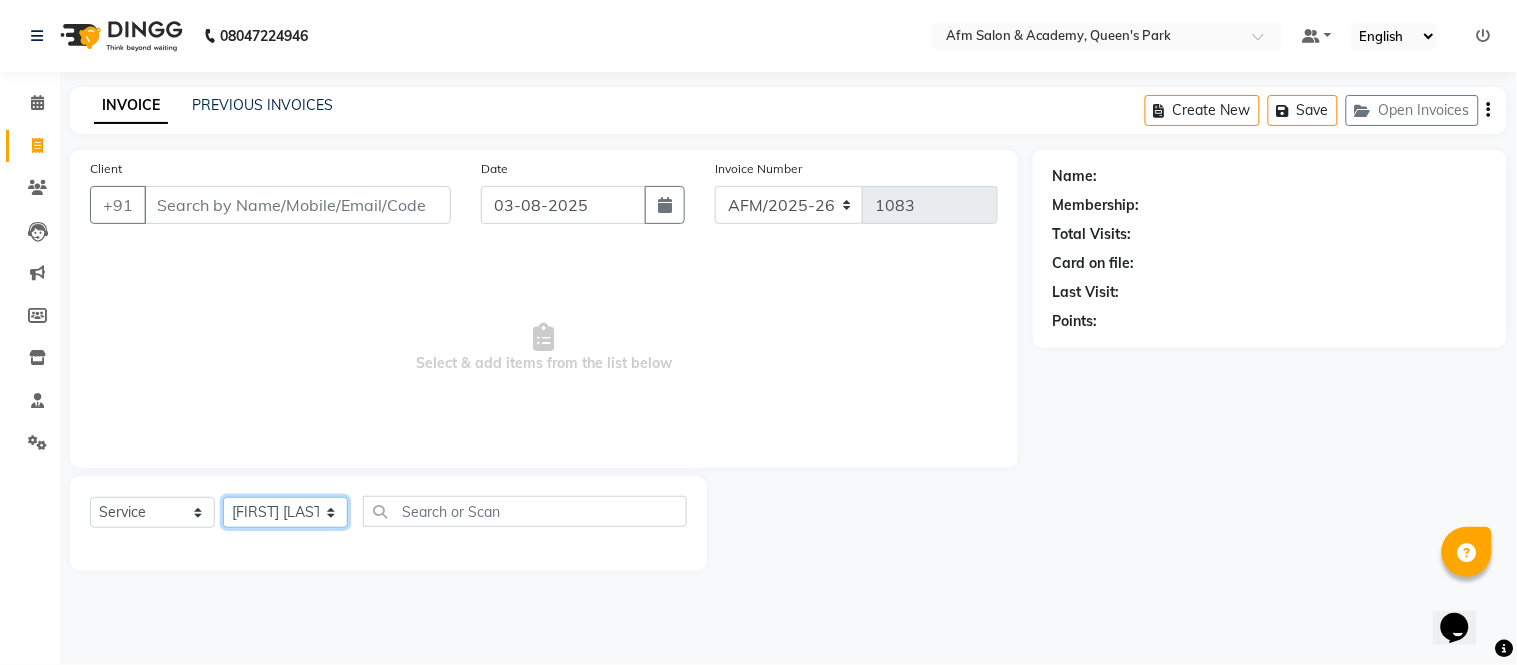 click on "Select Stylist AFM [FIRST] [FIRST] [FIRST] [FIRST] [FIRST] [FIRST] [FIRST] [FIRST] [FIRST] [FIRST] [FIRST] [FIRST]" 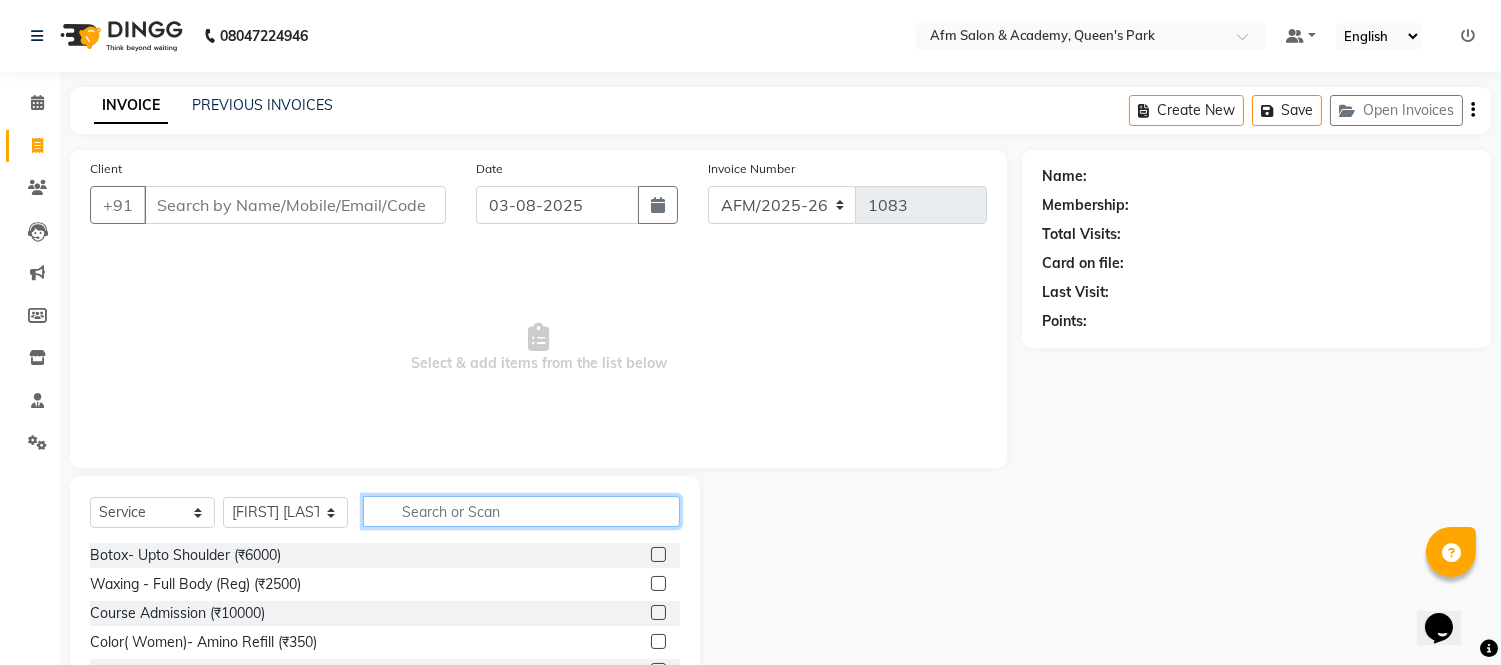 click 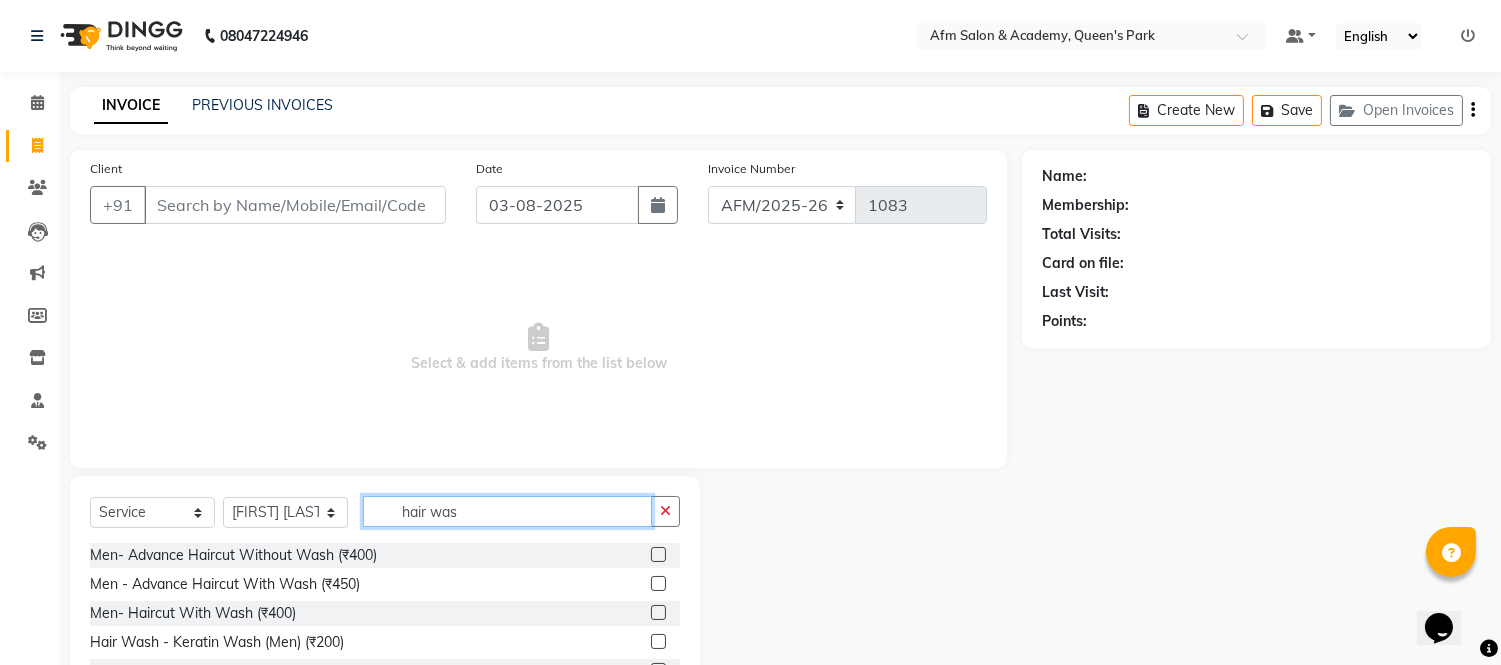 type on "hair was" 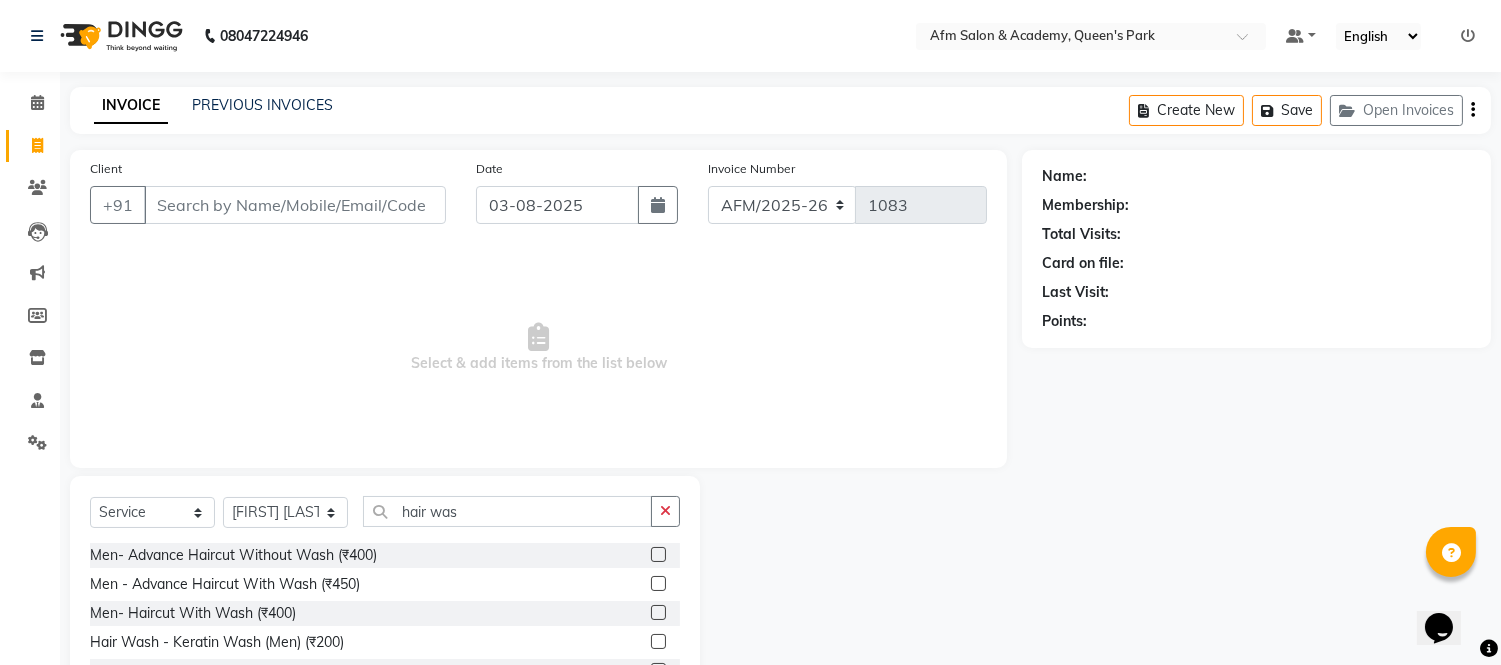 click 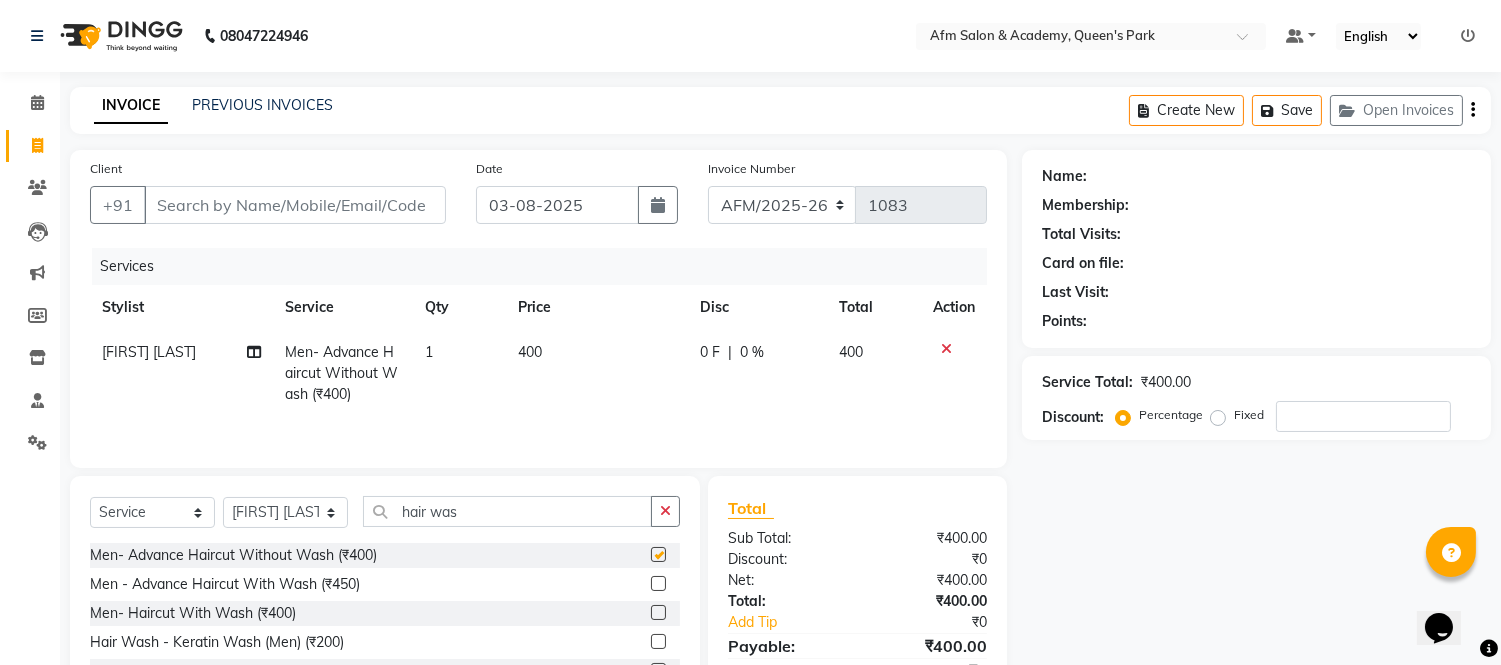 checkbox on "false" 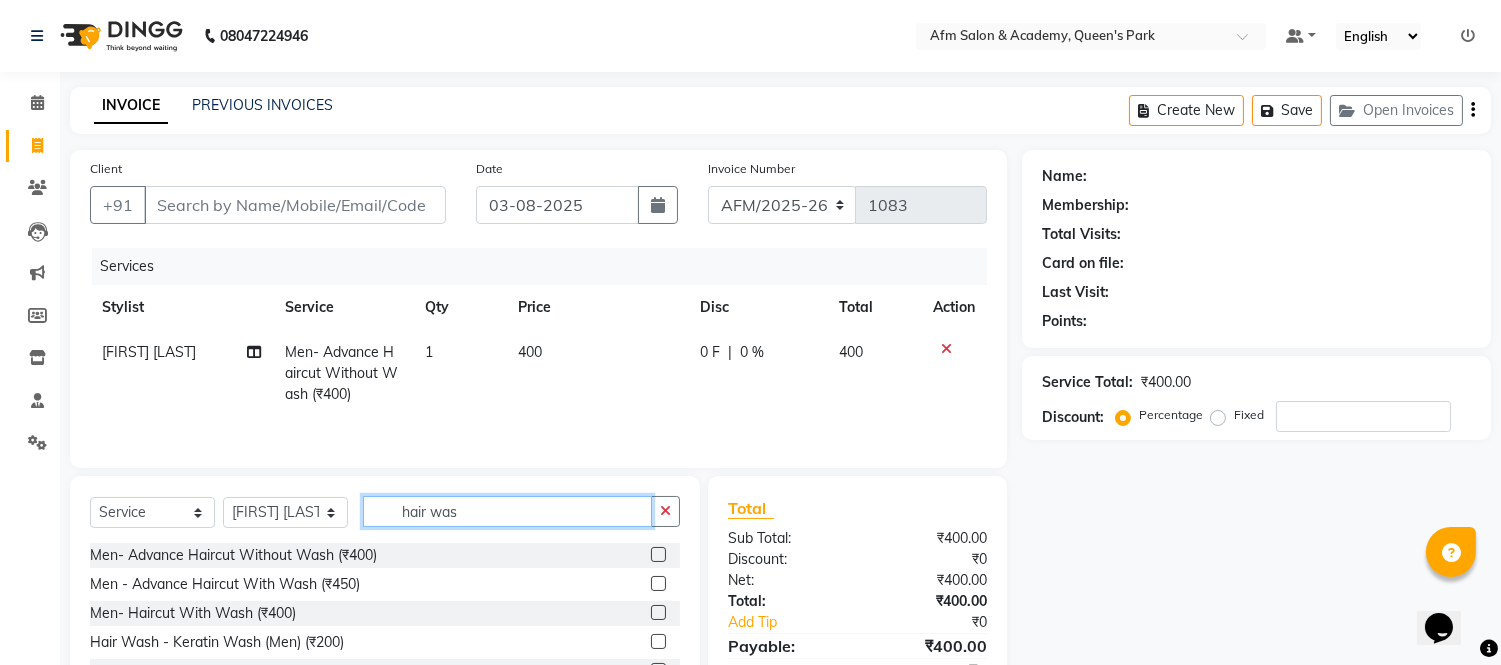 click on "hair was" 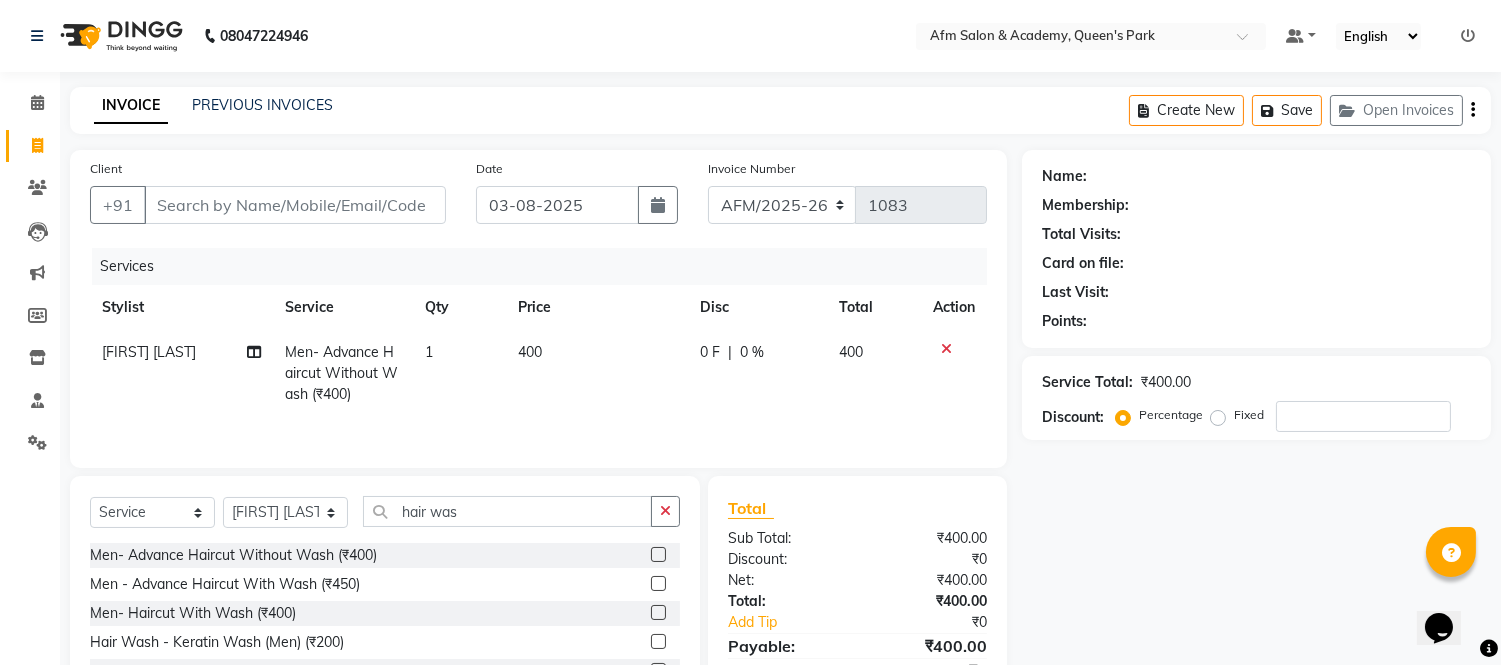 click 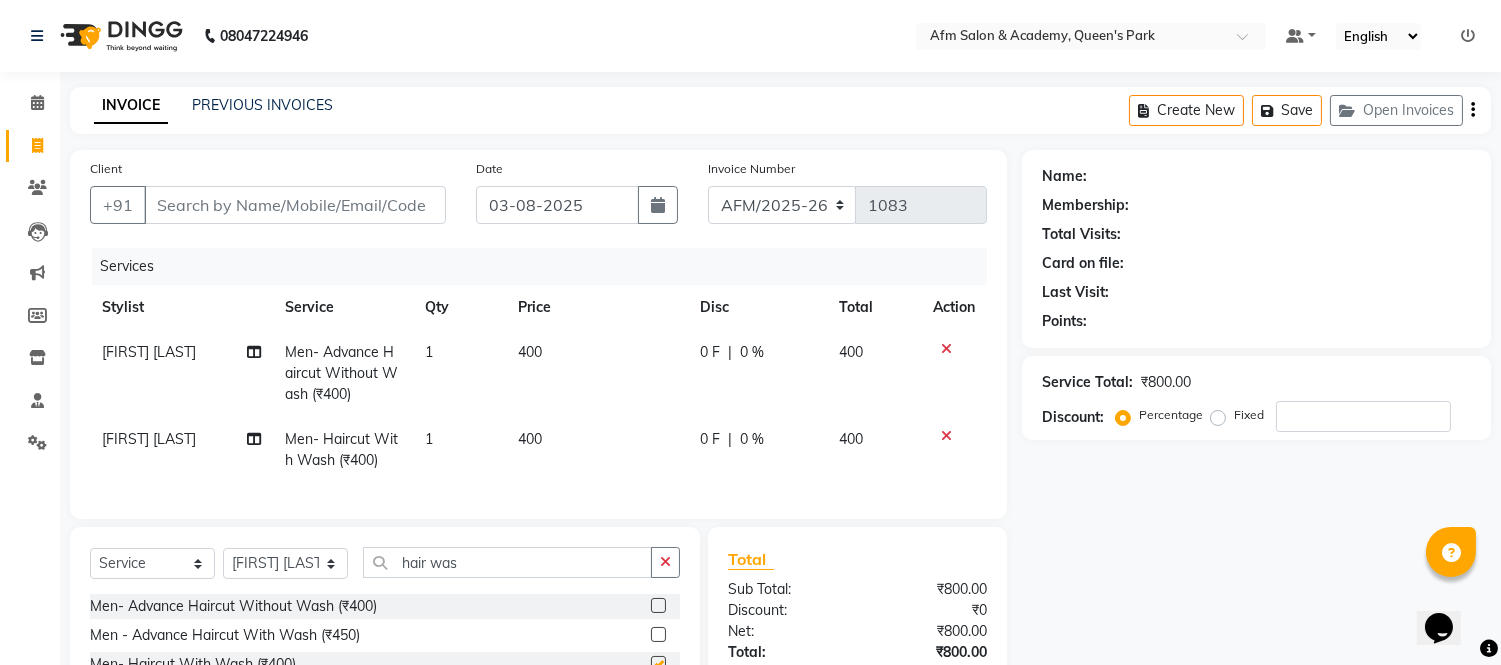 checkbox on "false" 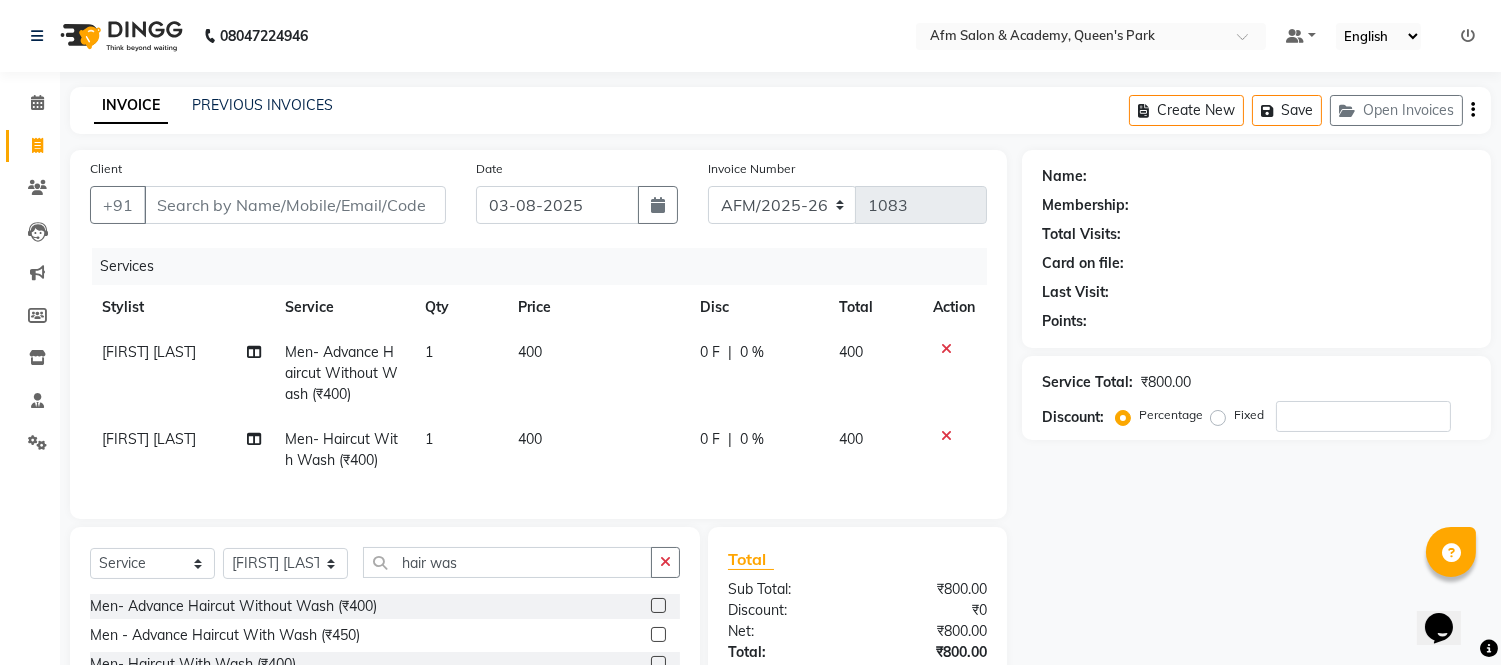 click 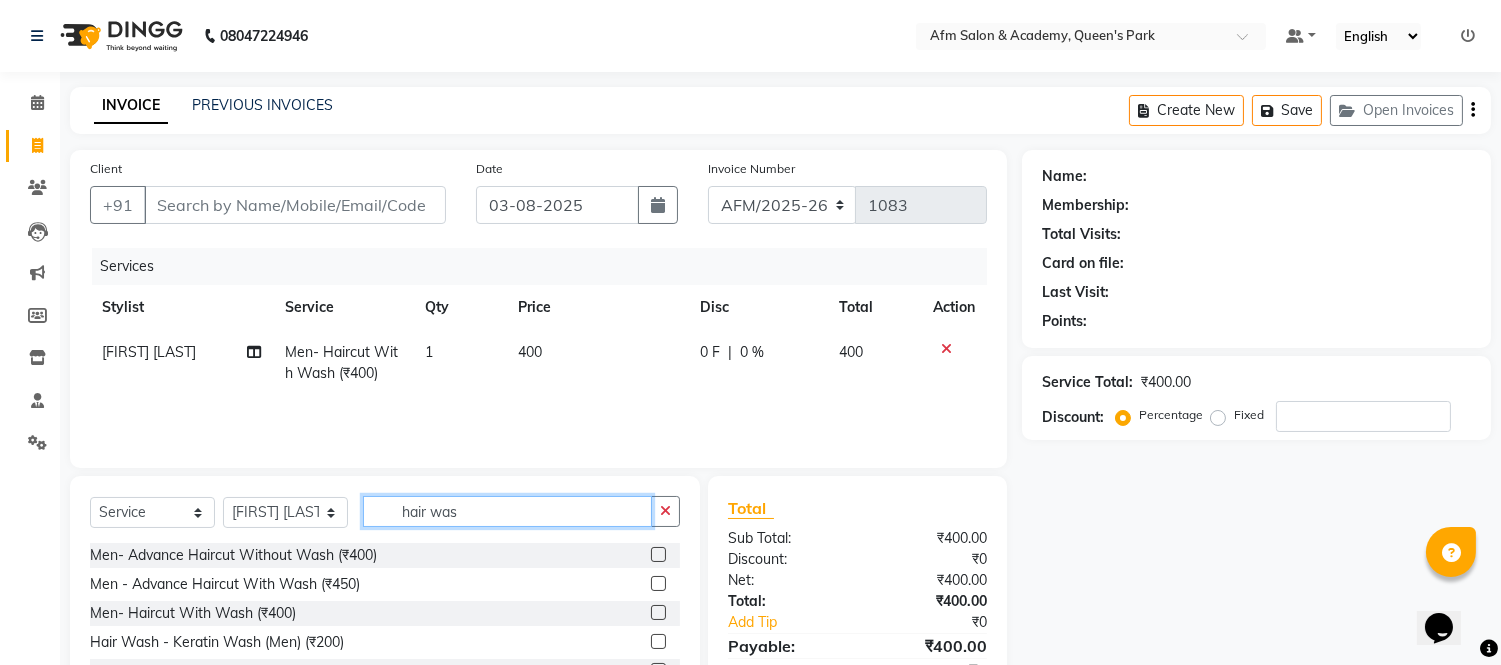 click on "hair was" 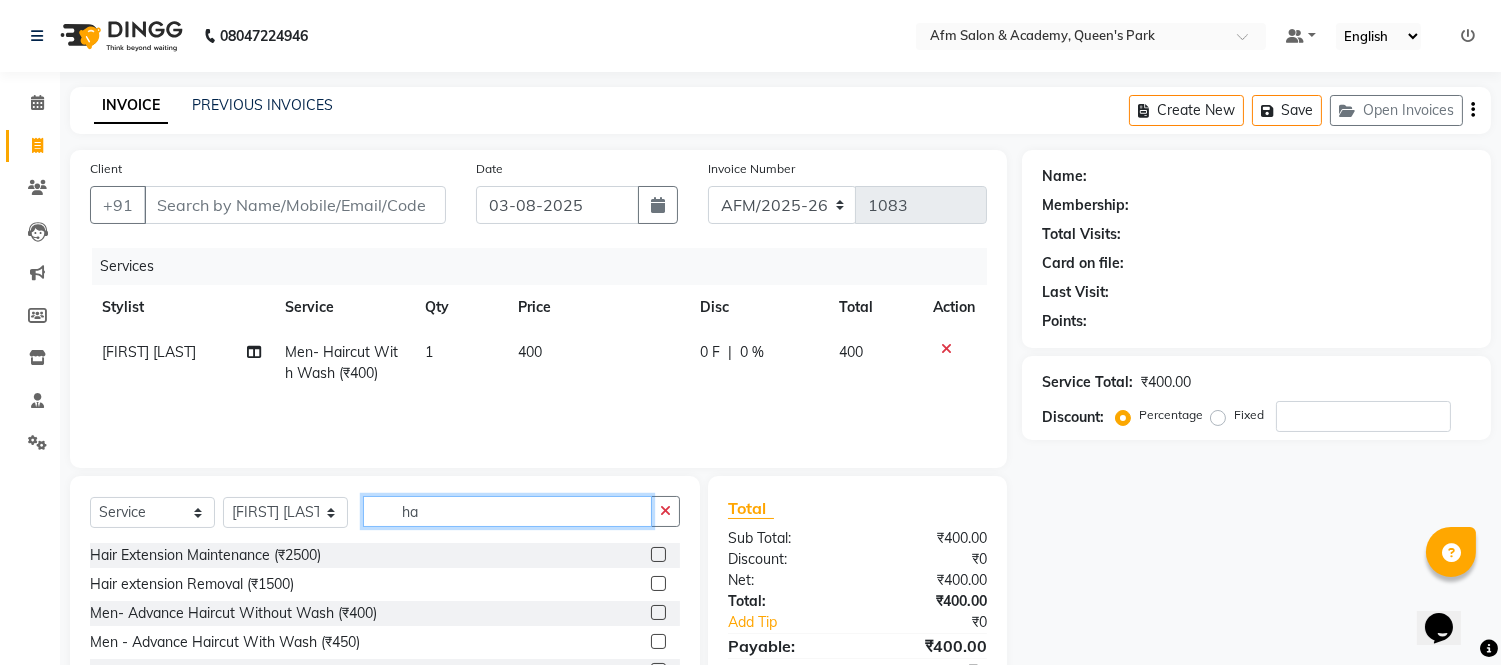type on "h" 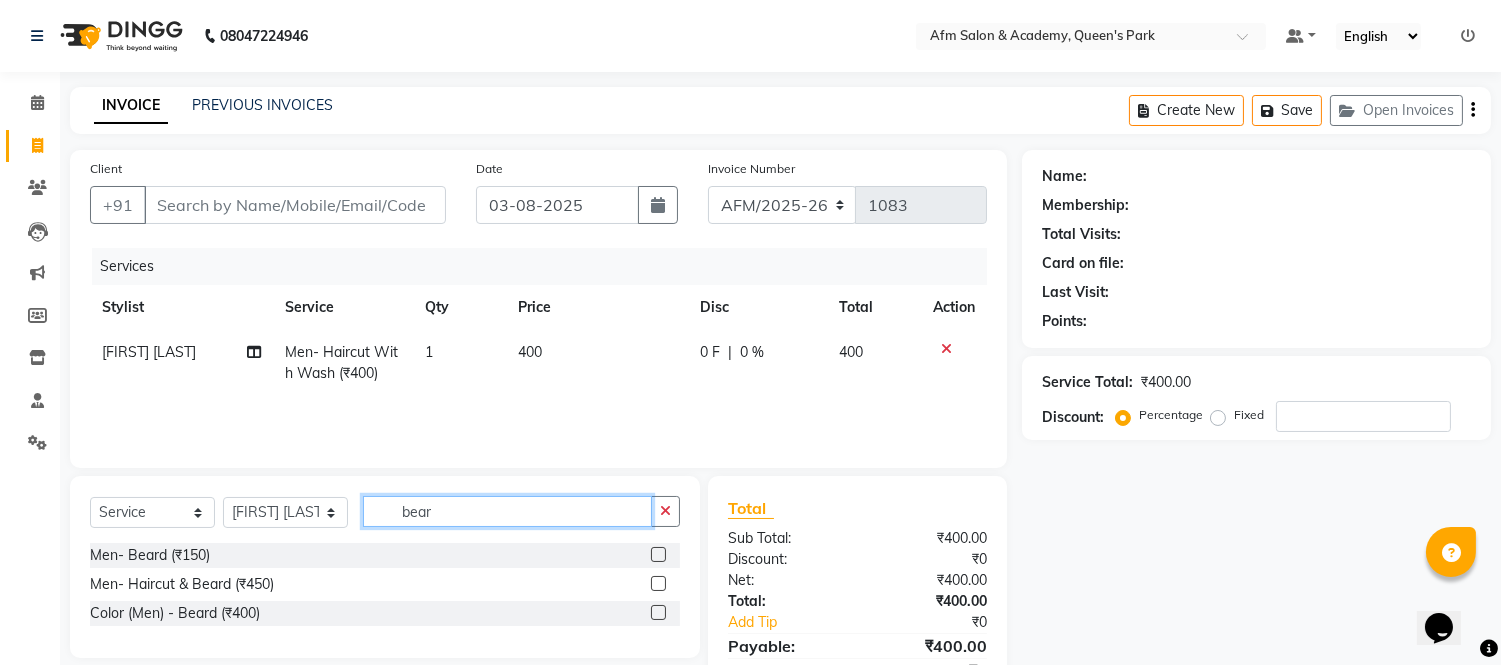type on "bear" 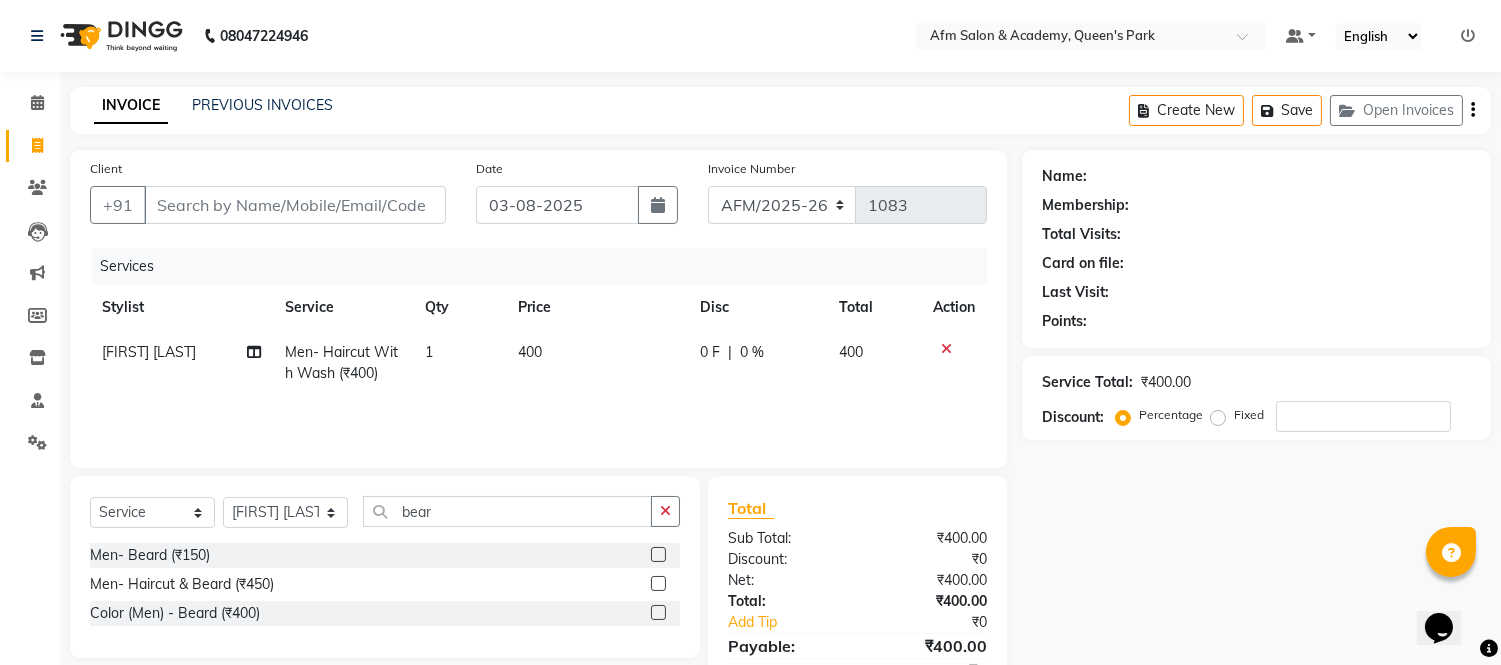 click 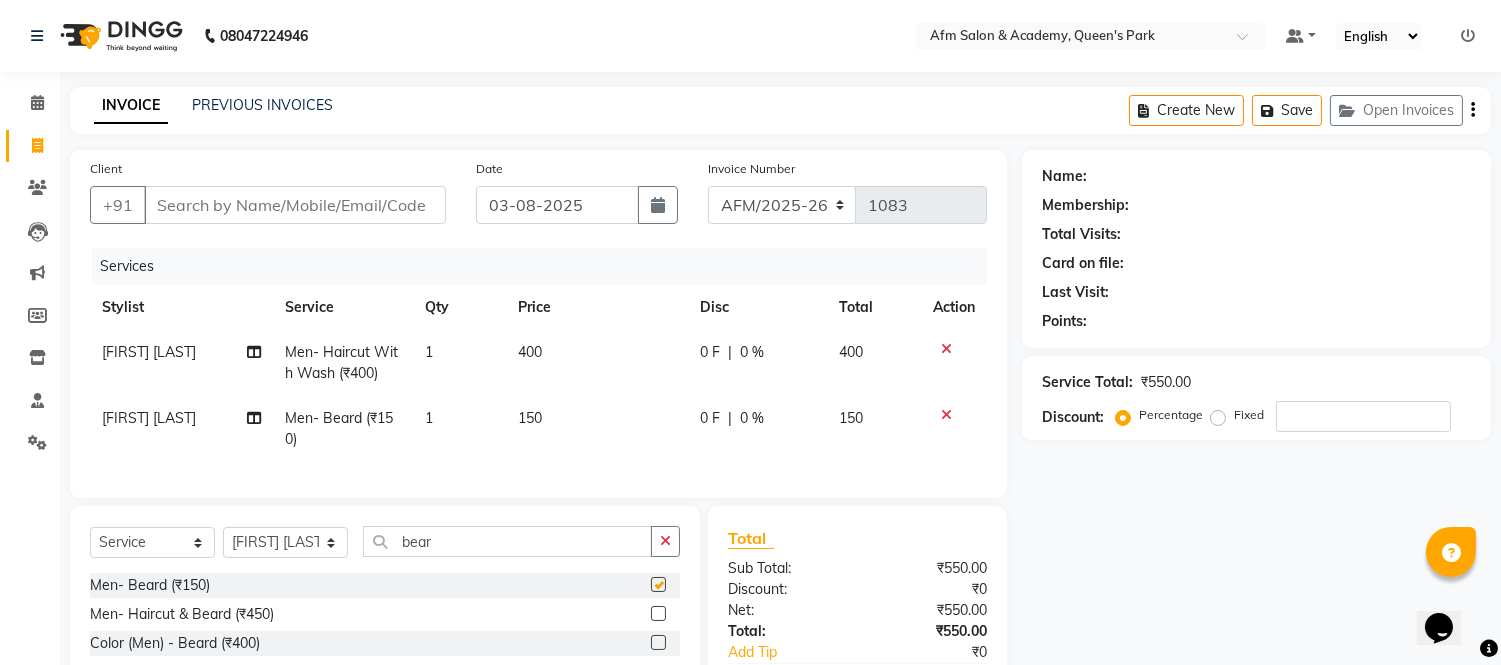 checkbox on "false" 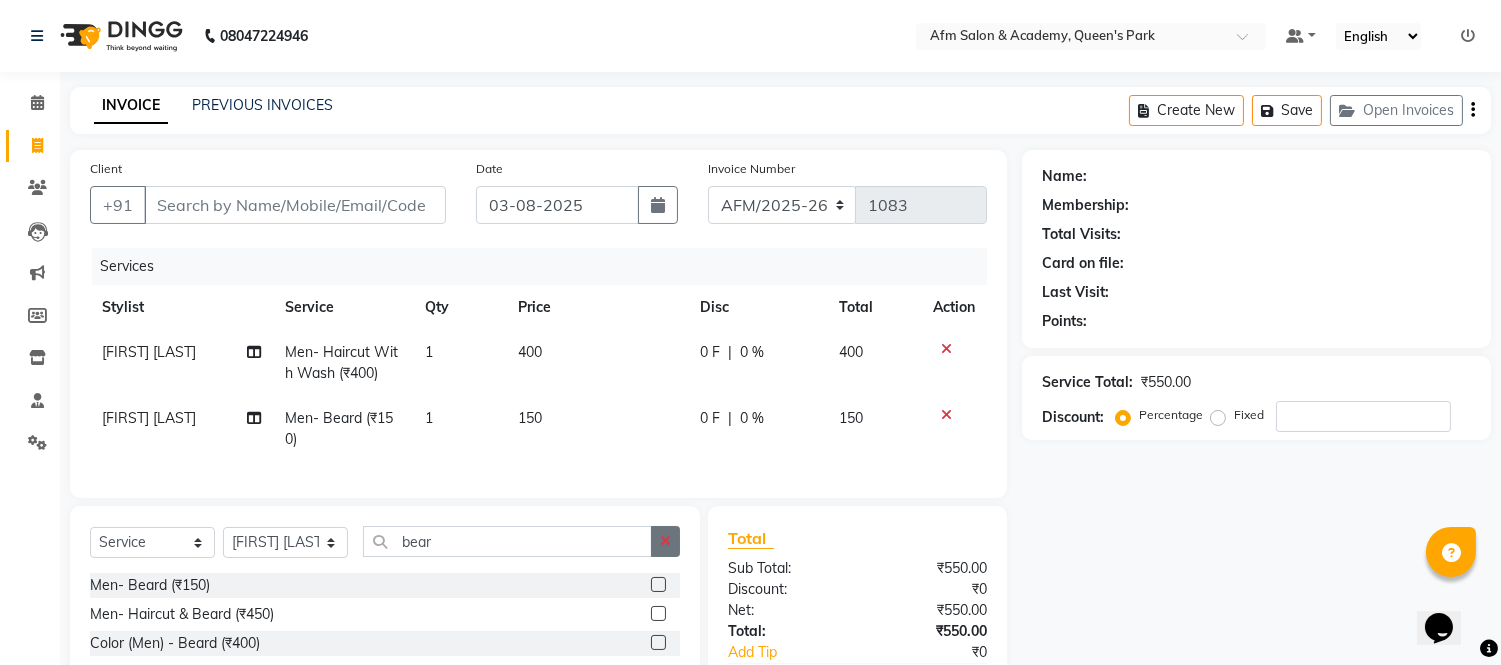 click 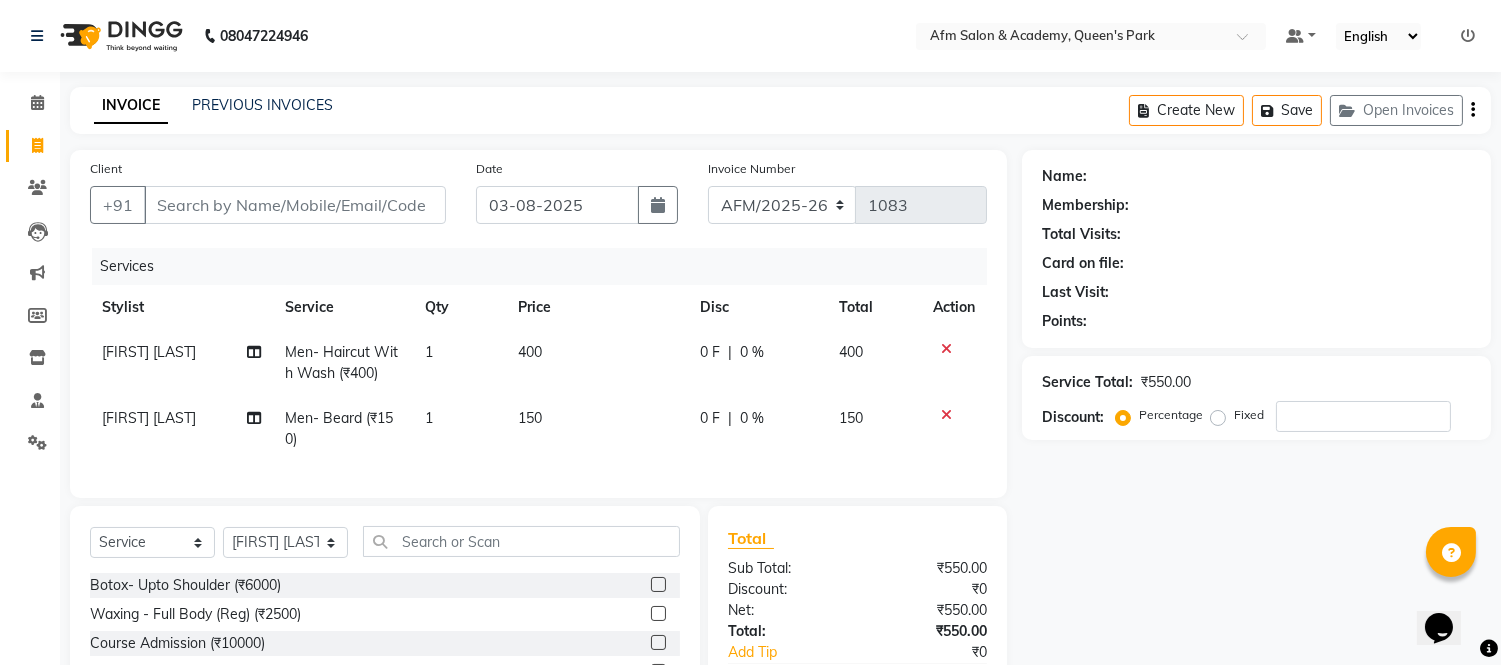 click 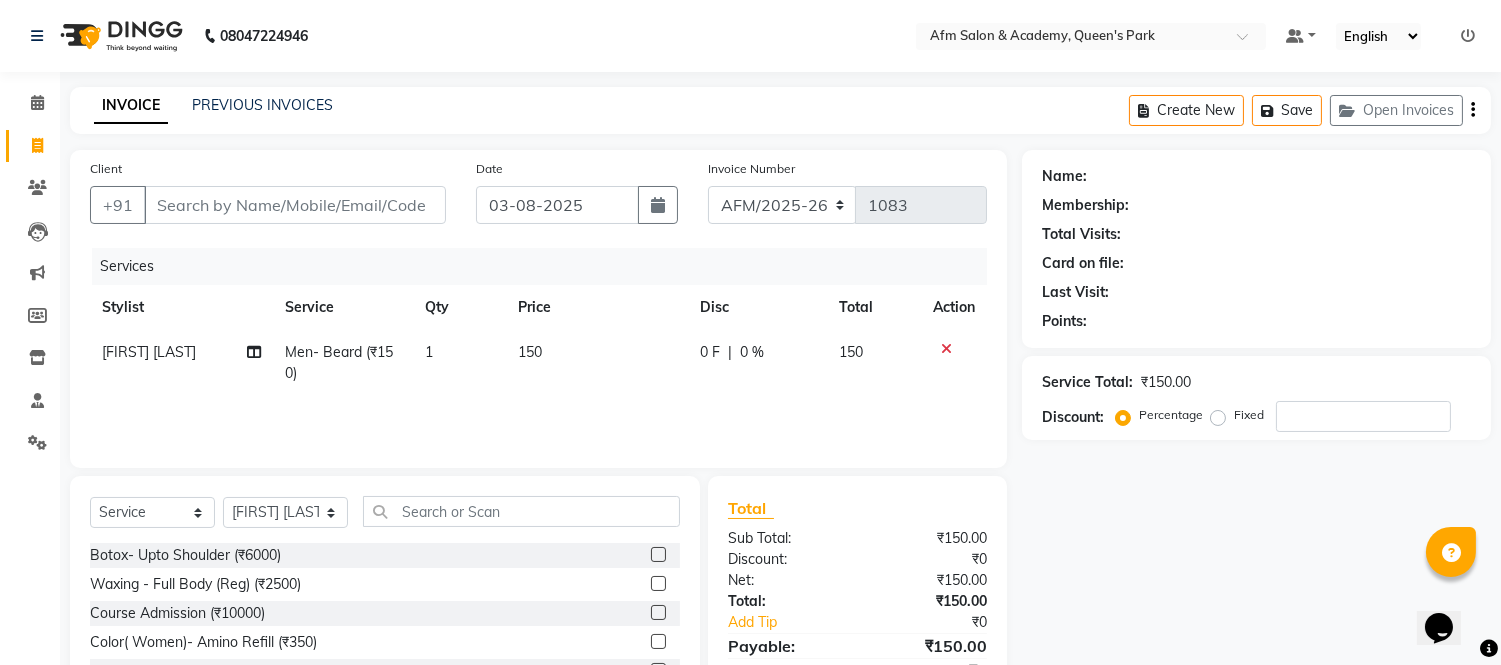 click 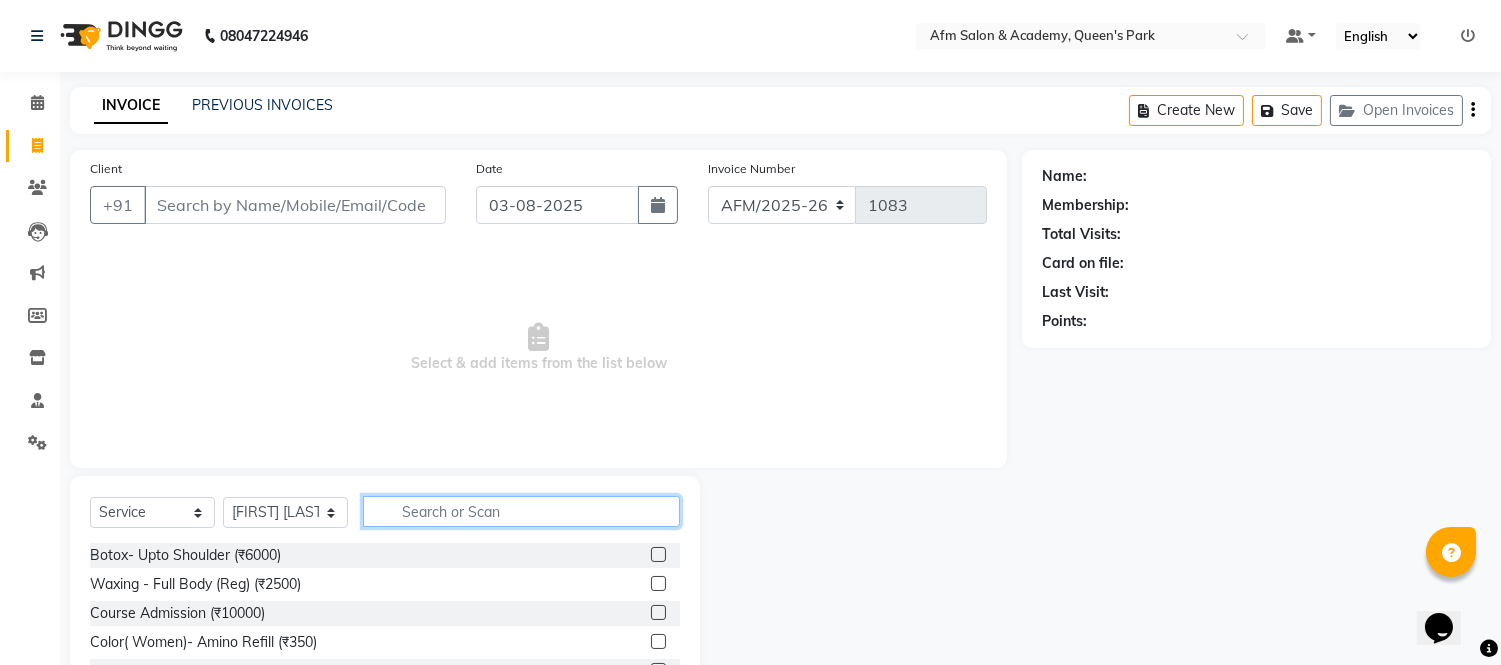 click 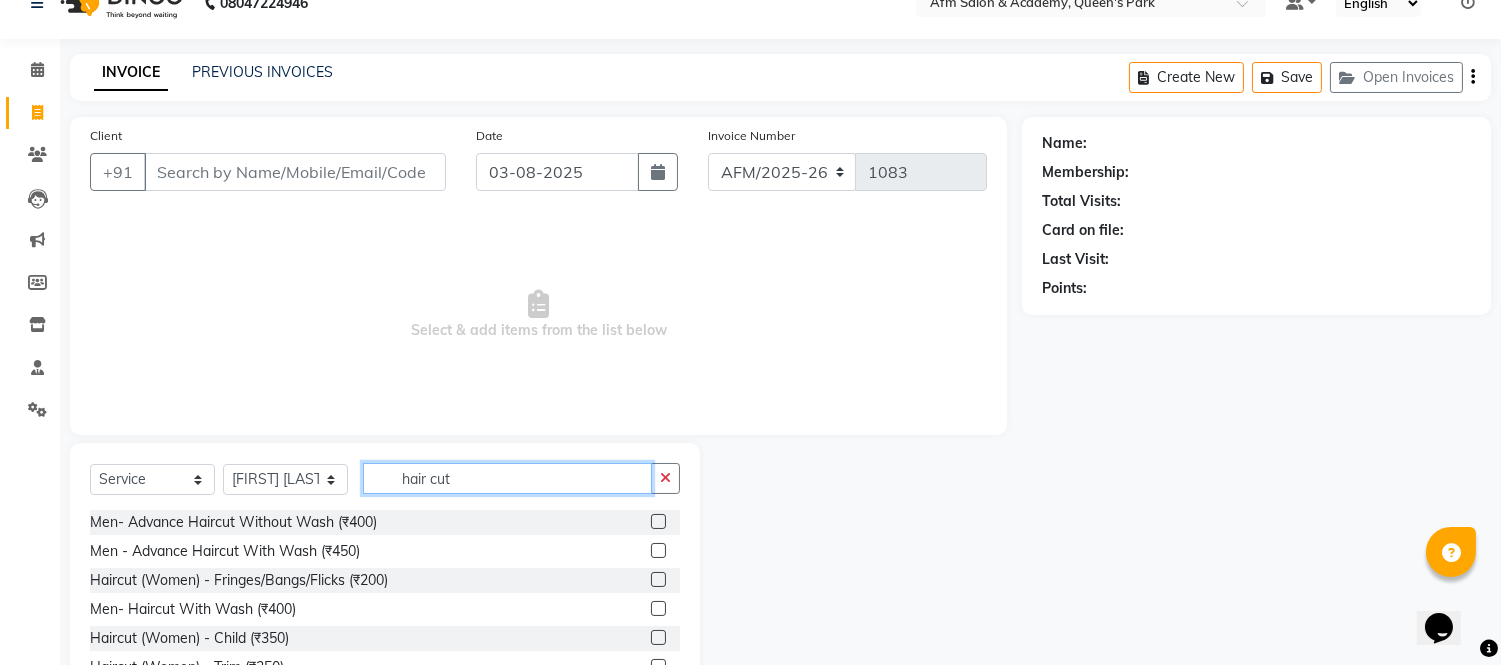 scroll, scrollTop: 44, scrollLeft: 0, axis: vertical 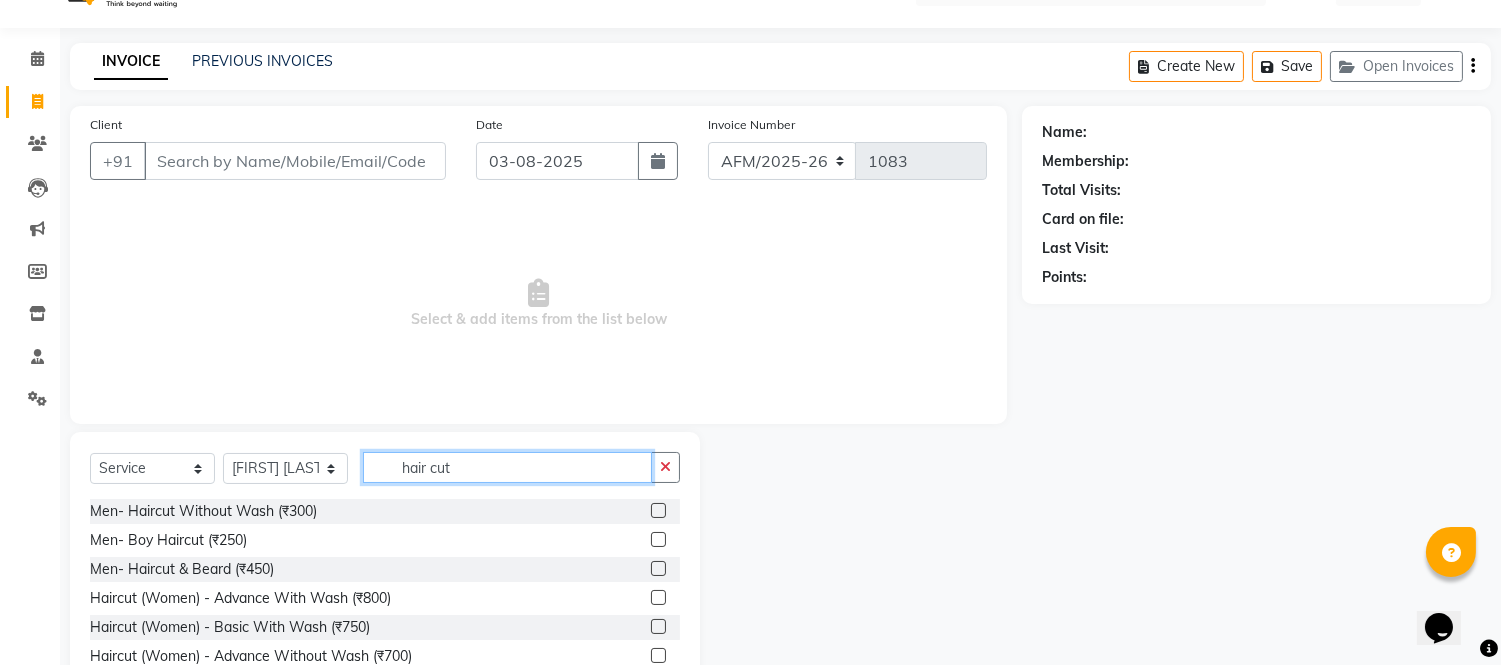 type on "hair cut" 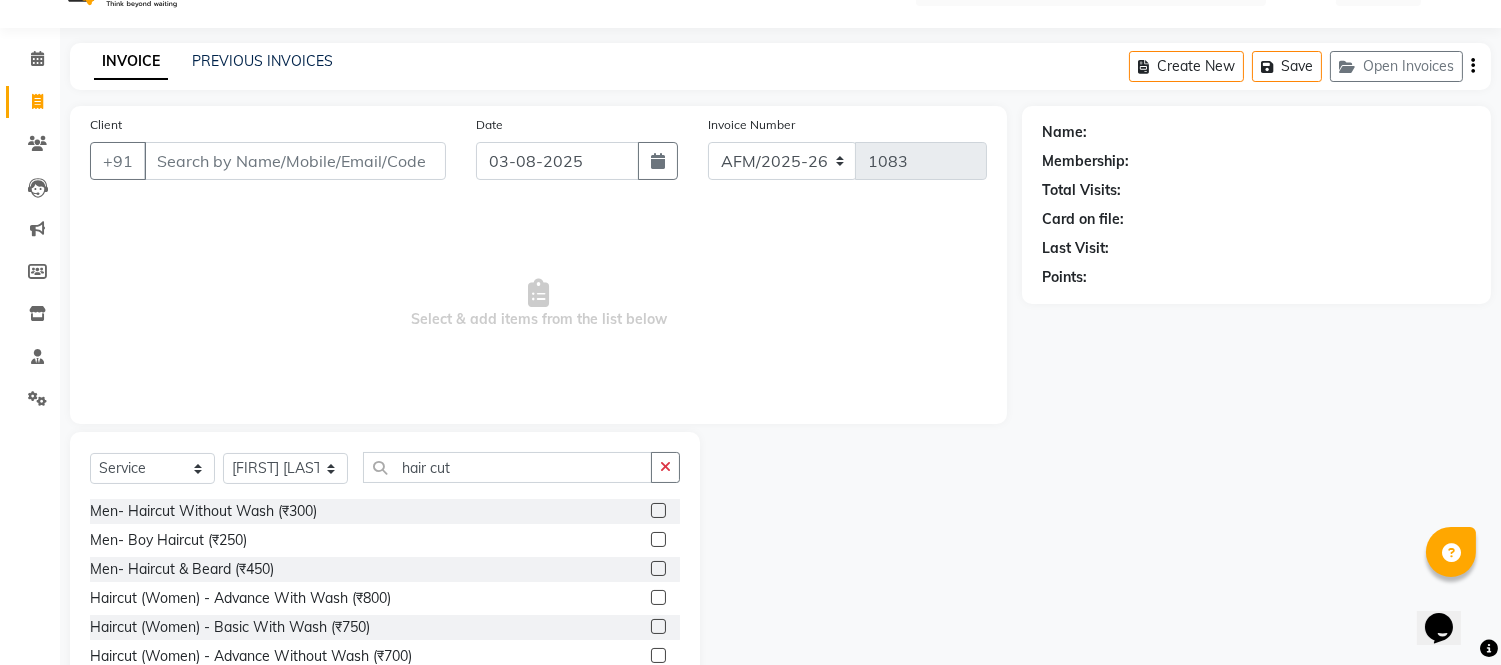 click 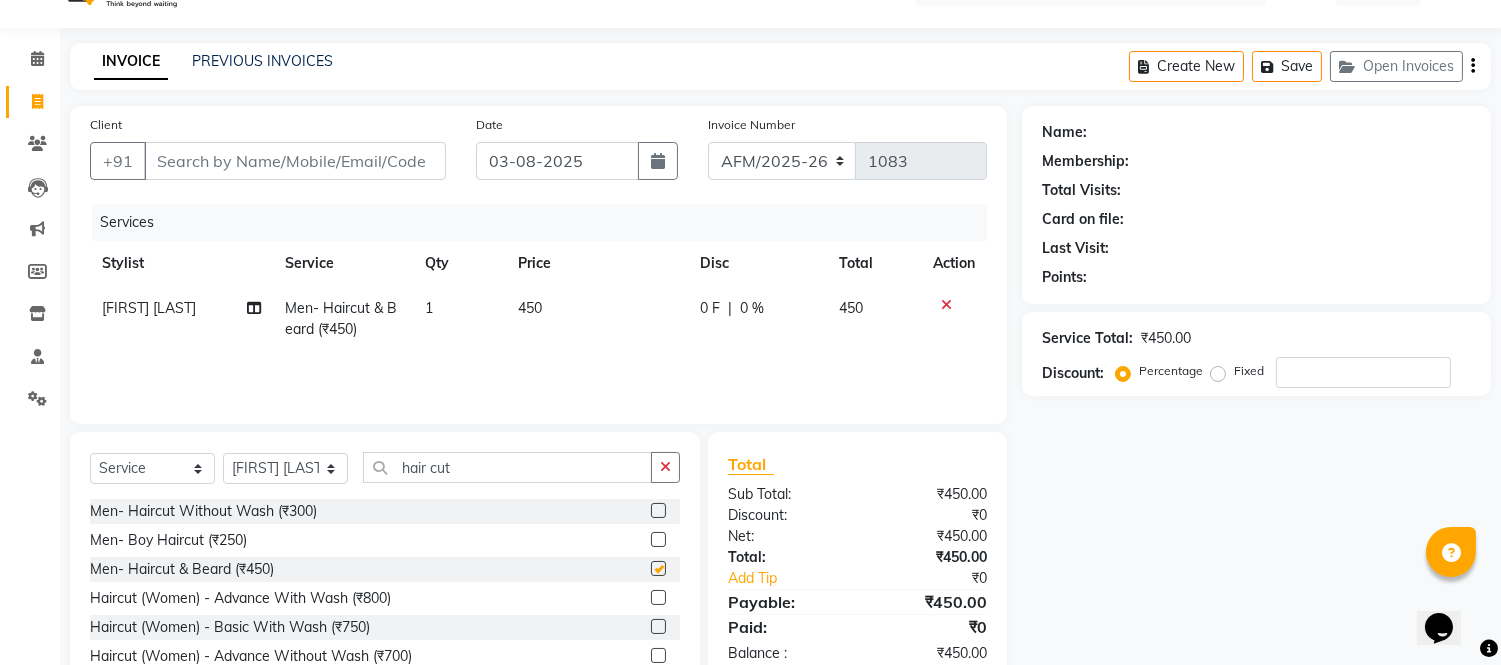 checkbox on "false" 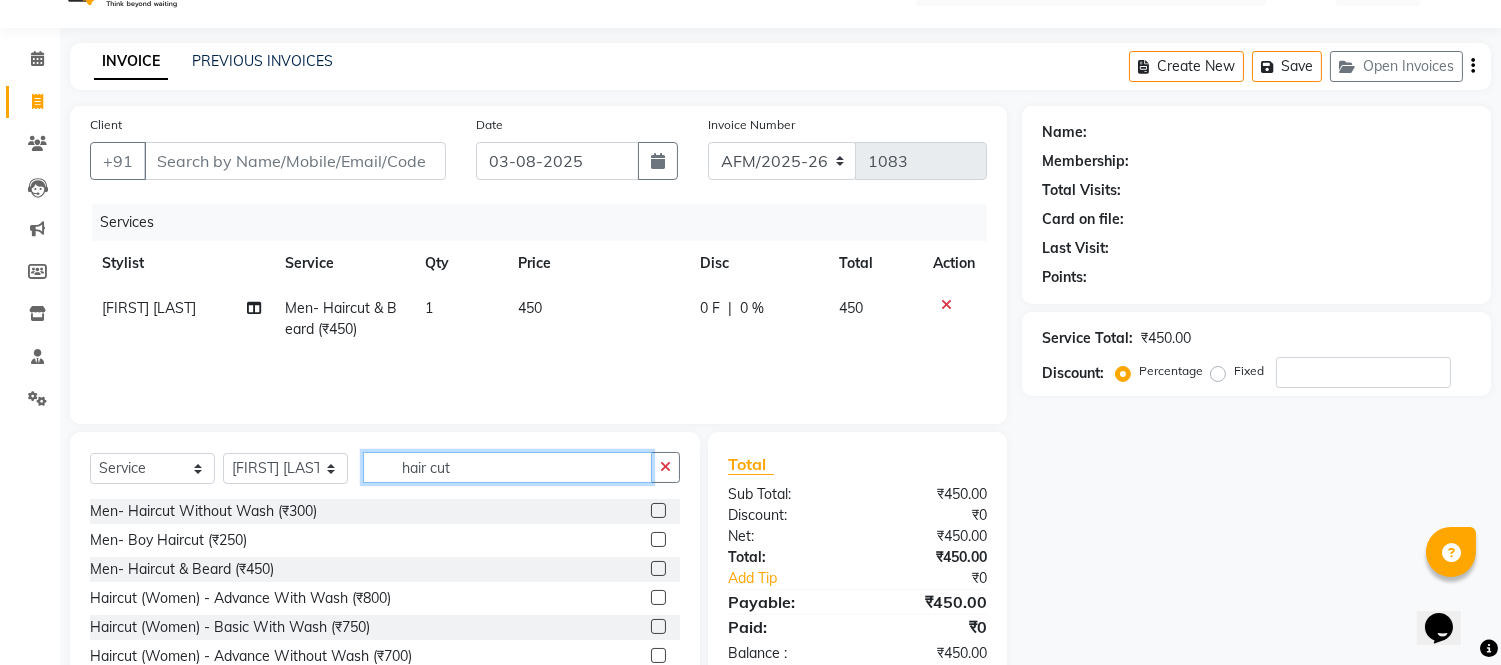 click on "hair cut" 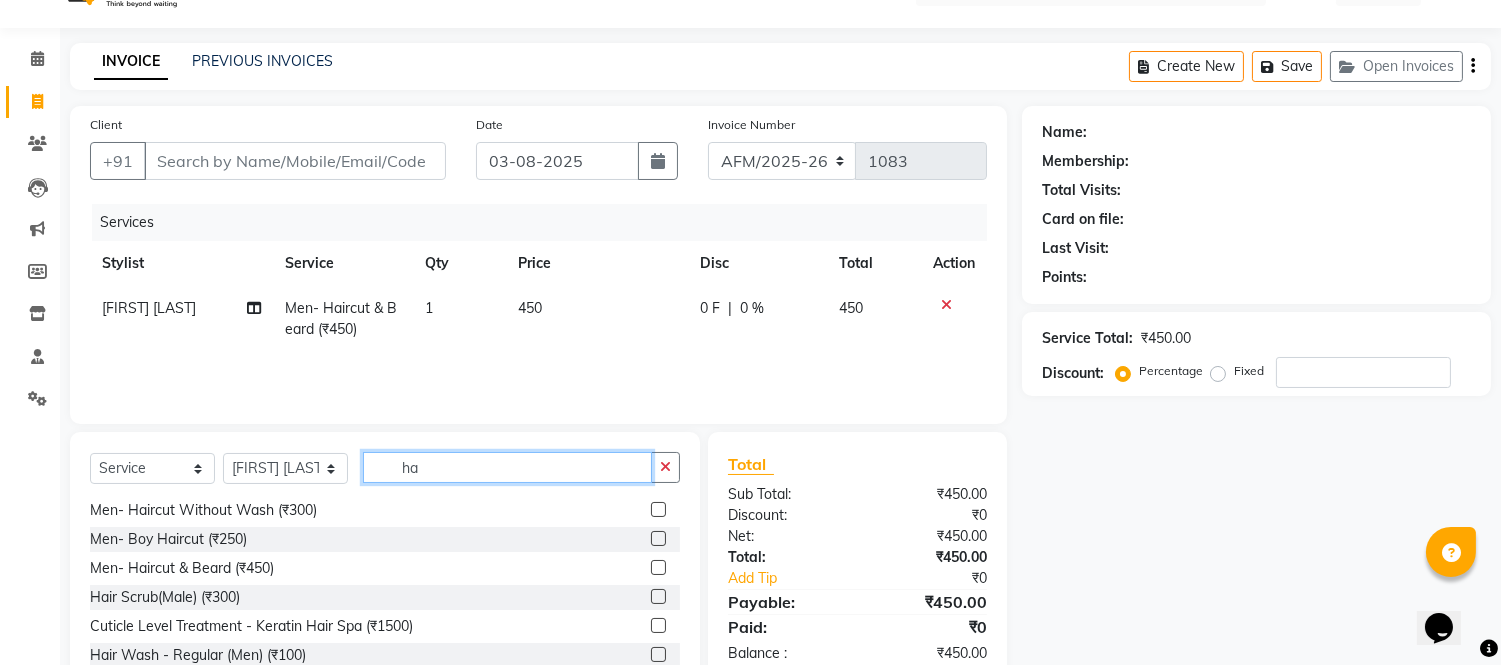 type on "h" 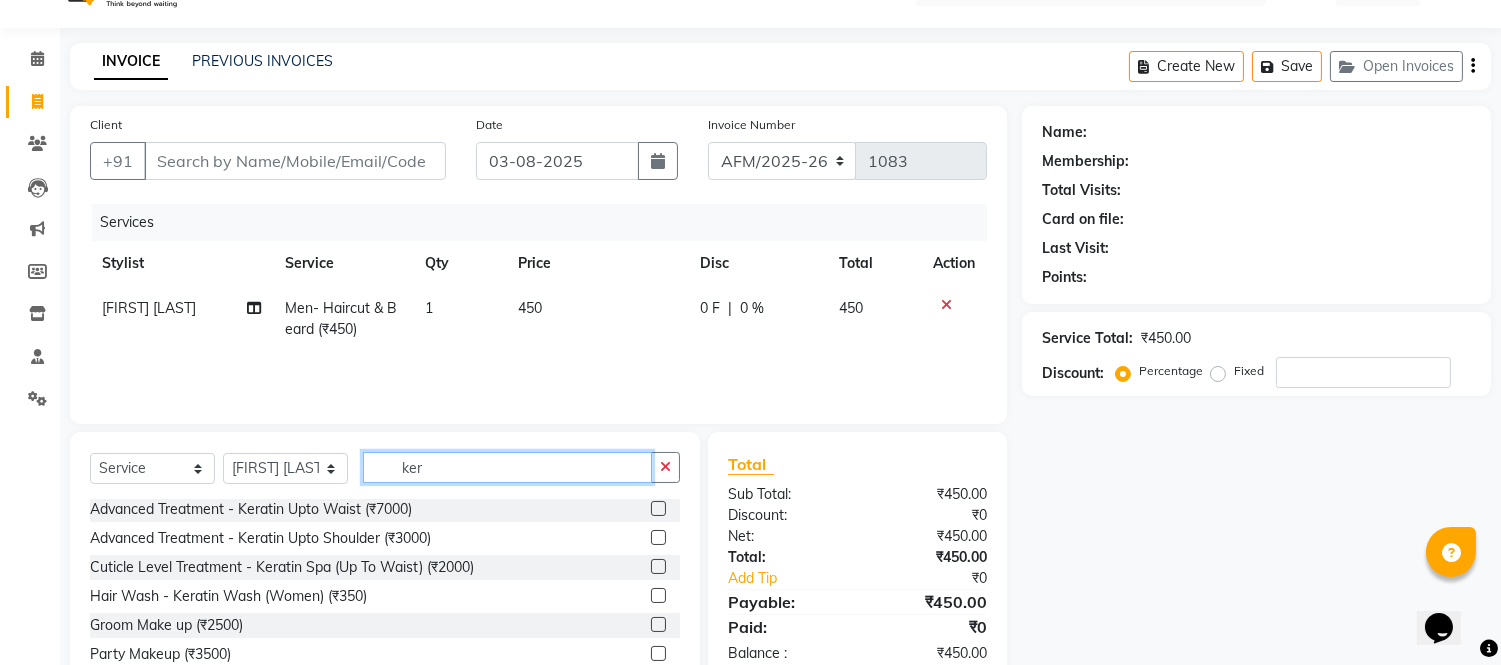 scroll, scrollTop: 118, scrollLeft: 0, axis: vertical 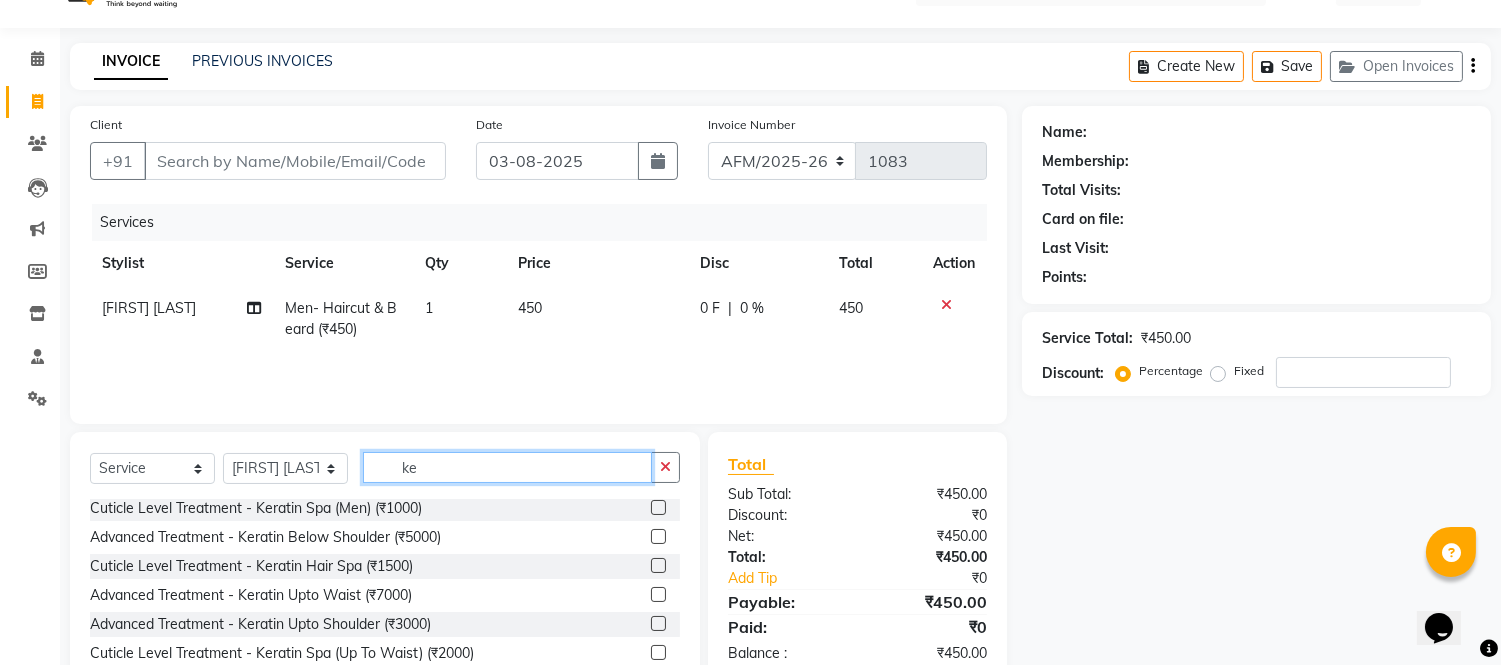 type on "k" 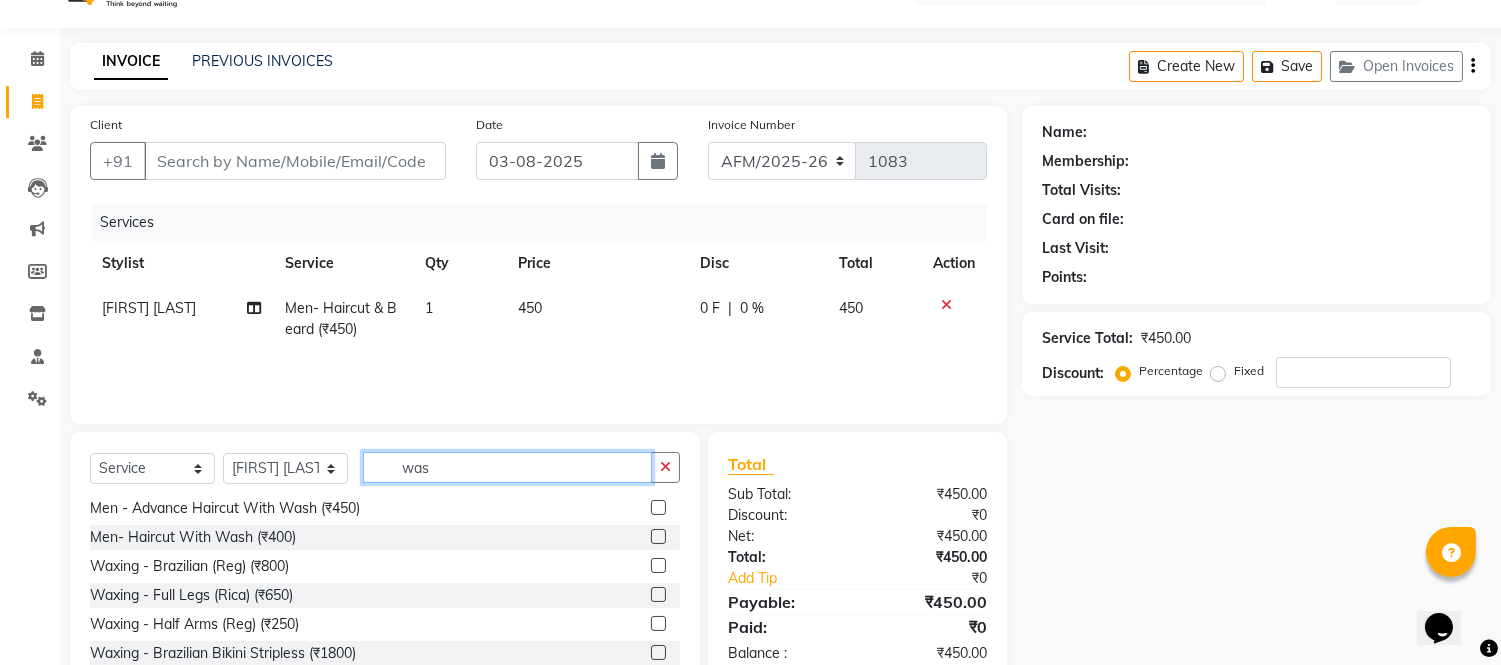 scroll, scrollTop: 32, scrollLeft: 0, axis: vertical 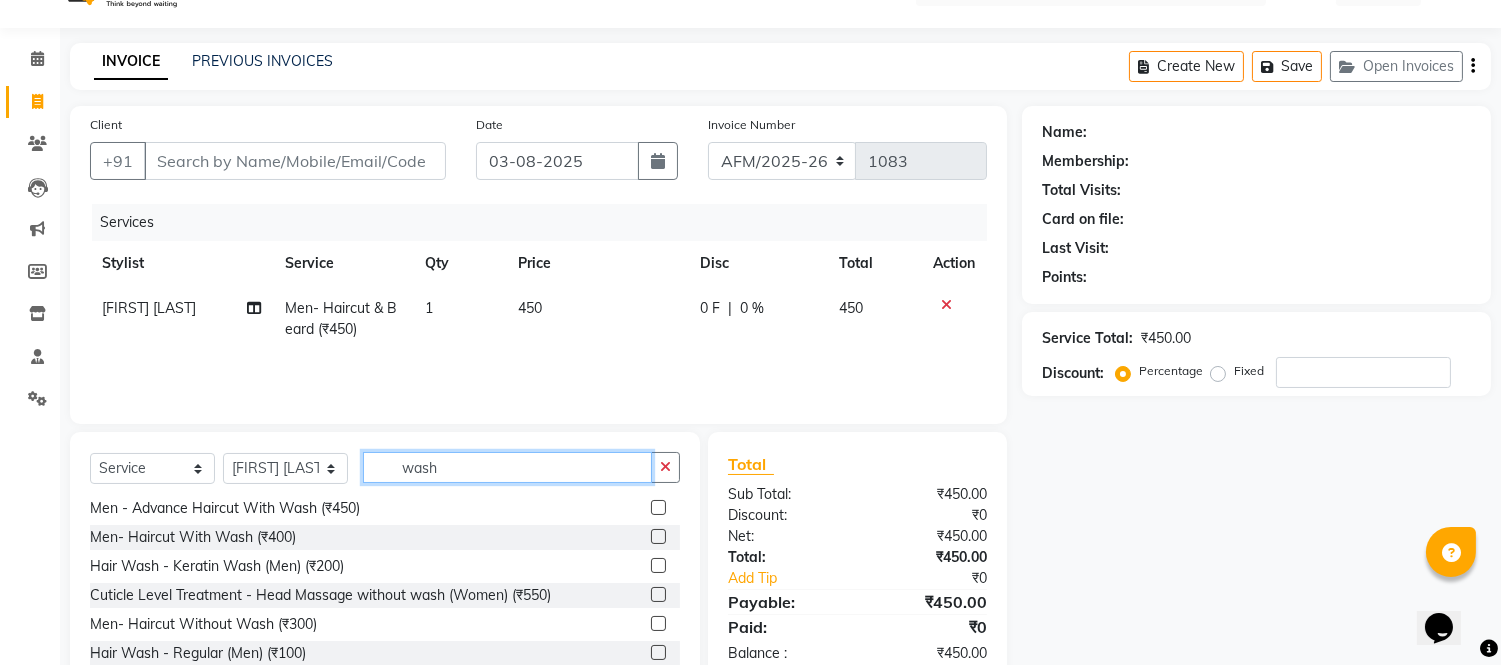 type on "wash" 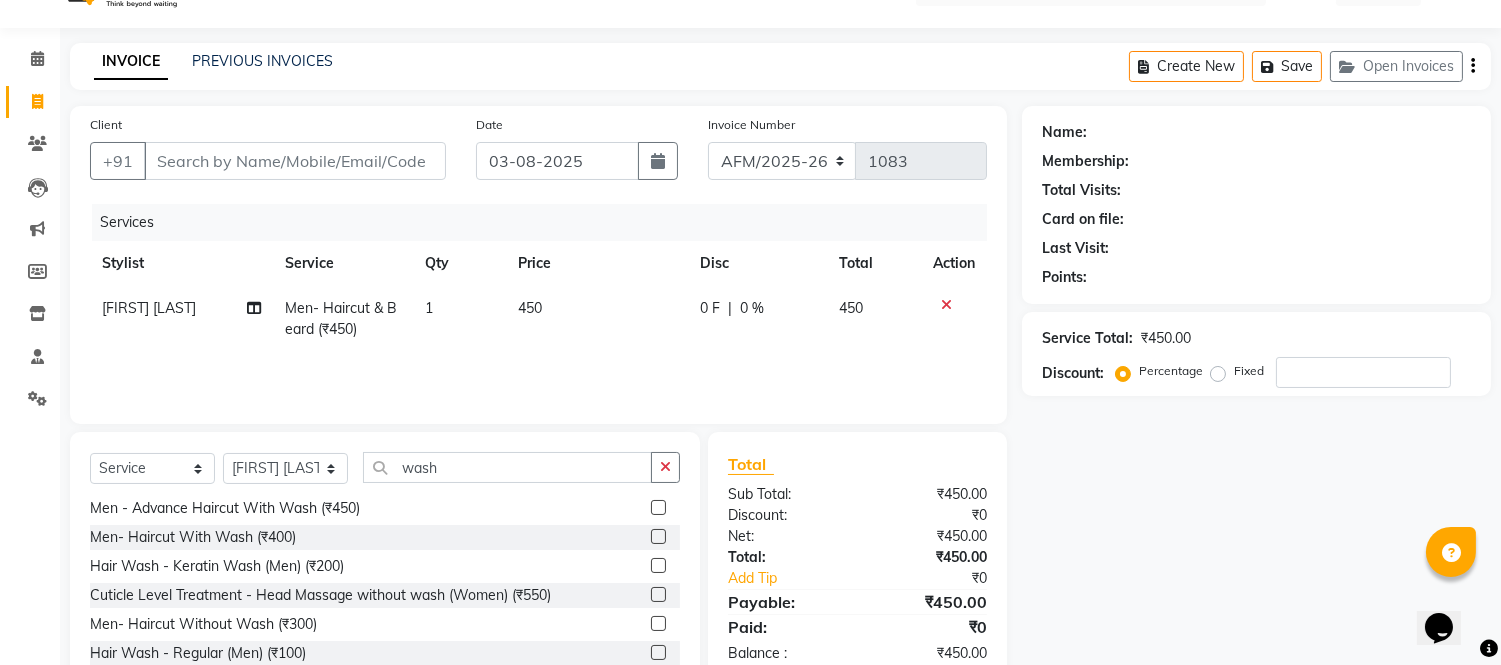 click 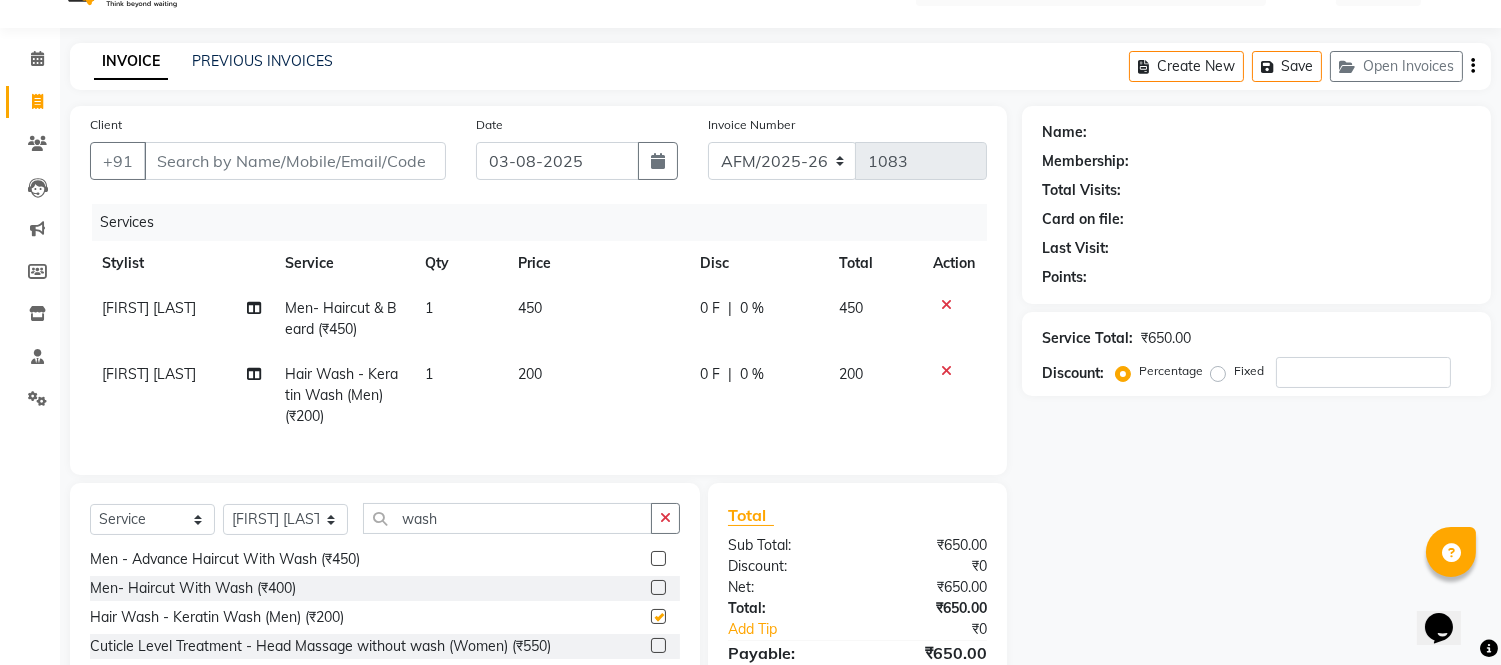 checkbox on "false" 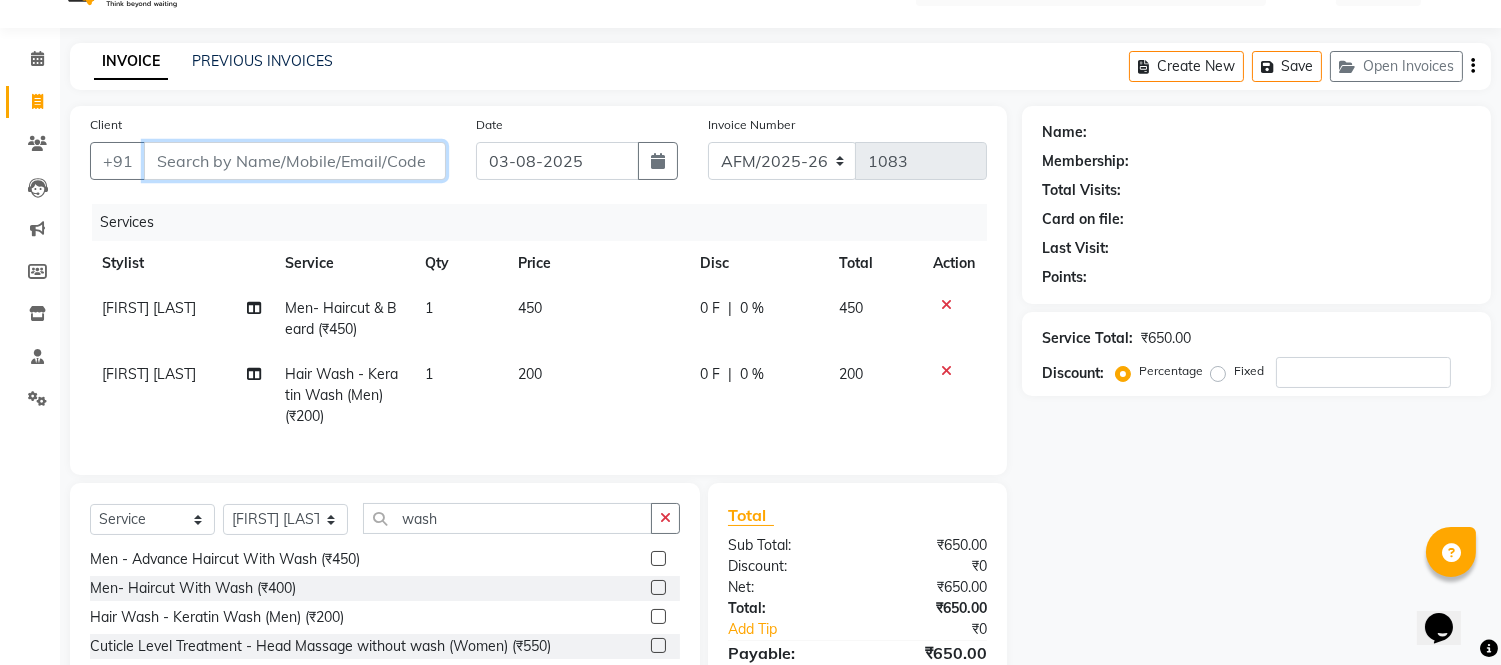 click on "Client" at bounding box center (295, 161) 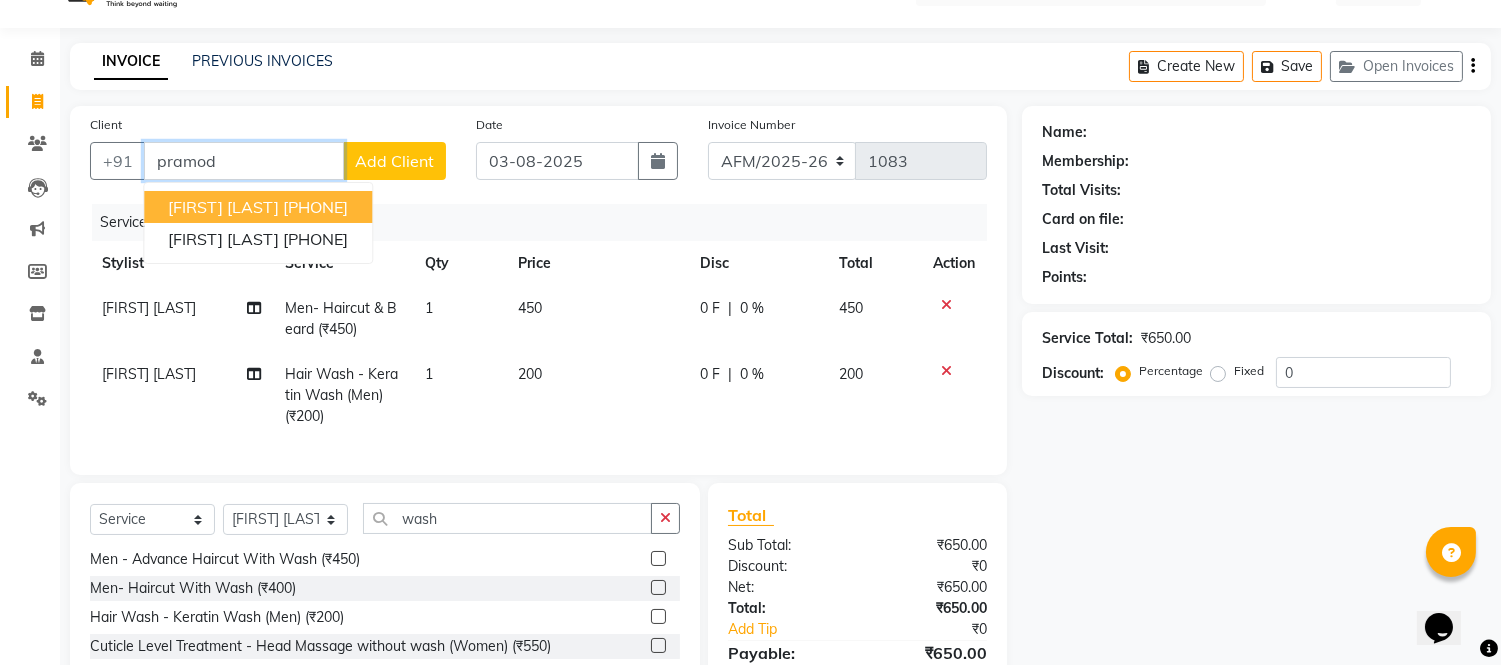 click on "[PHONE]" at bounding box center [315, 207] 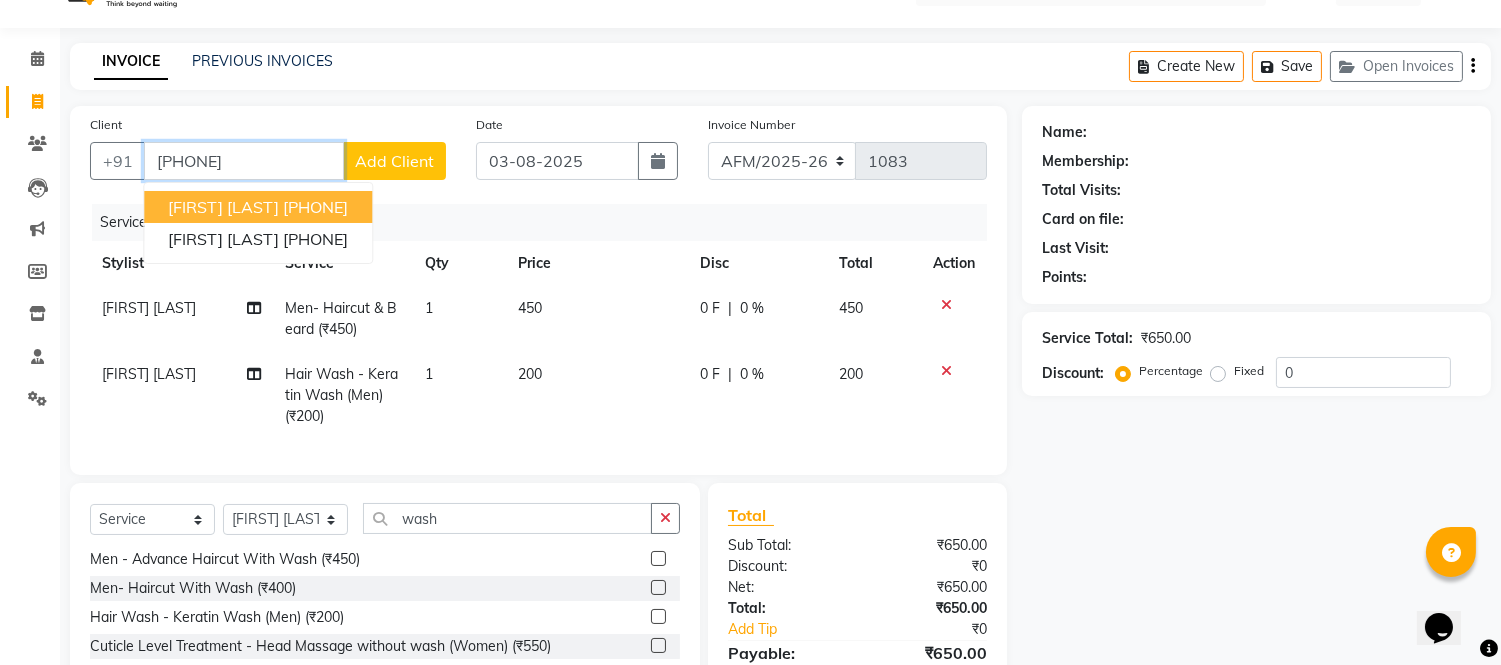 type on "[PHONE]" 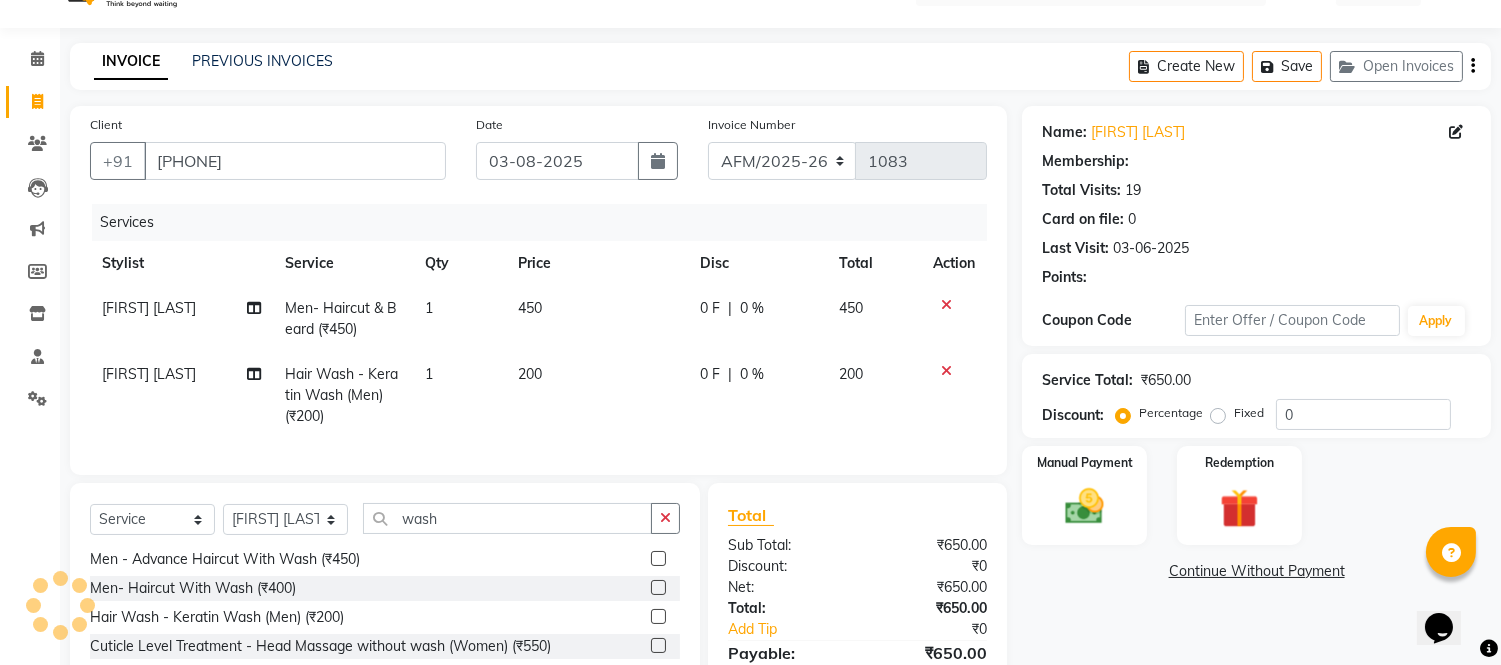 select on "1: Object" 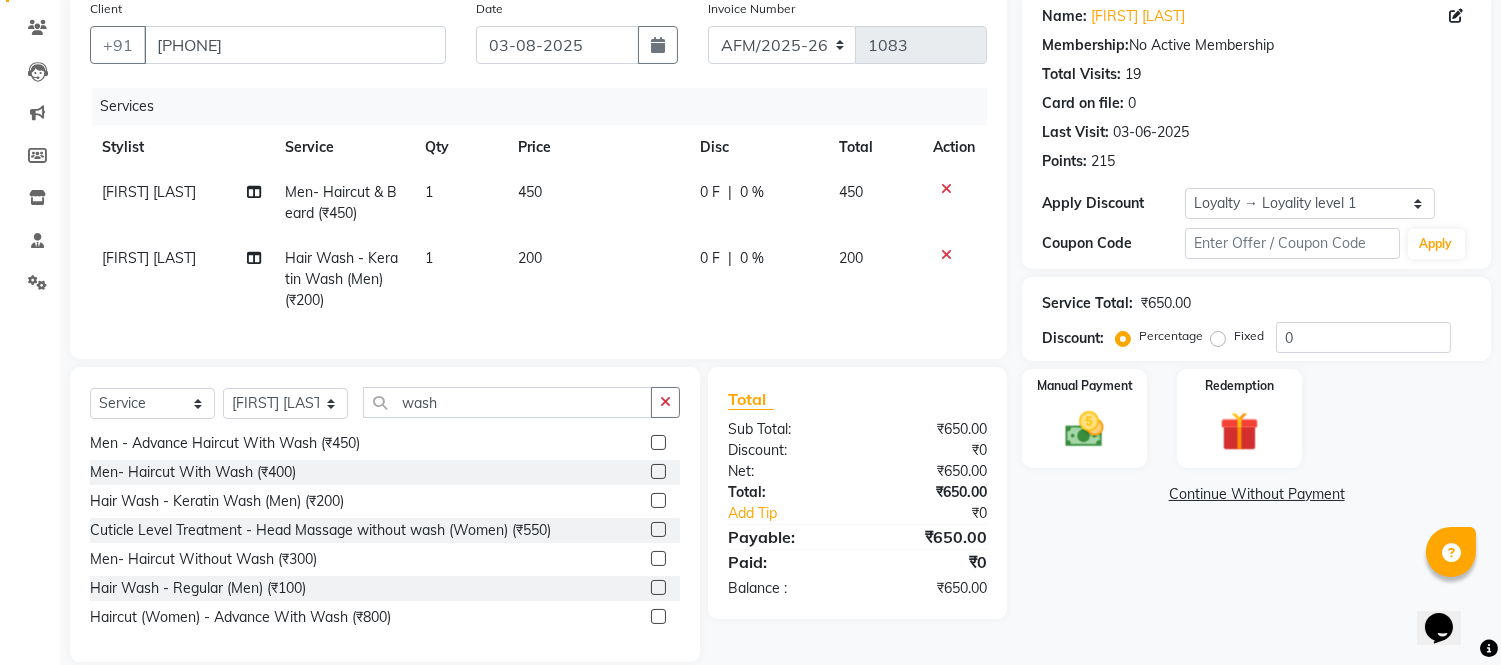scroll, scrollTop: 203, scrollLeft: 0, axis: vertical 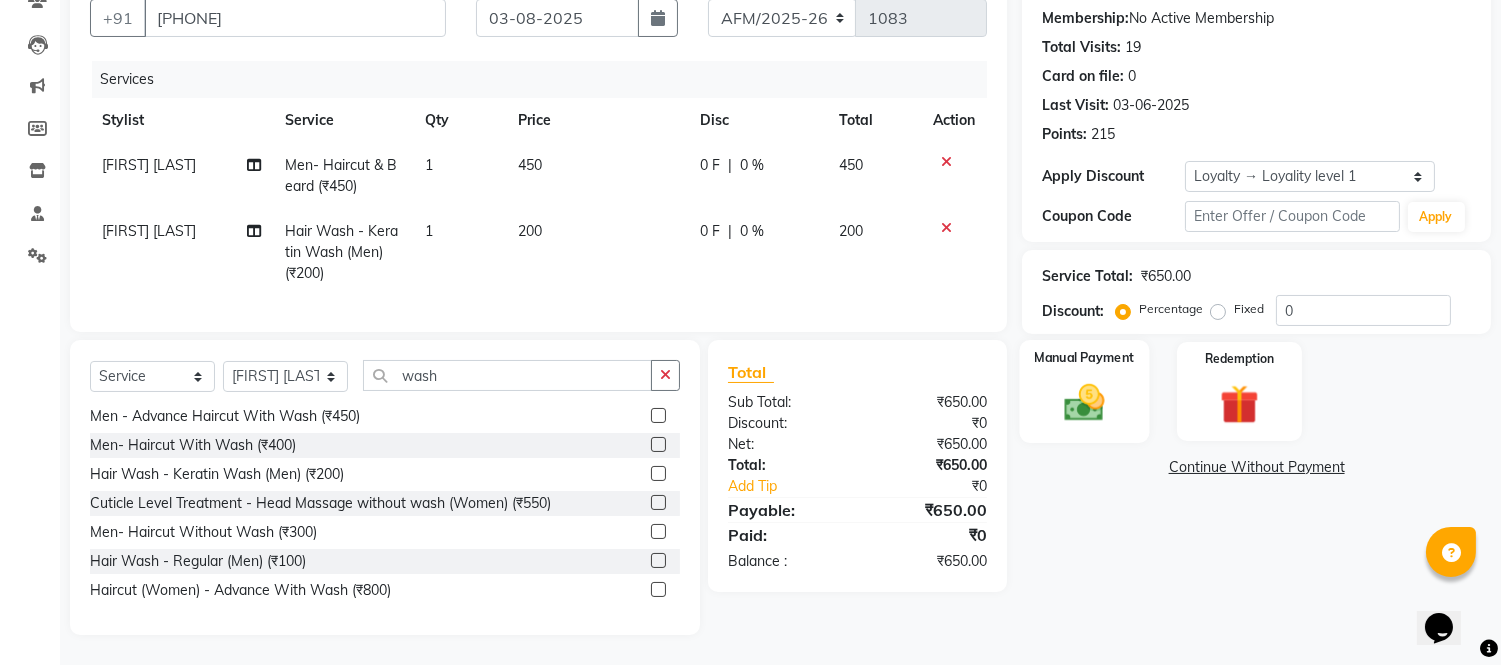 click 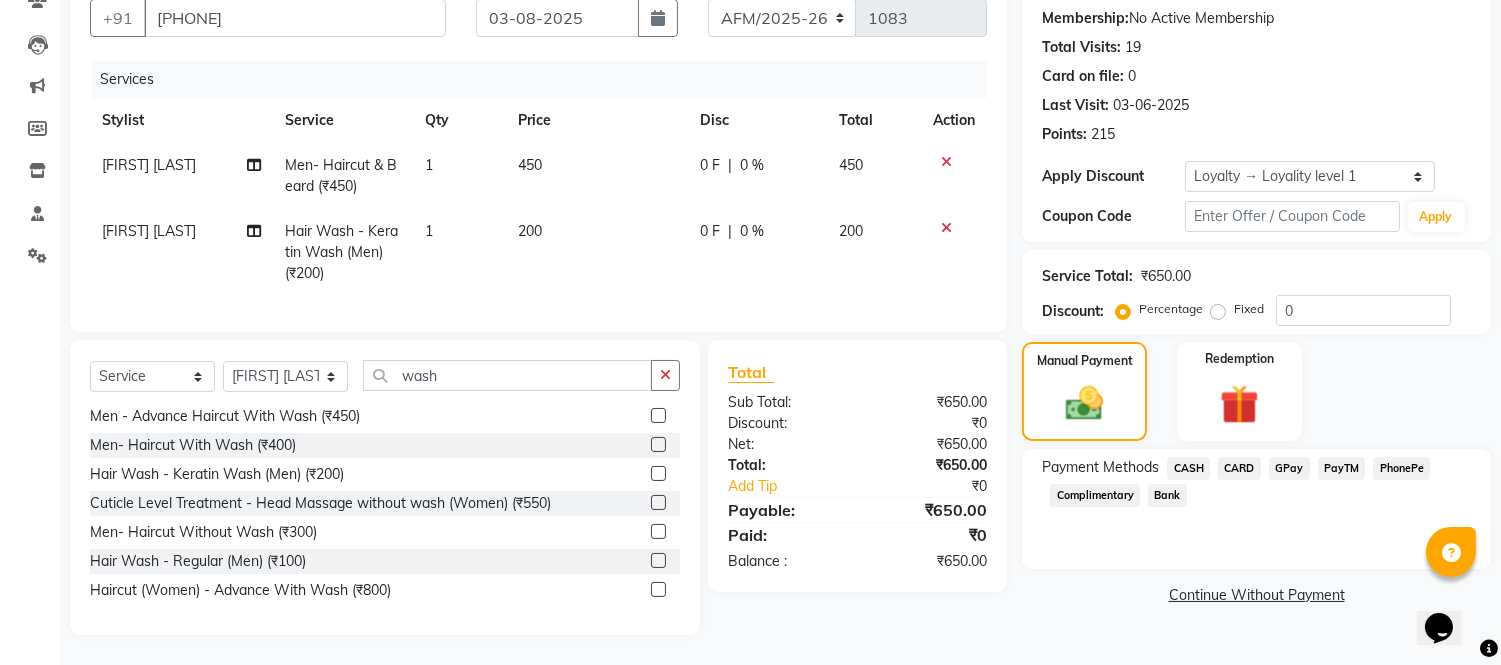 click on "CASH" 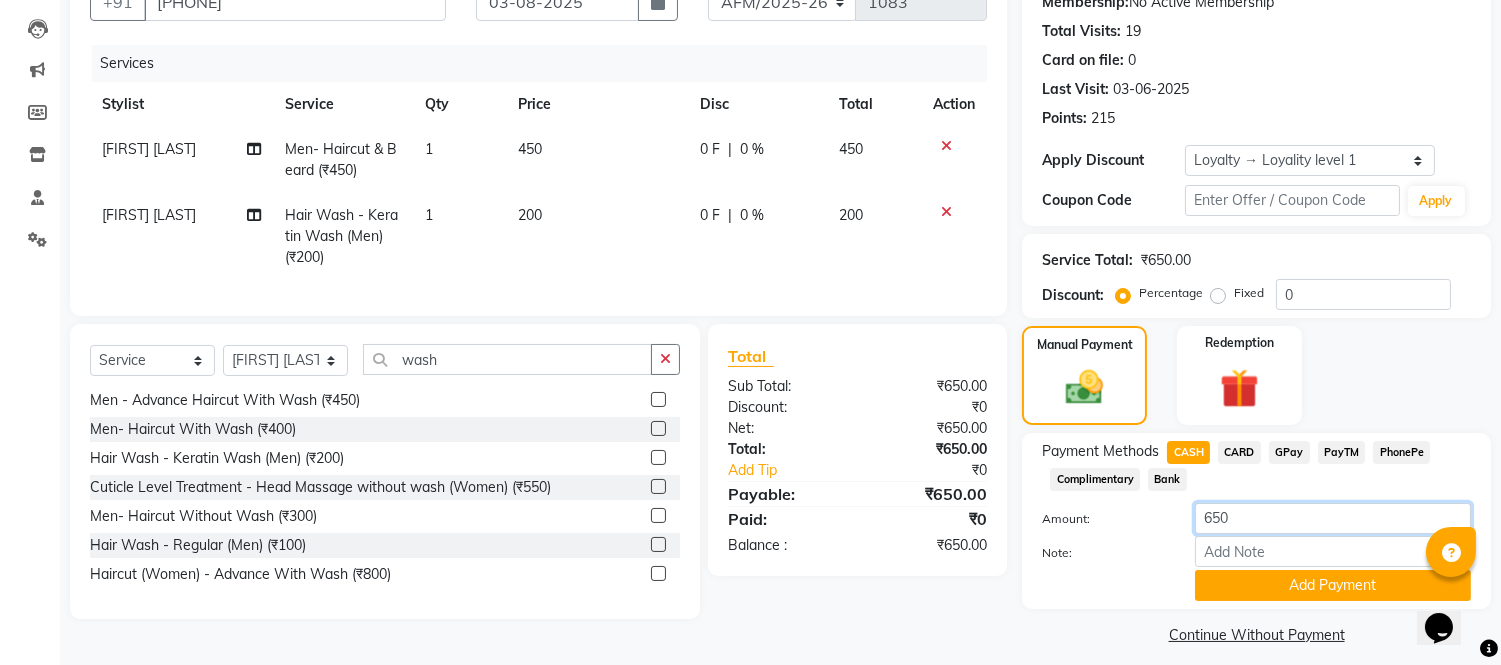 click on "650" 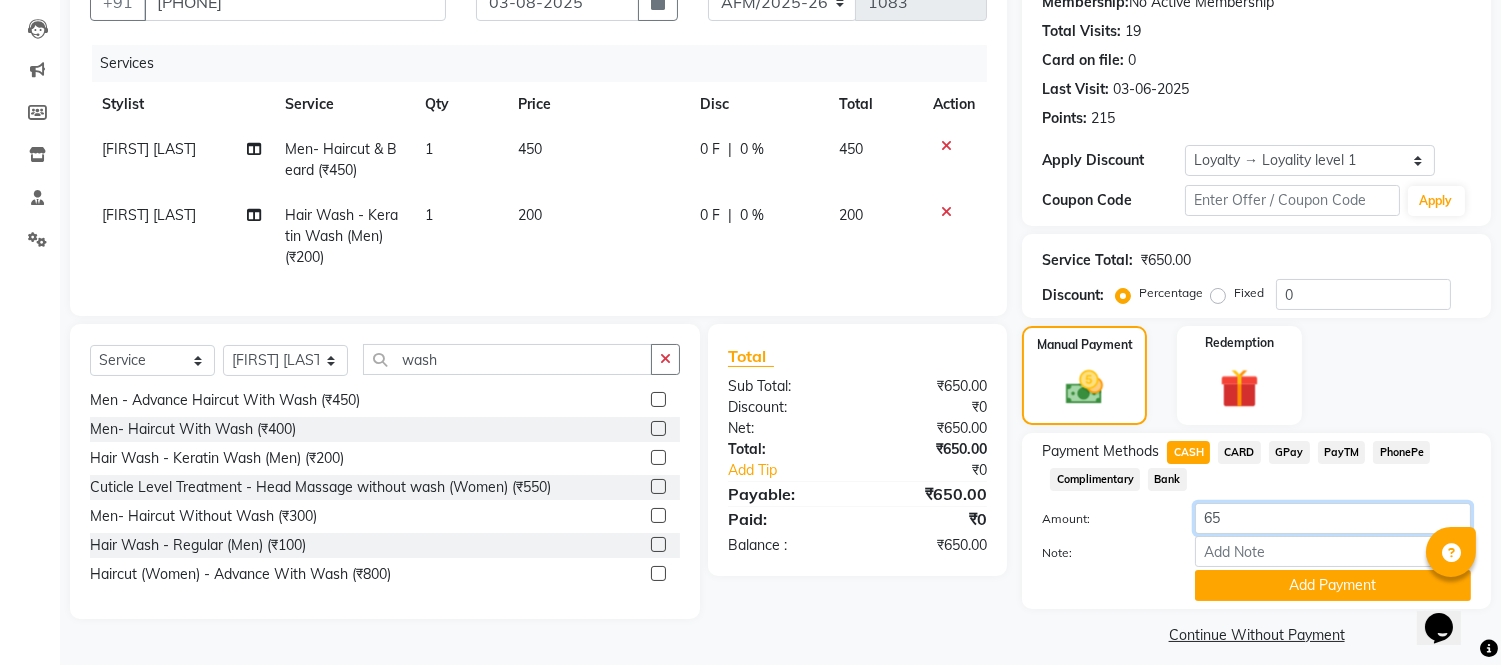type on "6" 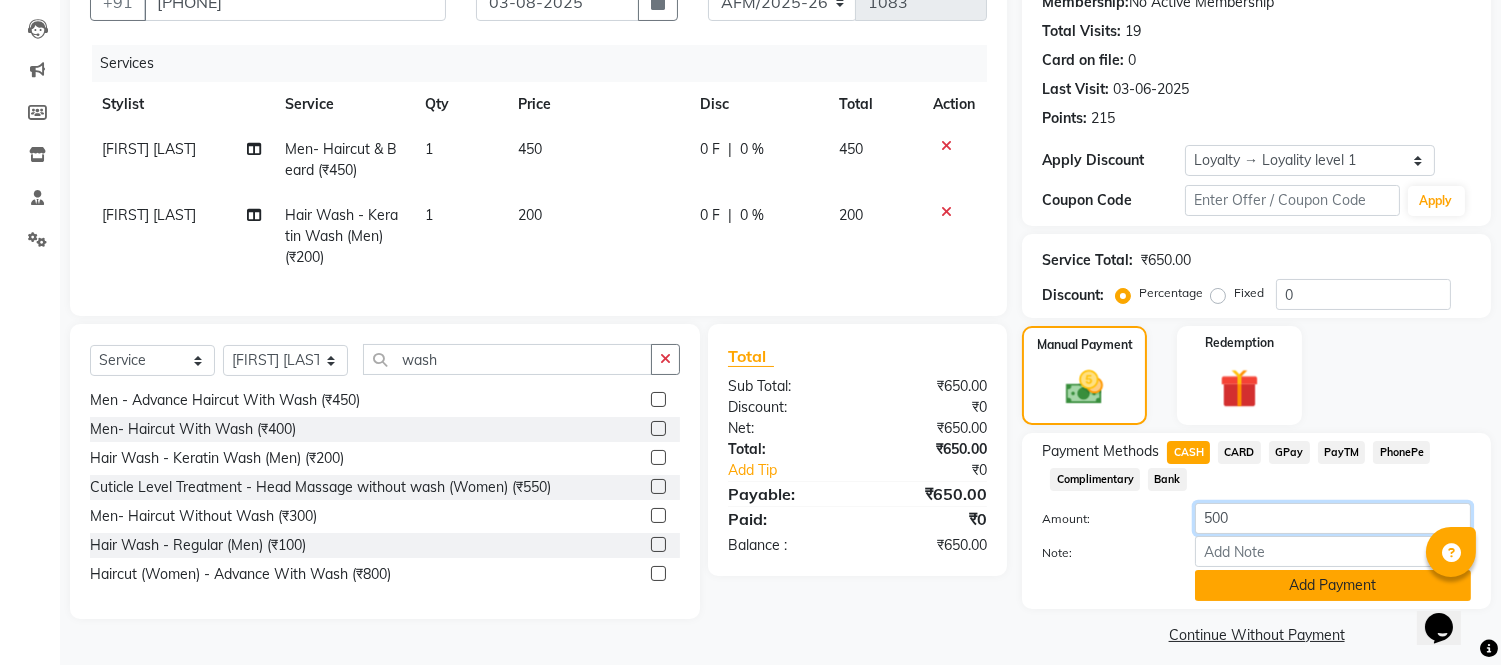 type on "500" 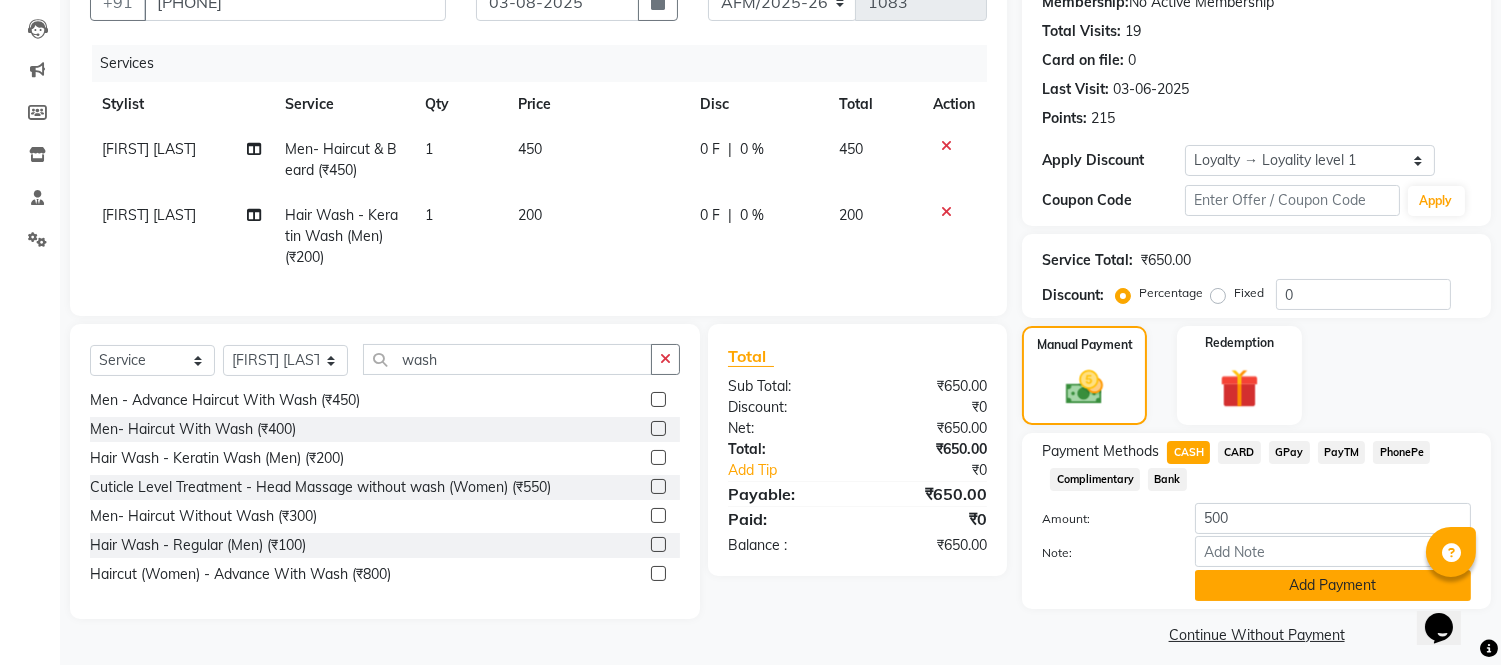click on "Add Payment" 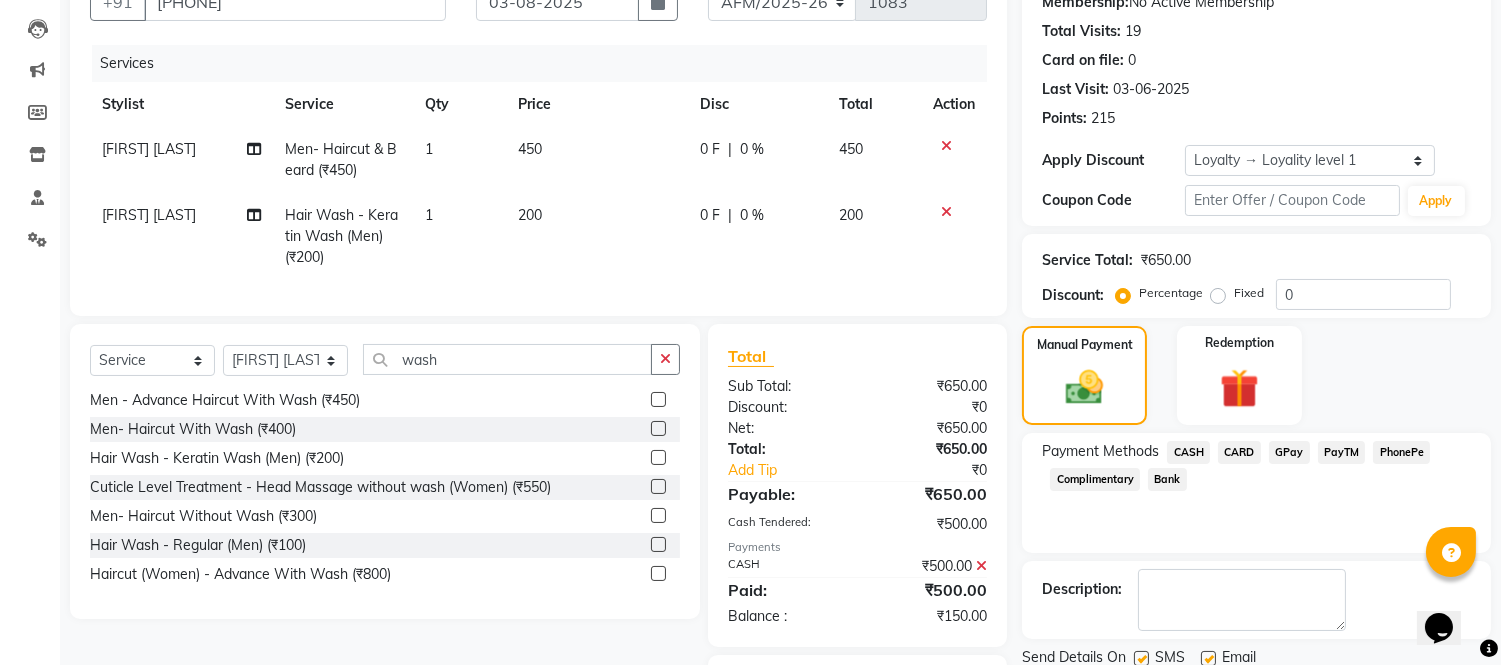 click on "GPay" 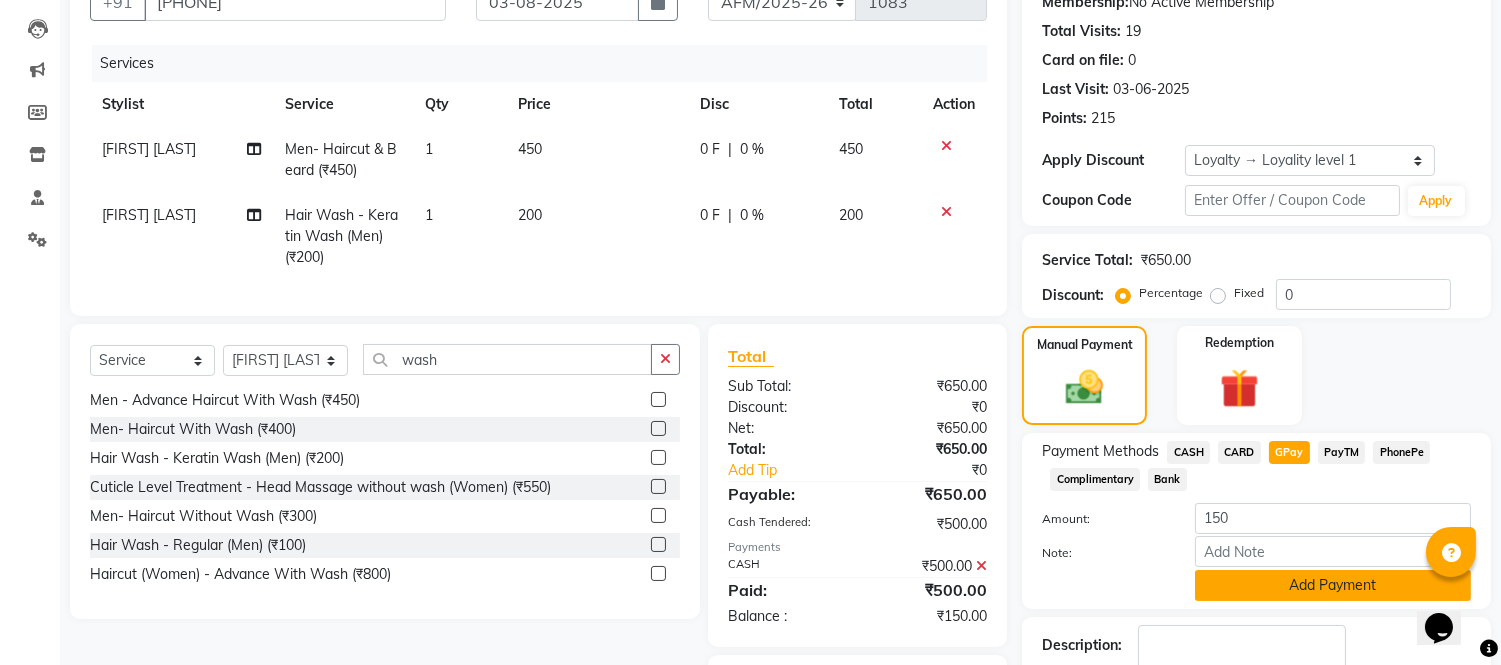 click on "Add Payment" 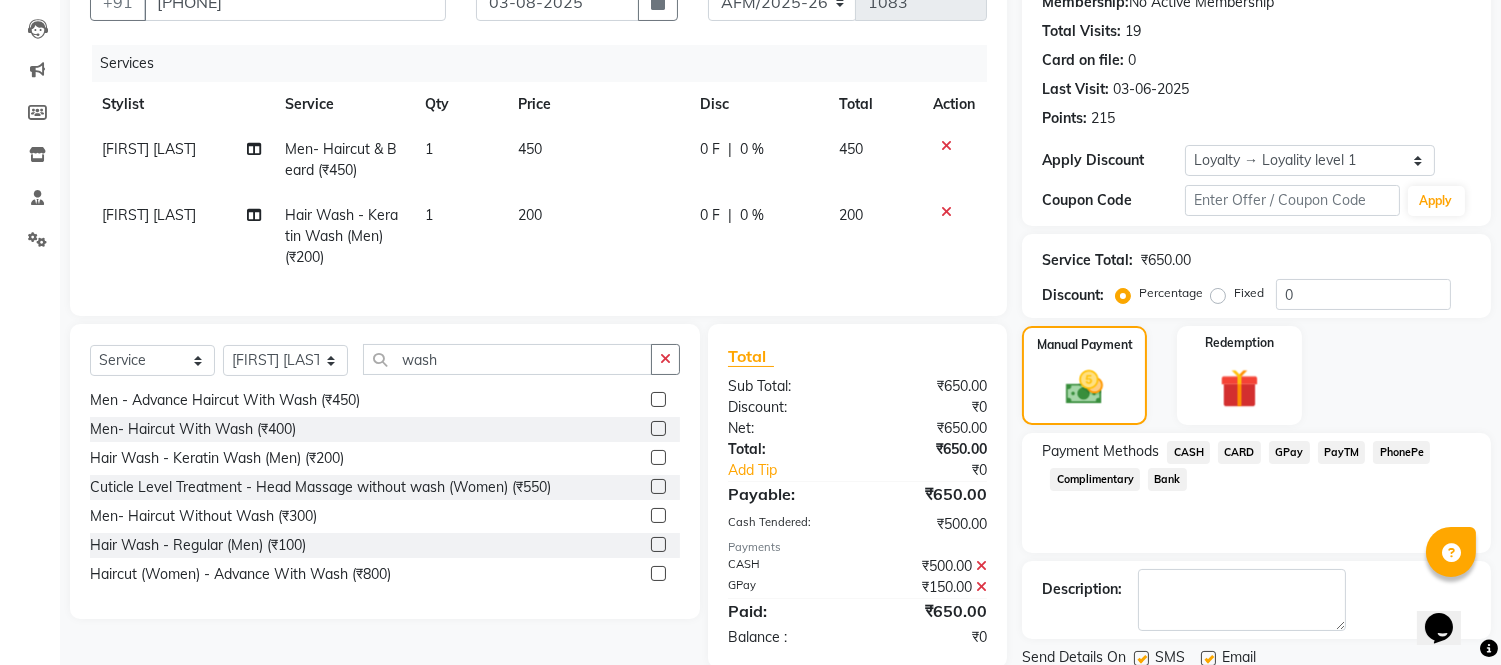 scroll, scrollTop: 351, scrollLeft: 0, axis: vertical 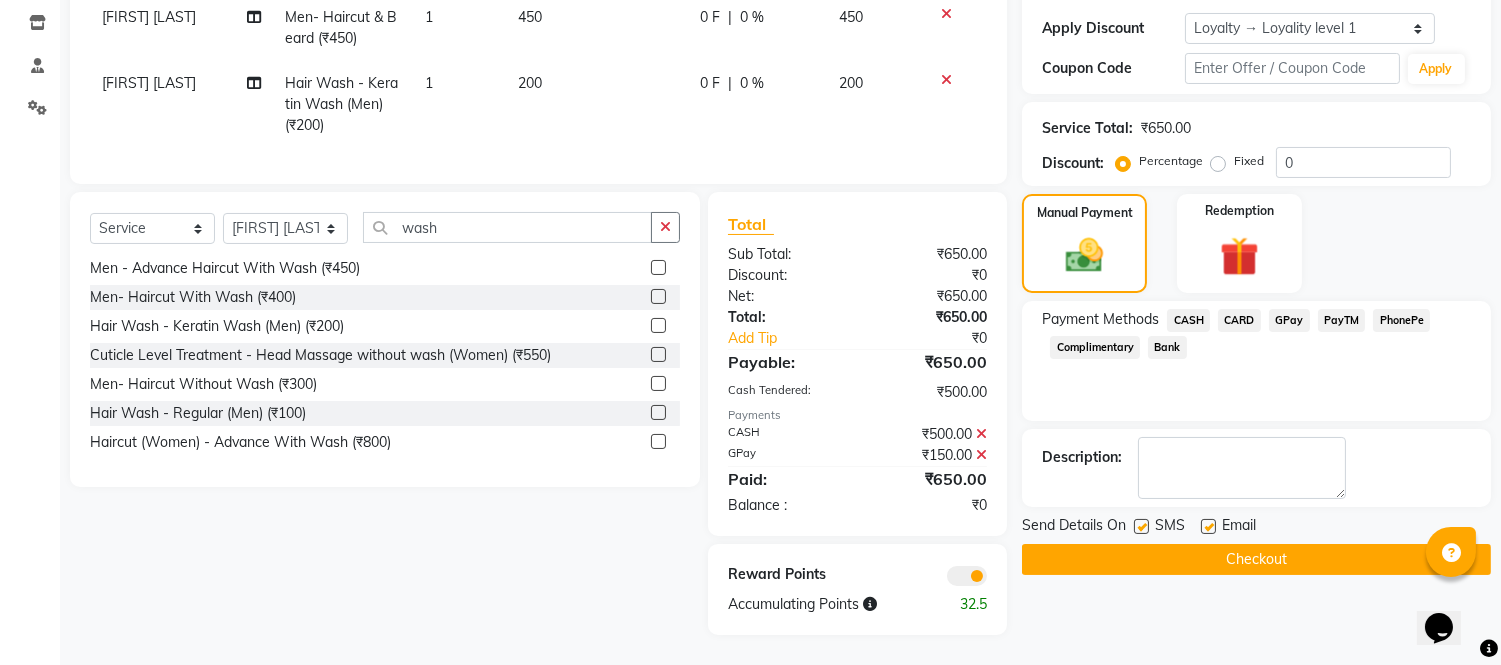 click on "Checkout" 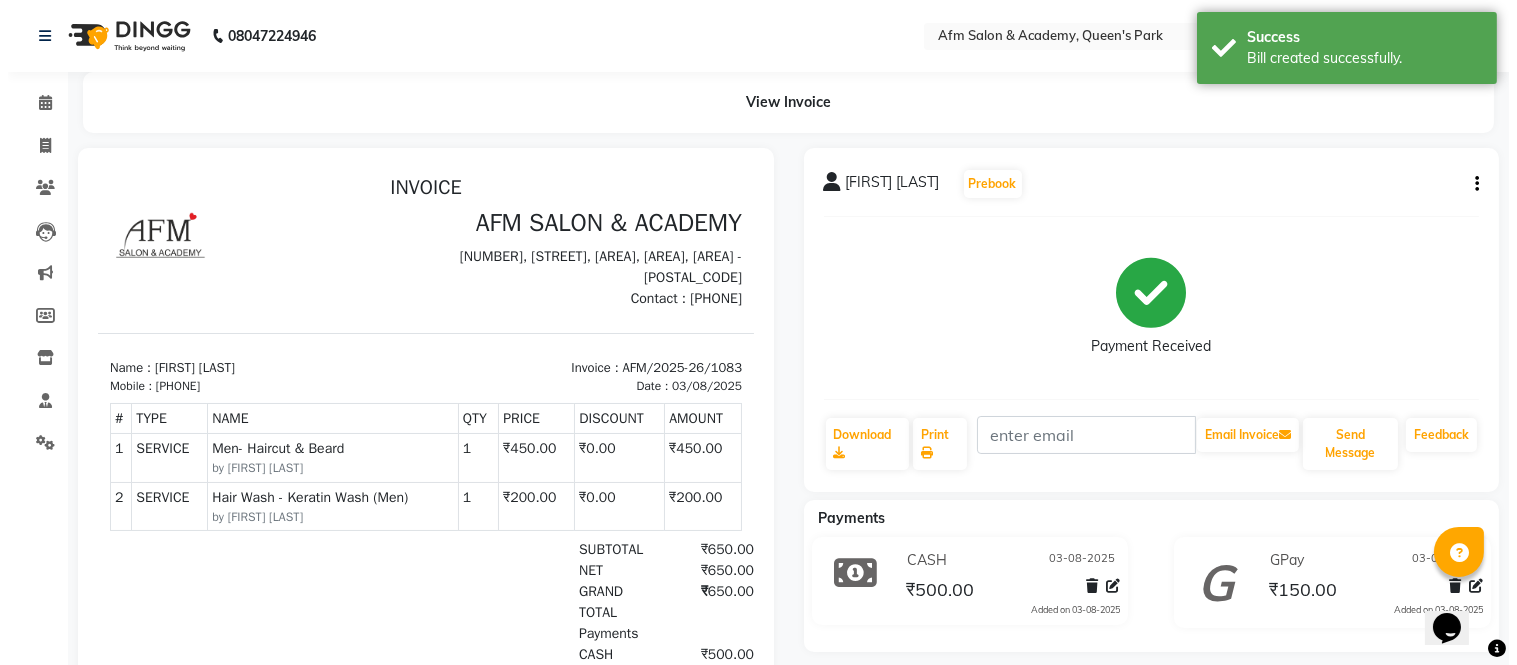 scroll, scrollTop: 0, scrollLeft: 0, axis: both 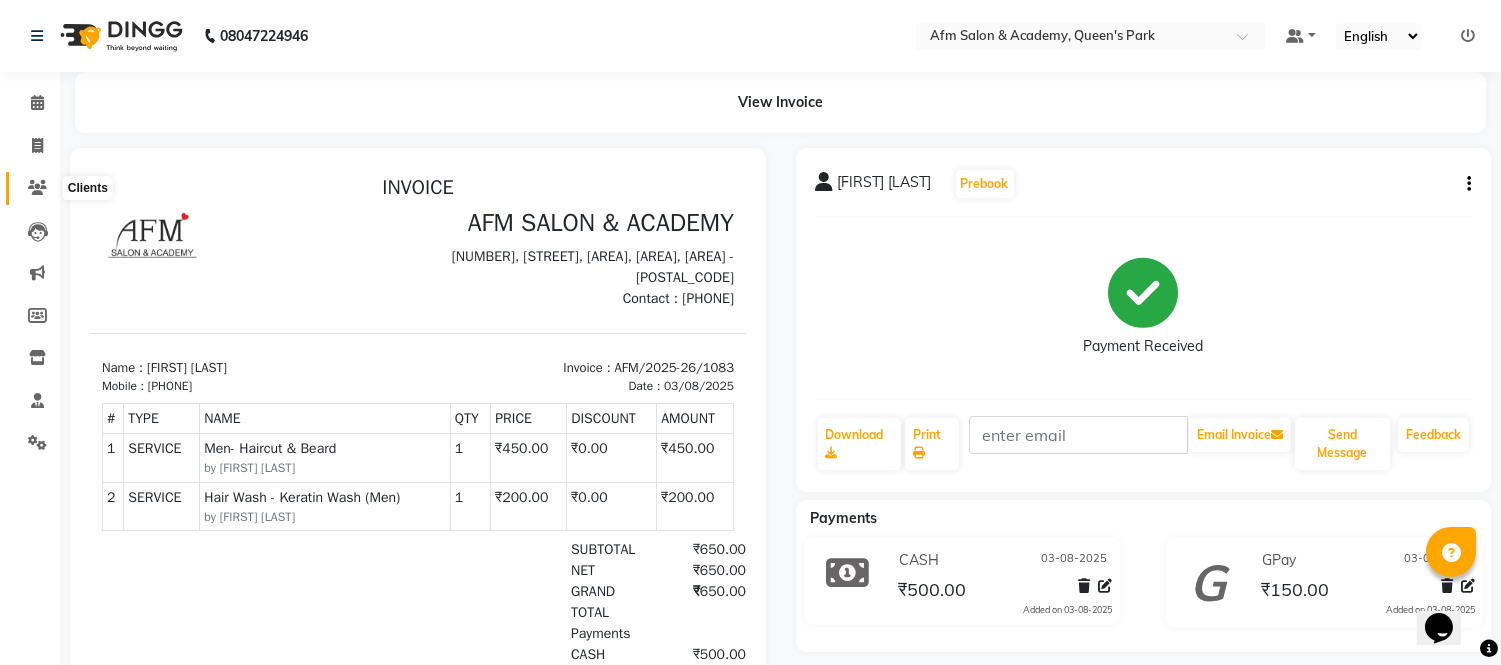 click 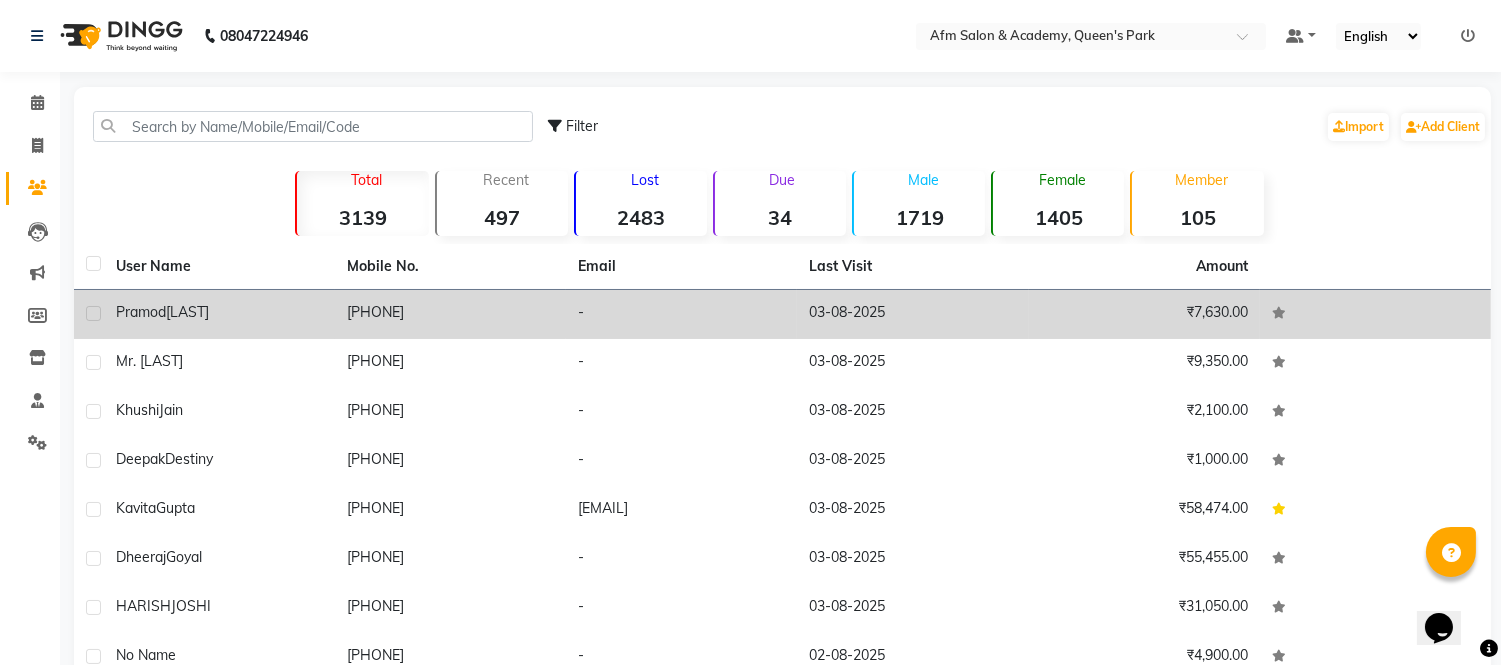 click on "[FIRST] [LAST]" 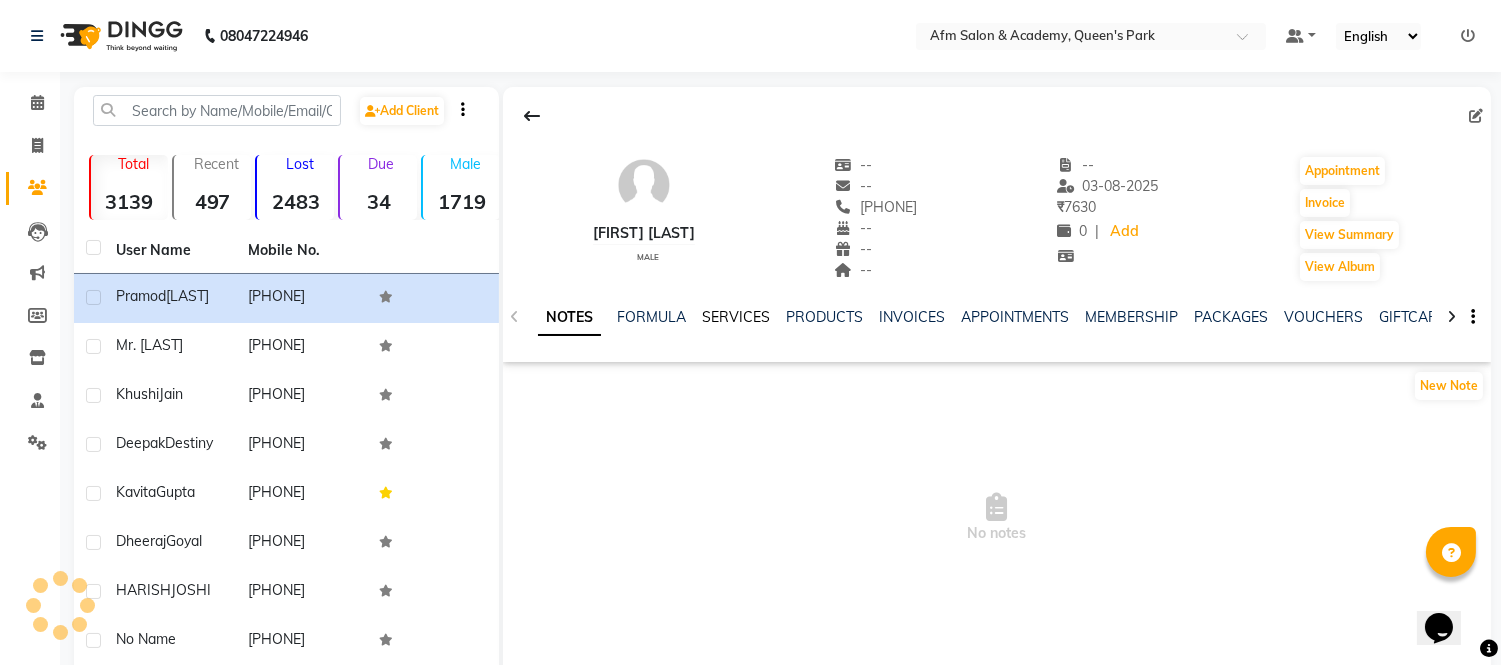 click on "SERVICES" 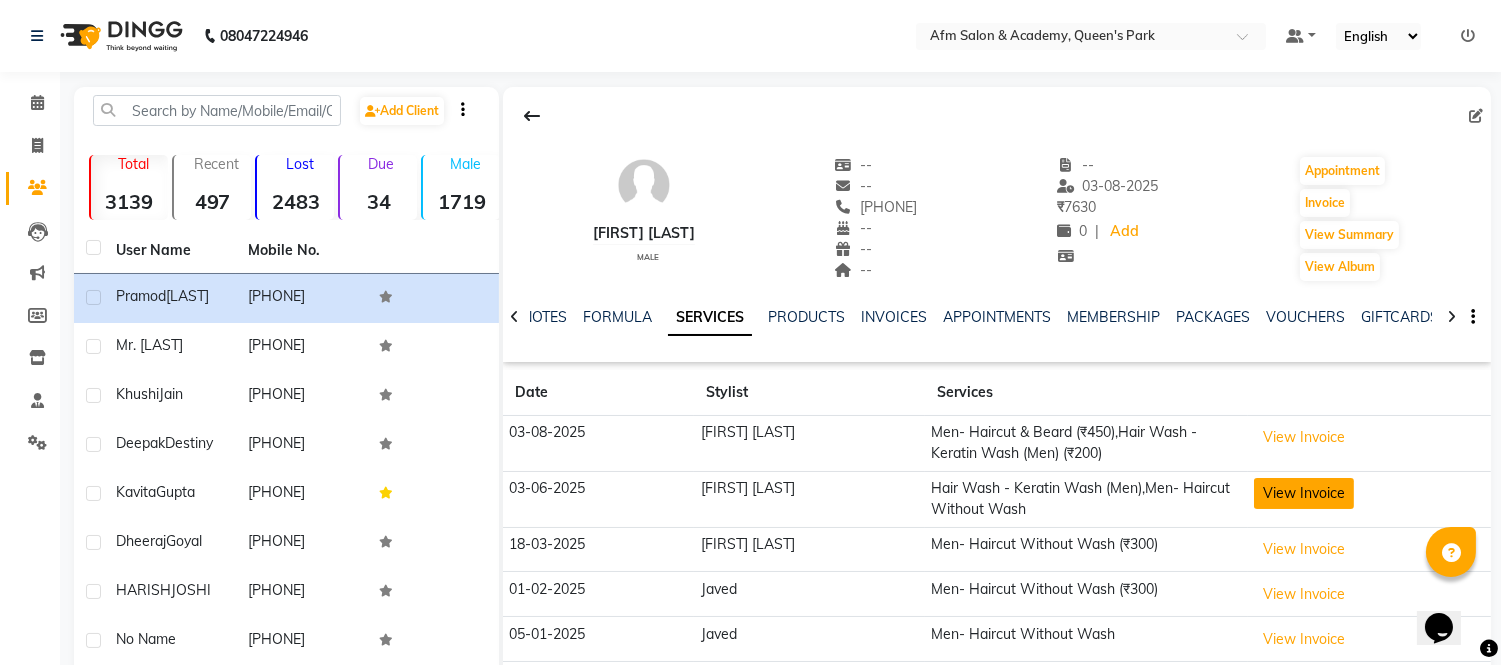 click on "View Invoice" 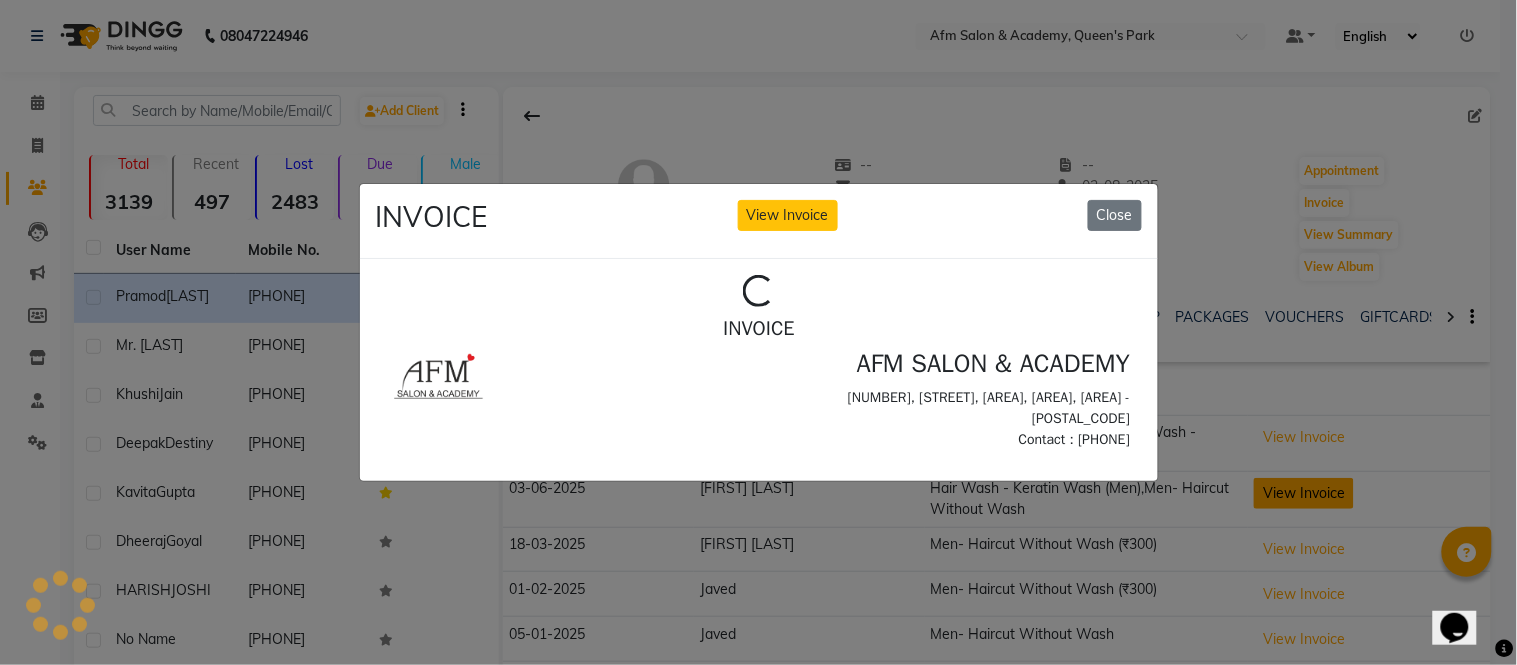 scroll, scrollTop: 0, scrollLeft: 0, axis: both 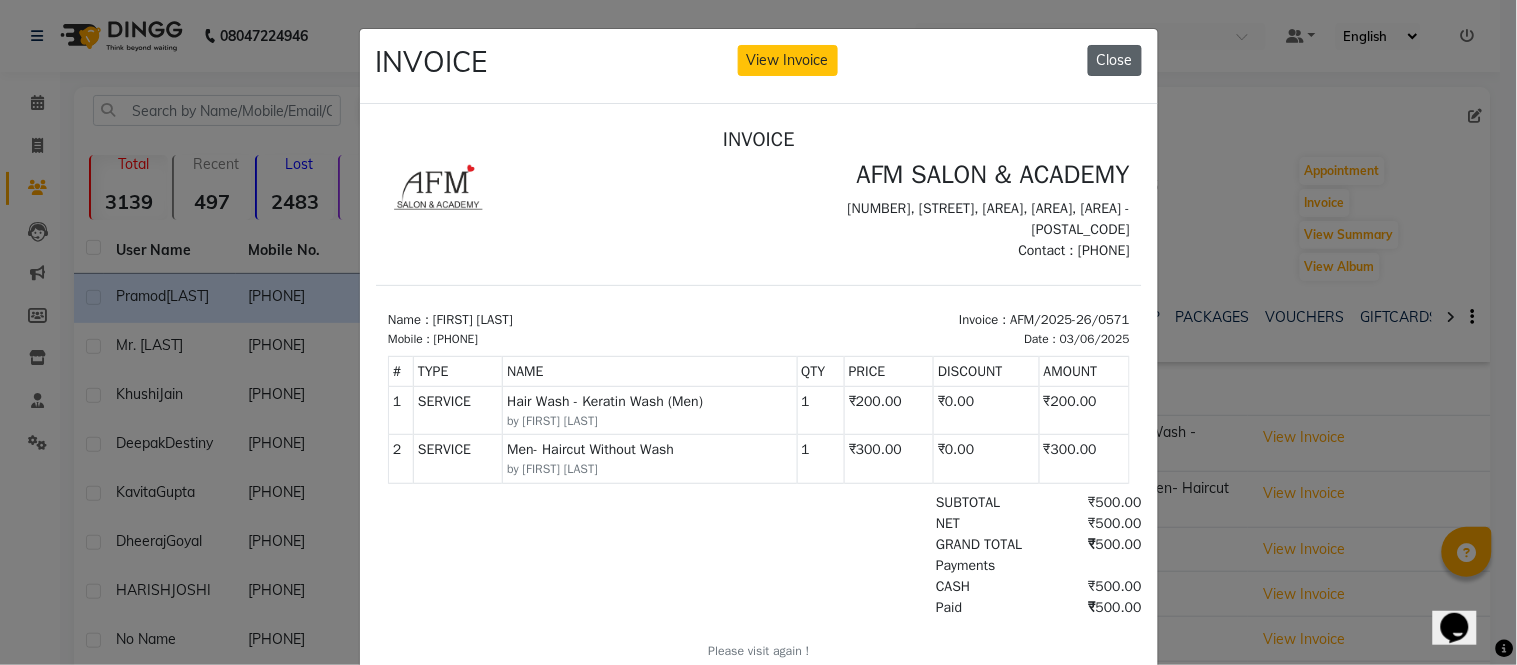 click on "Close" 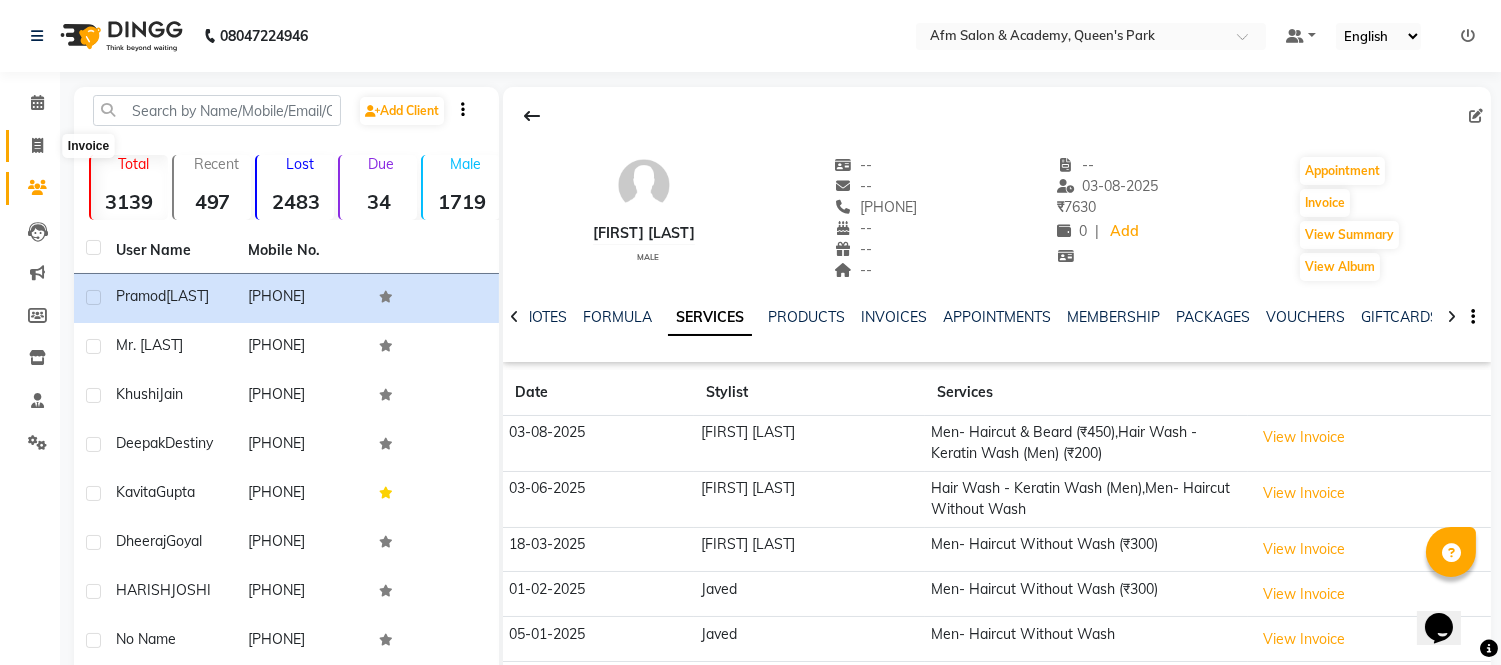 click 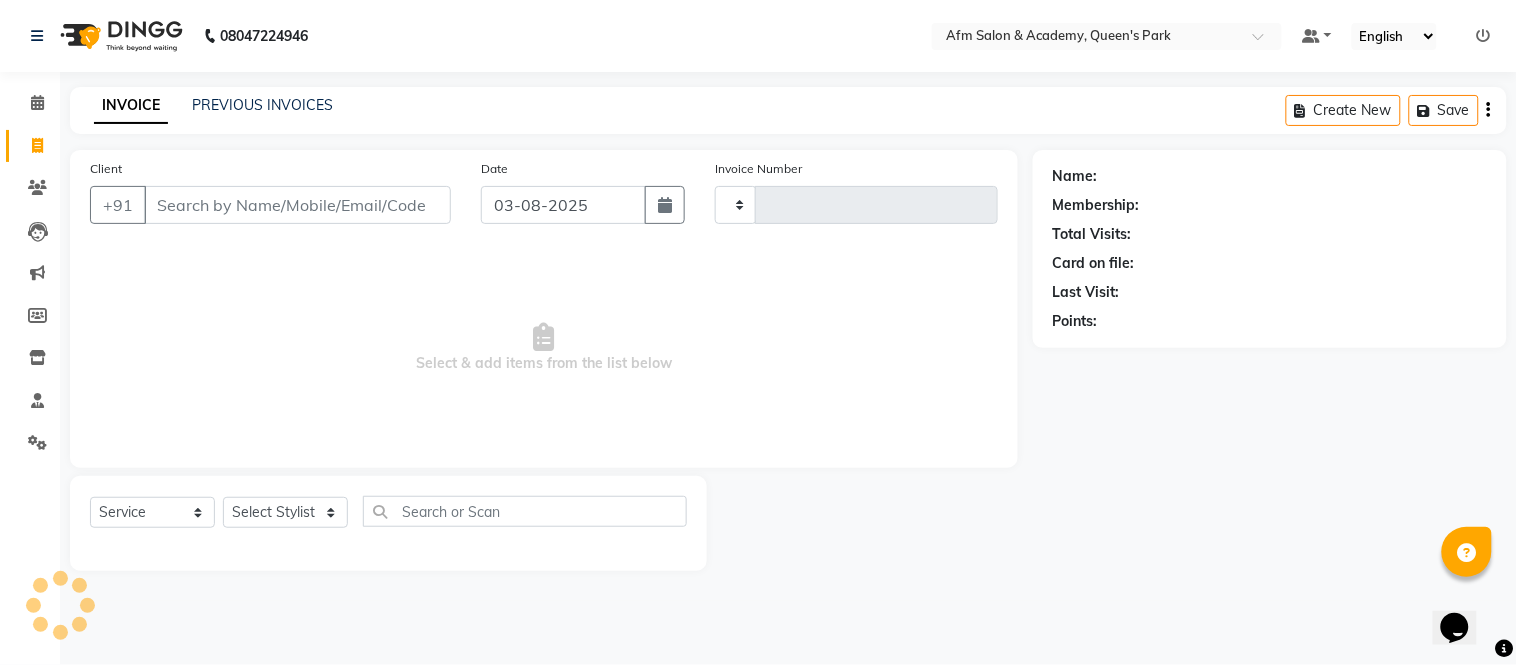 type on "1084" 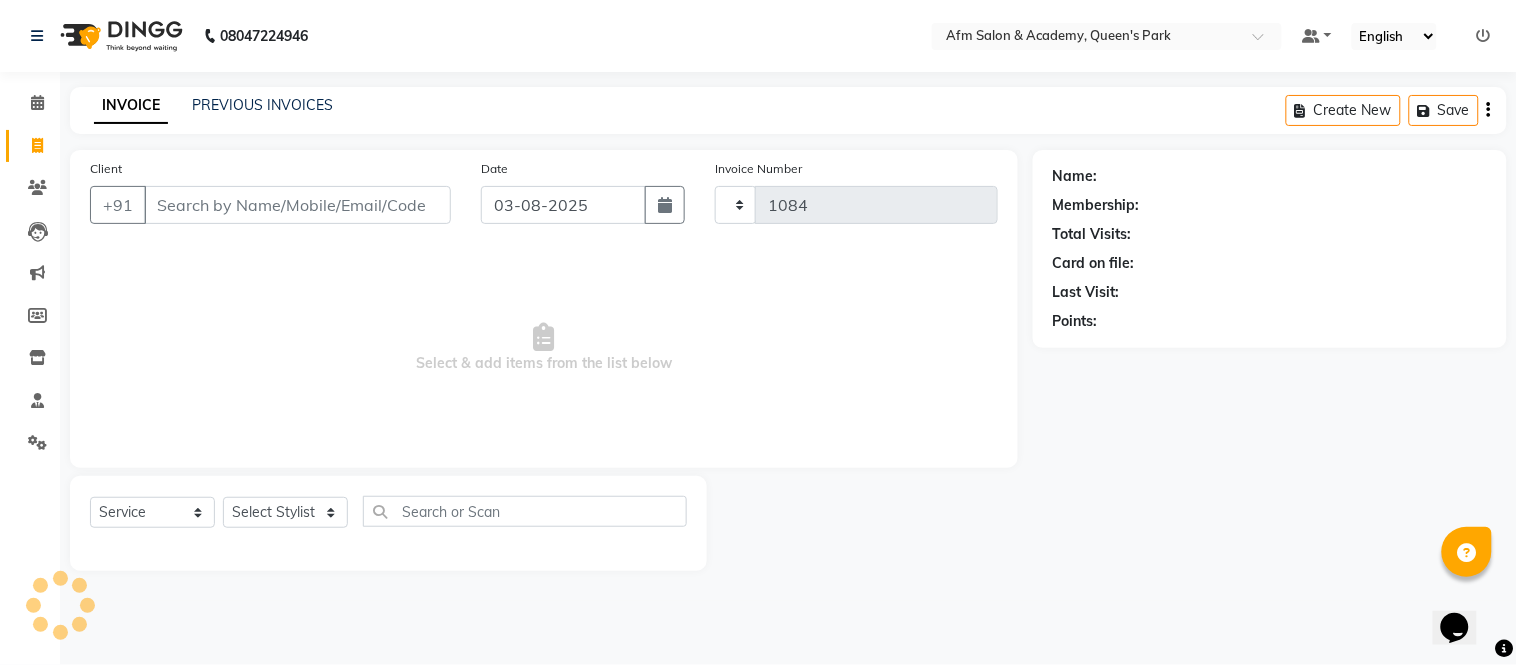 select on "3437" 